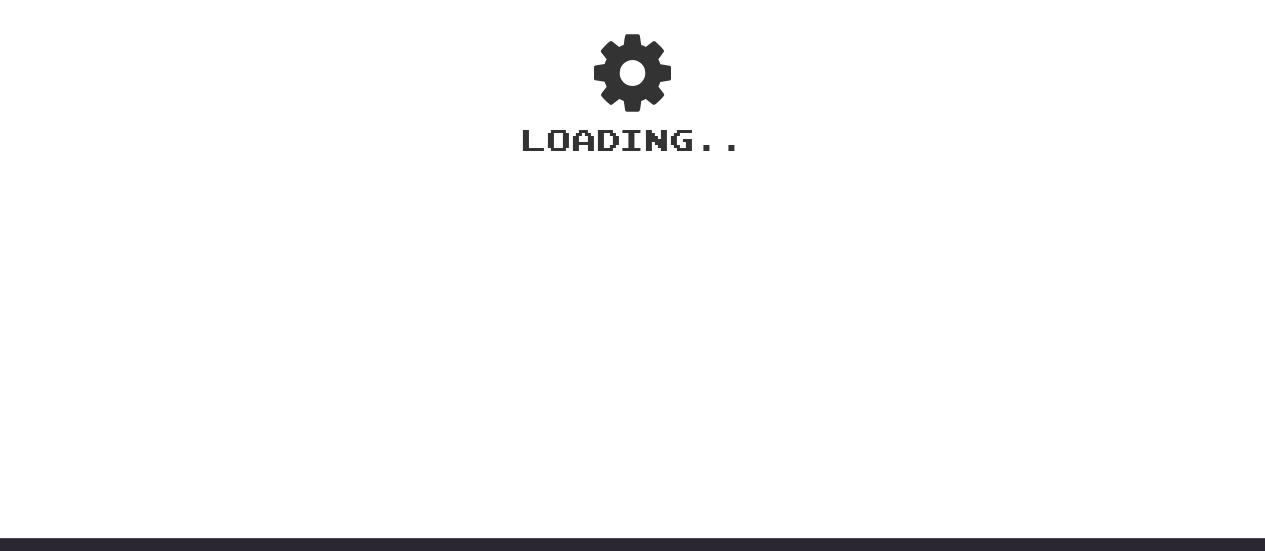 scroll, scrollTop: 0, scrollLeft: 0, axis: both 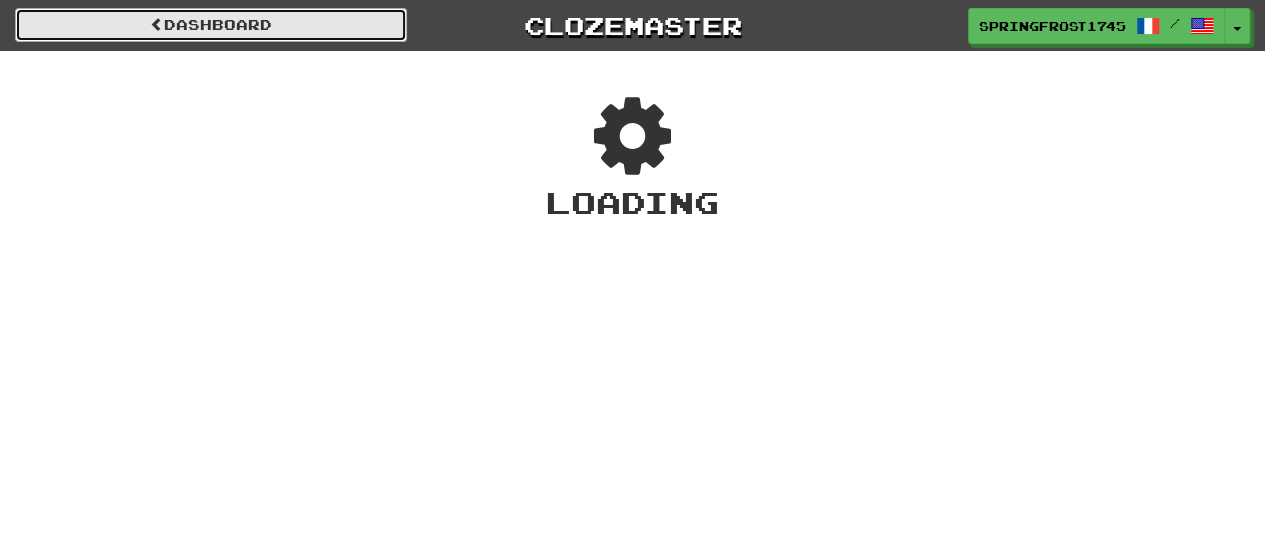 click on "Dashboard" at bounding box center [211, 25] 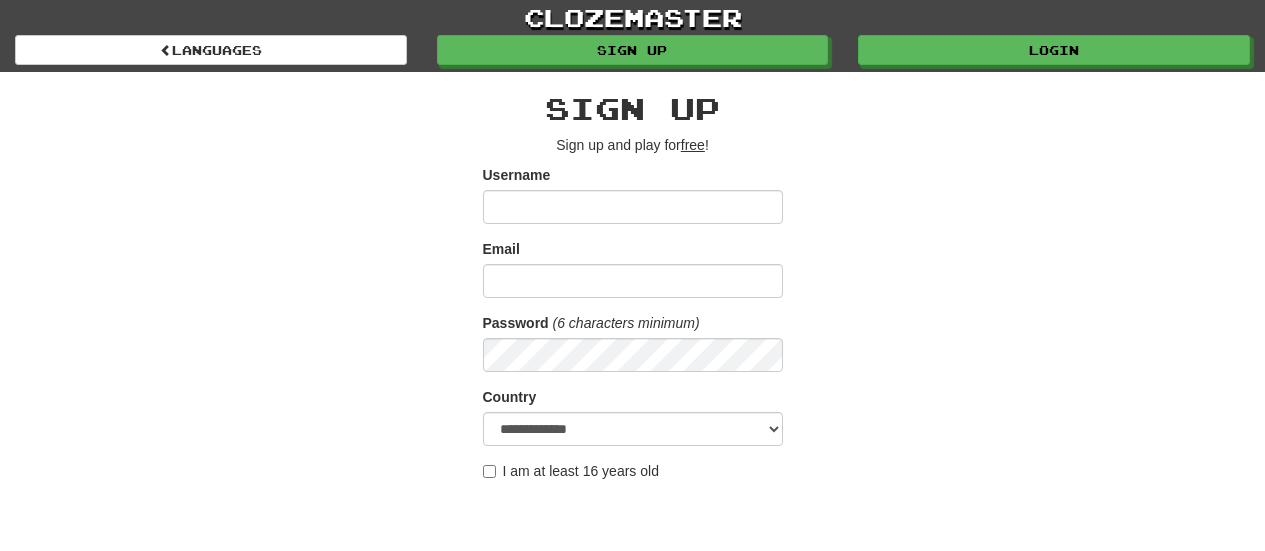 scroll, scrollTop: 0, scrollLeft: 0, axis: both 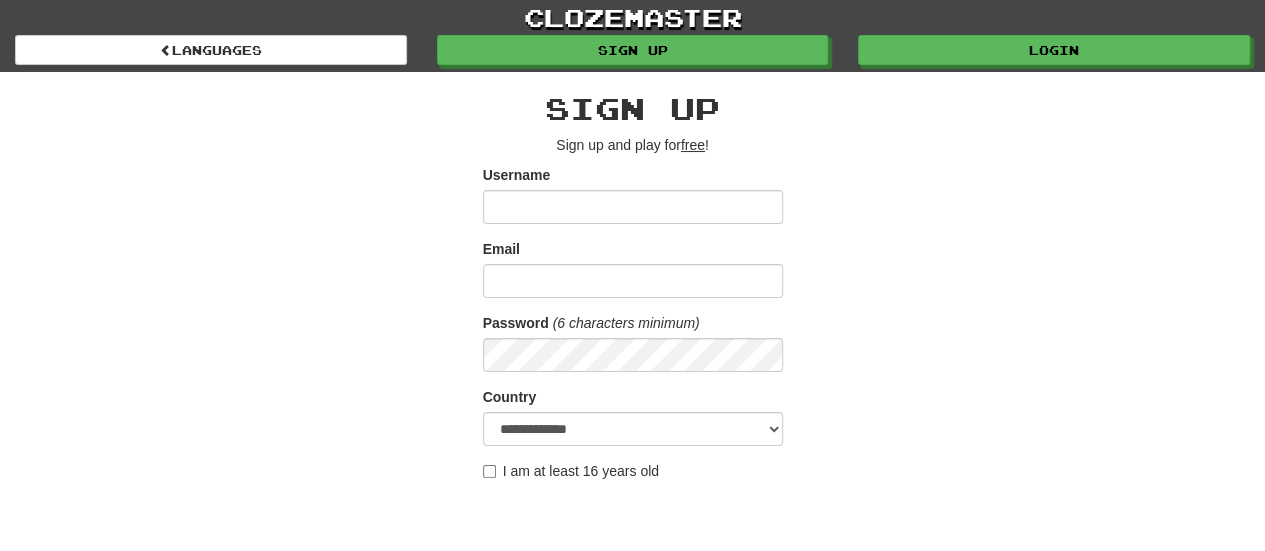 click on "Username" at bounding box center (633, 207) 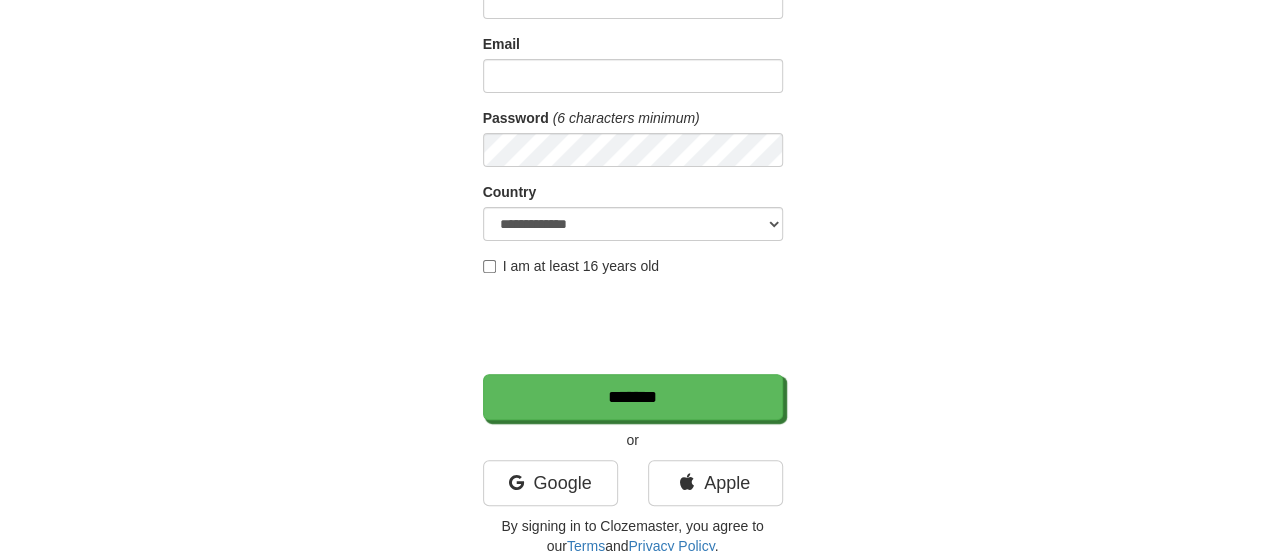 scroll, scrollTop: 204, scrollLeft: 0, axis: vertical 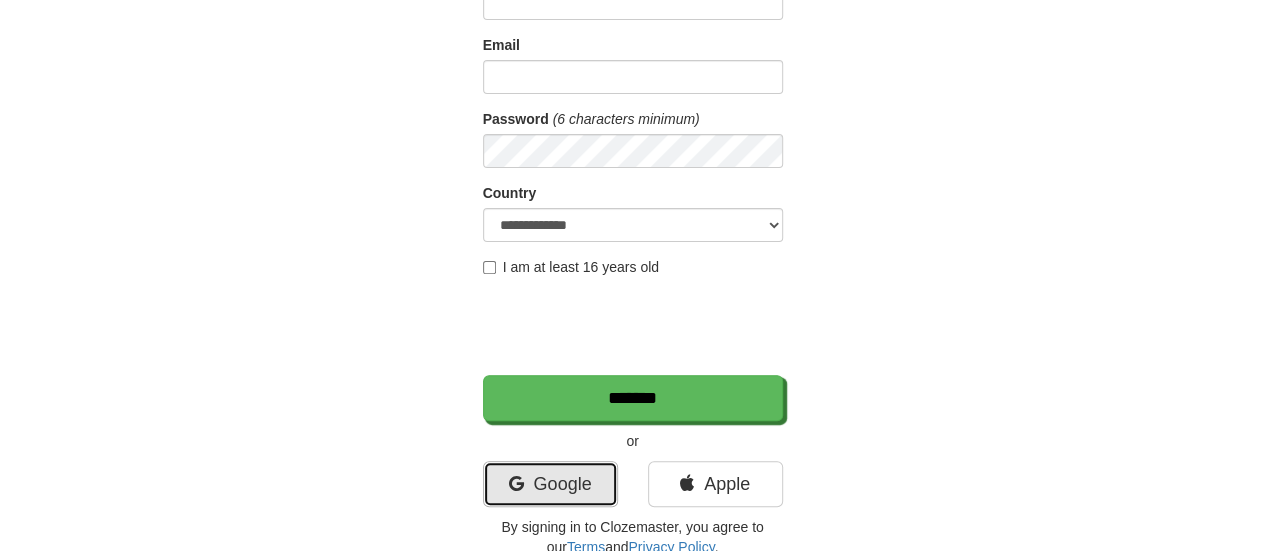 click on "Google" at bounding box center (550, 484) 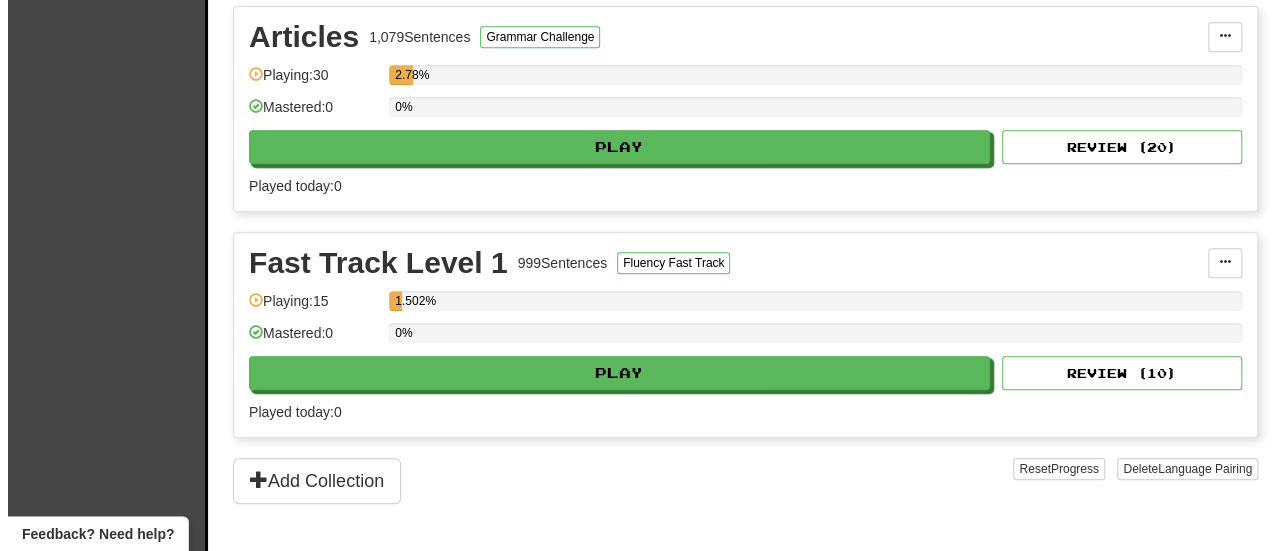 scroll, scrollTop: 456, scrollLeft: 0, axis: vertical 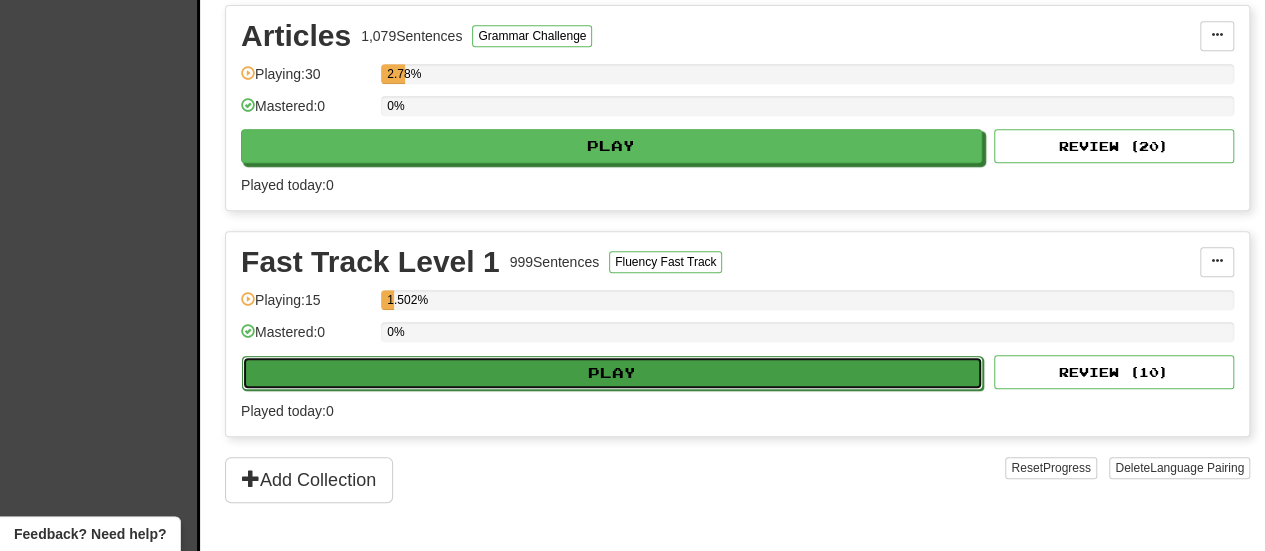 click on "Play" at bounding box center (612, 373) 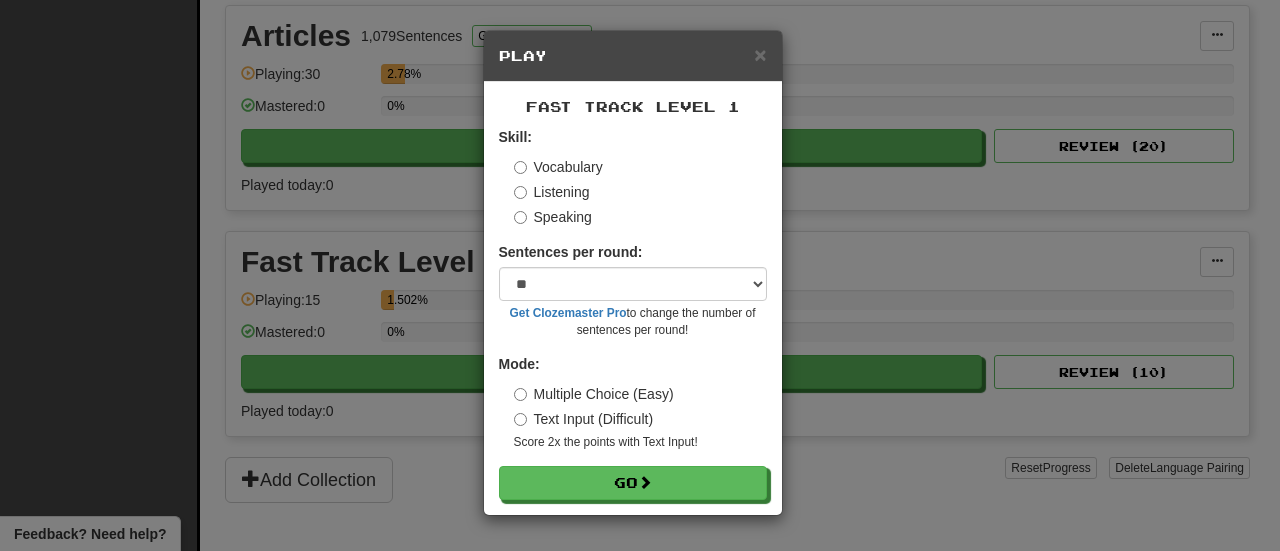 click on "Listening" at bounding box center (552, 192) 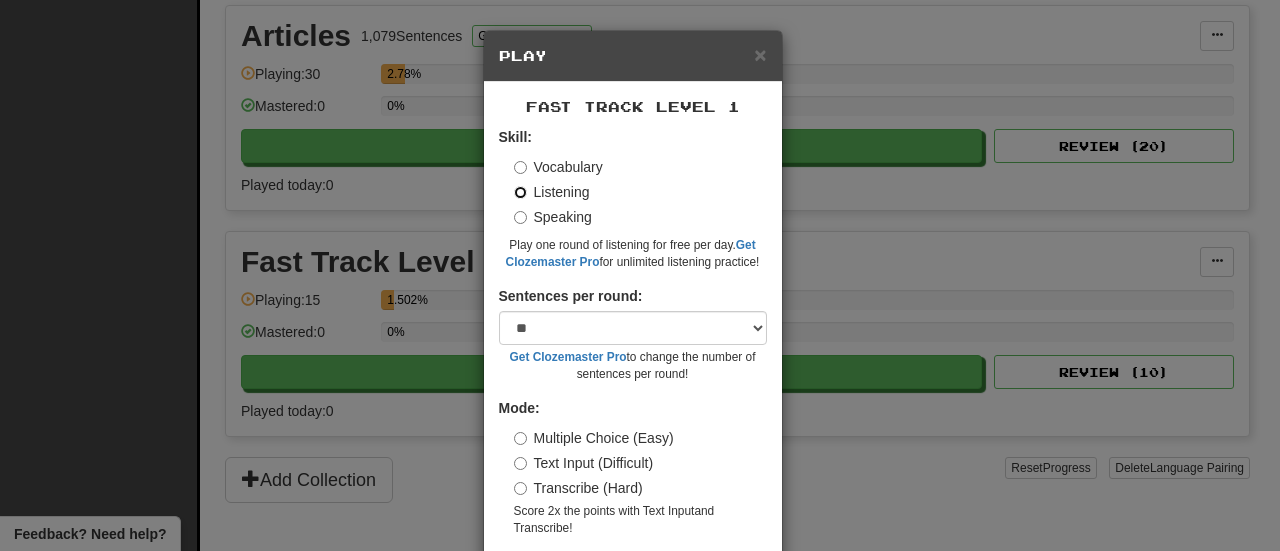 scroll, scrollTop: 79, scrollLeft: 0, axis: vertical 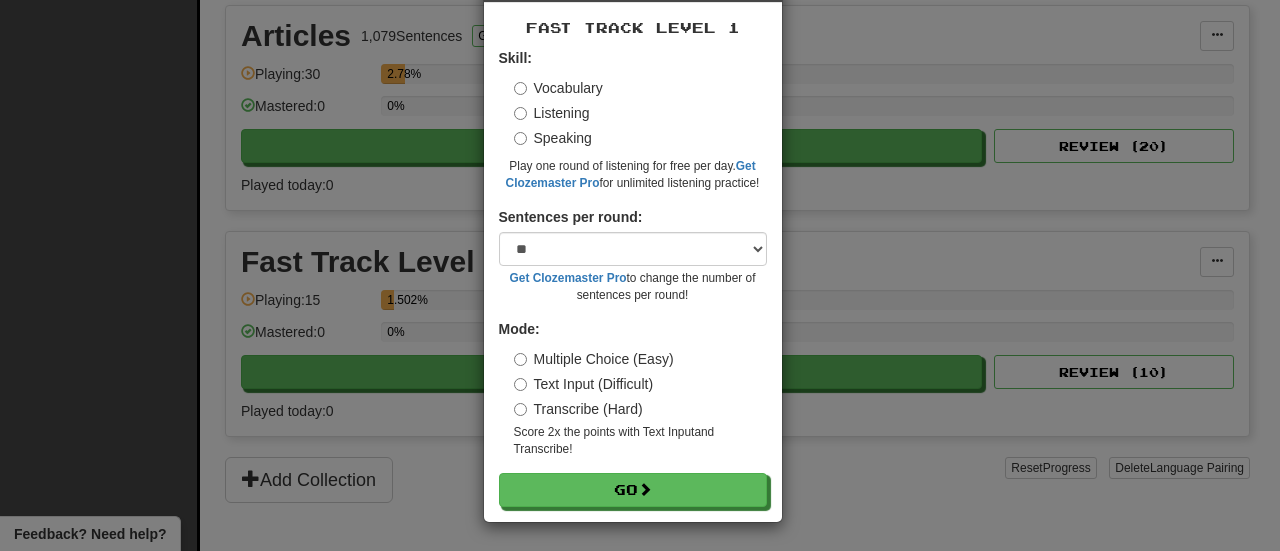 click on "Transcribe (Hard)" at bounding box center (578, 409) 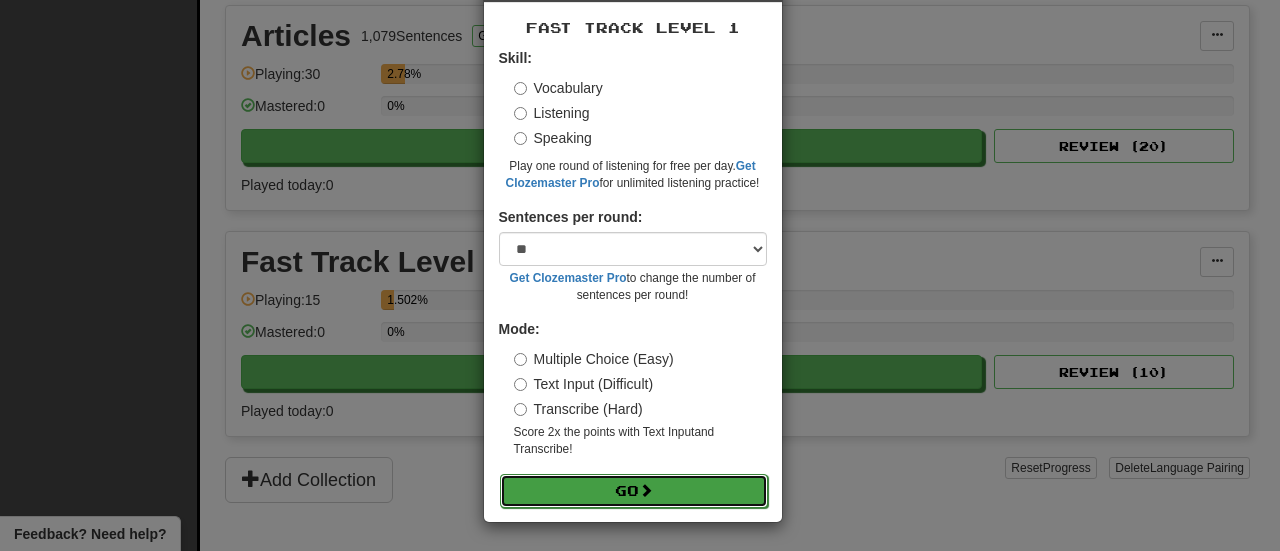 click on "Go" at bounding box center [634, 491] 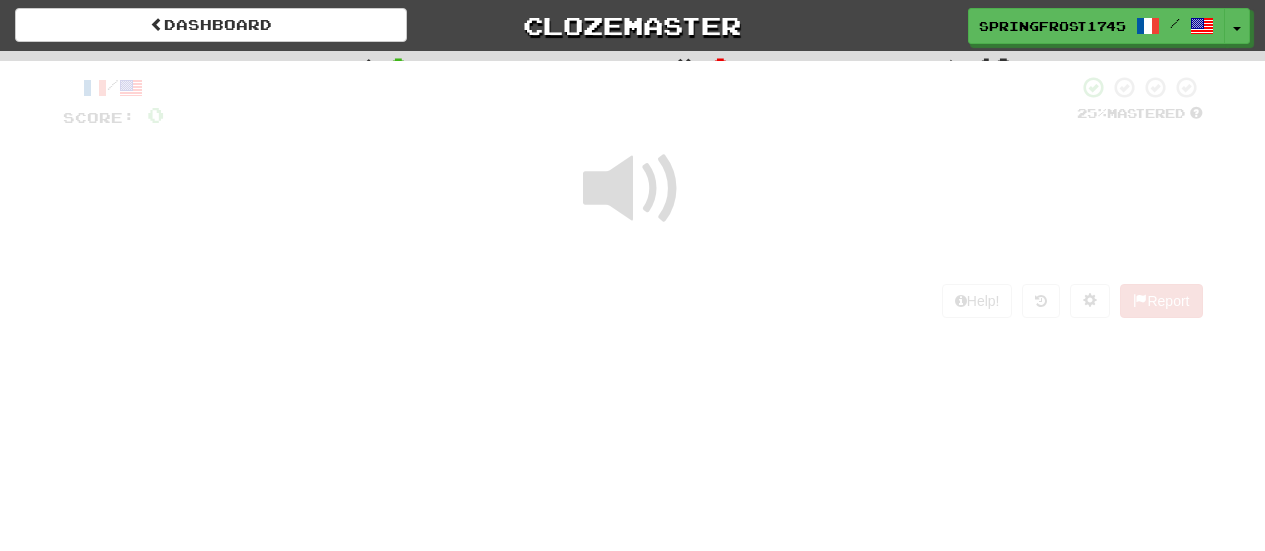 scroll, scrollTop: 0, scrollLeft: 0, axis: both 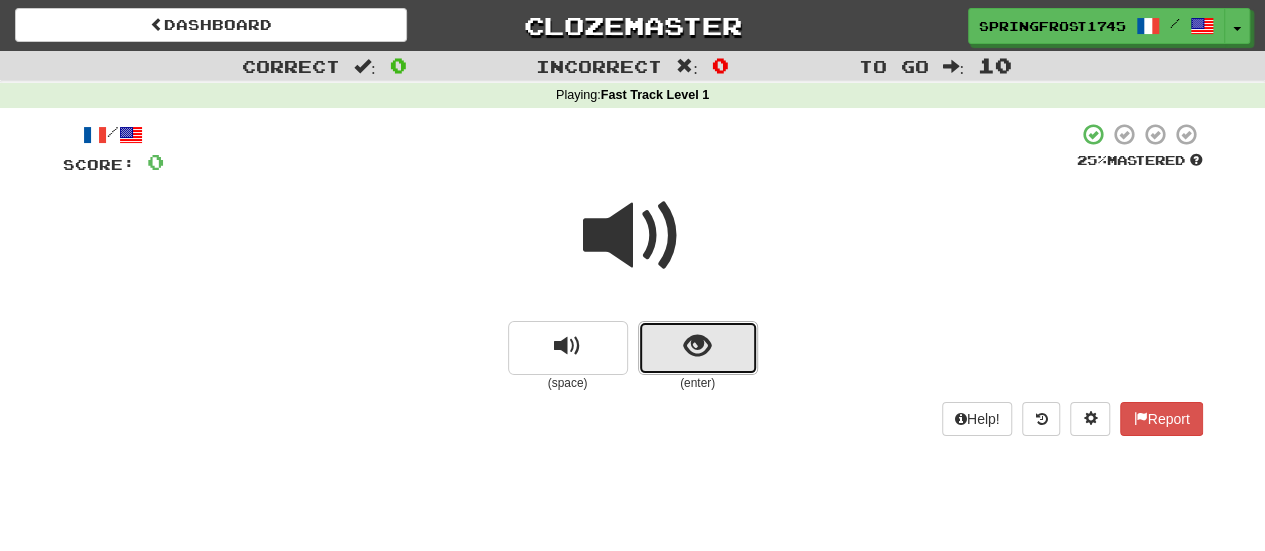 click at bounding box center [697, 346] 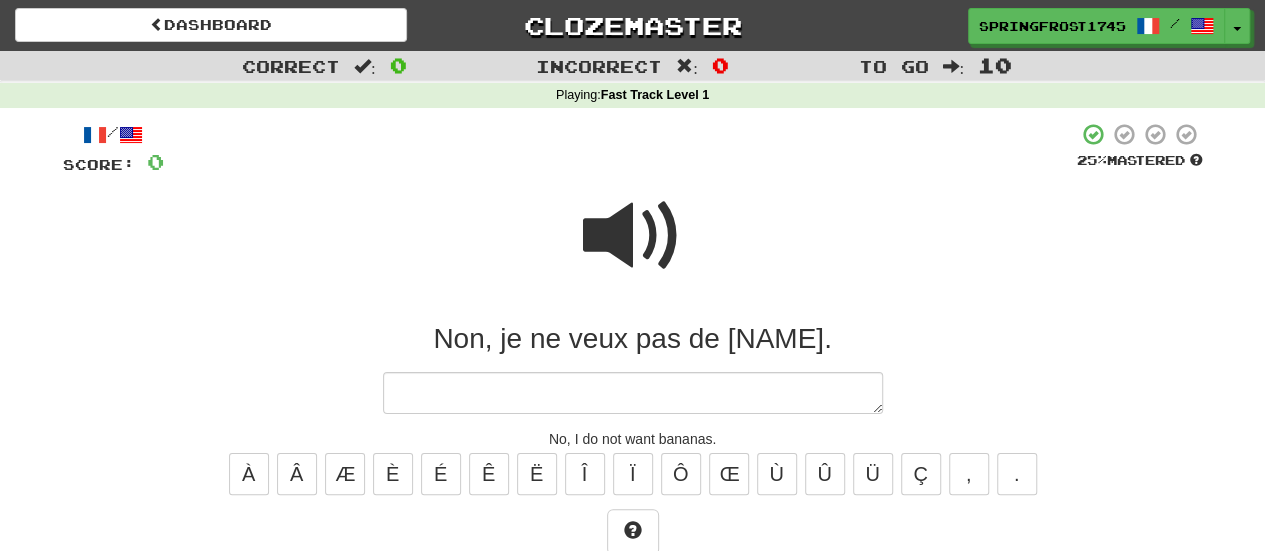type on "*" 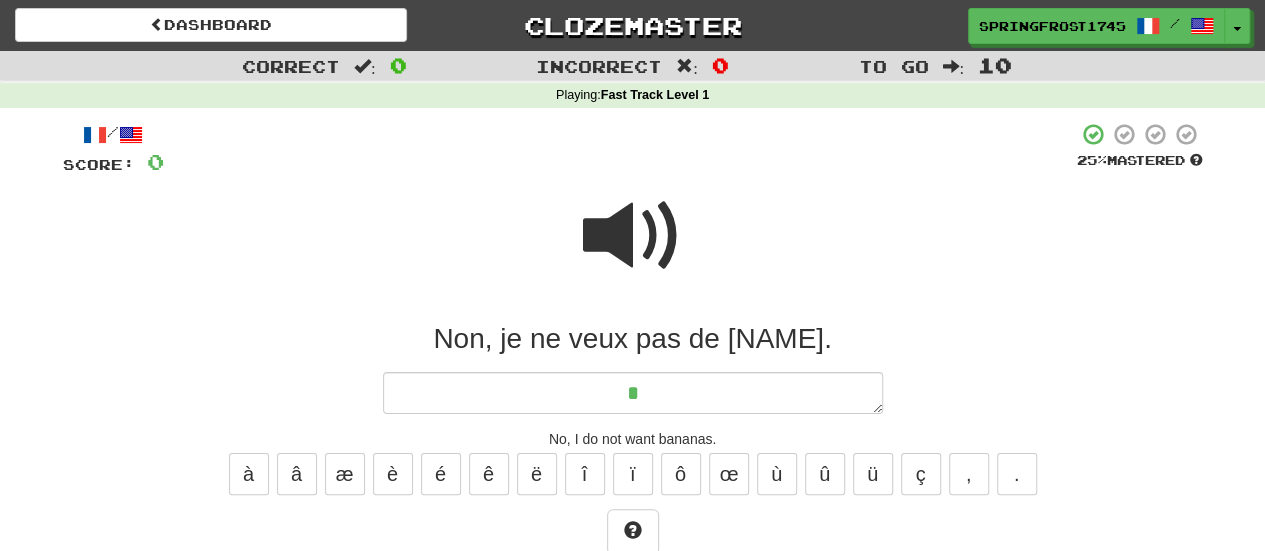 type on "*" 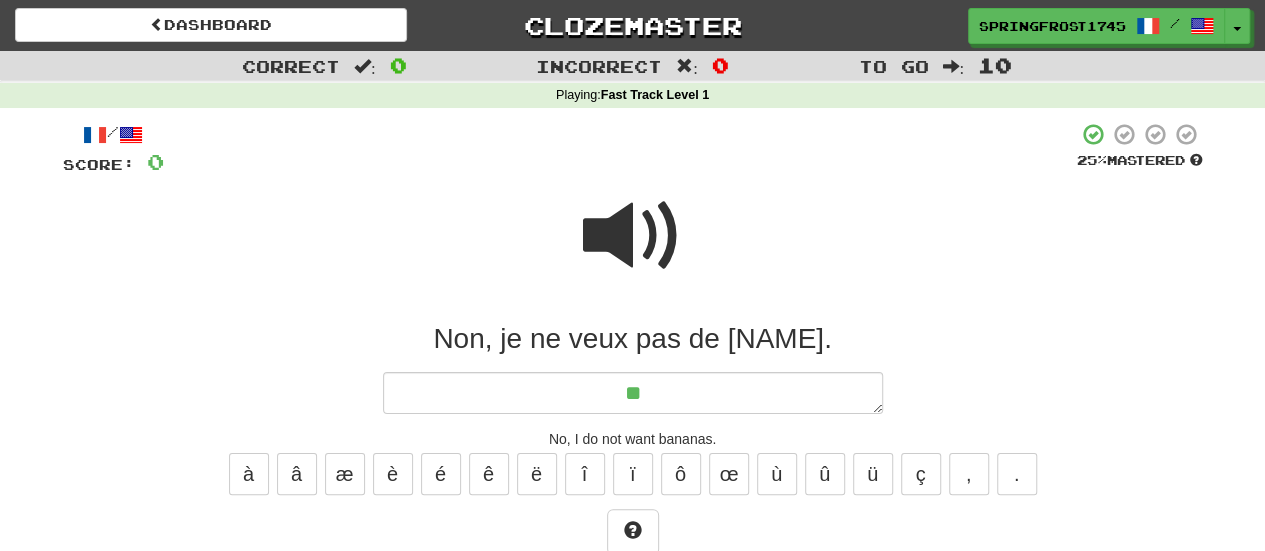 type on "*" 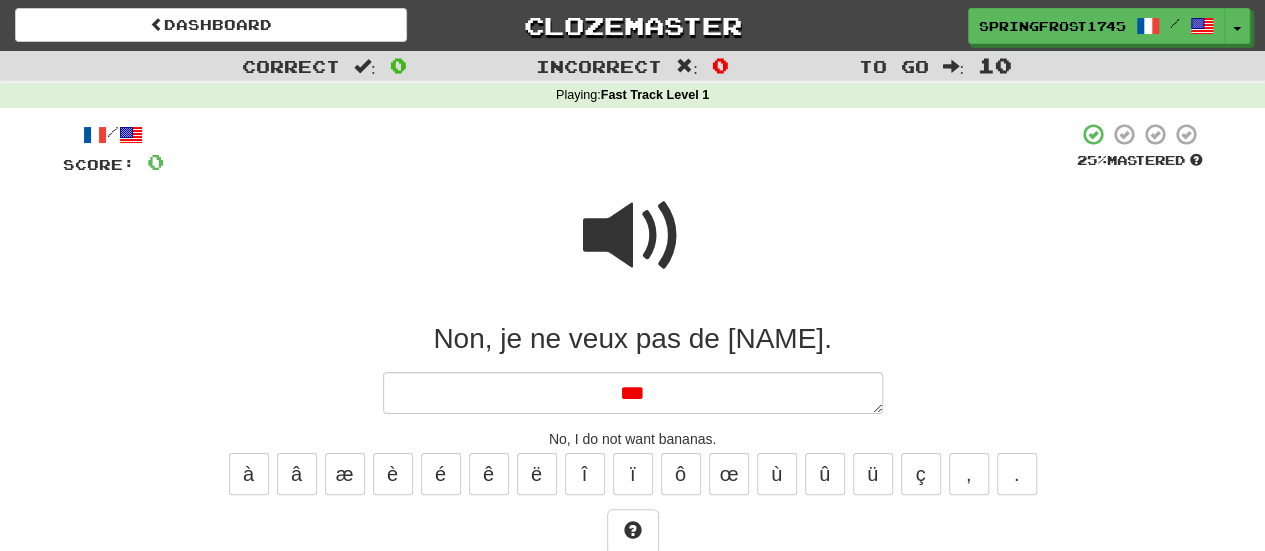 type on "***" 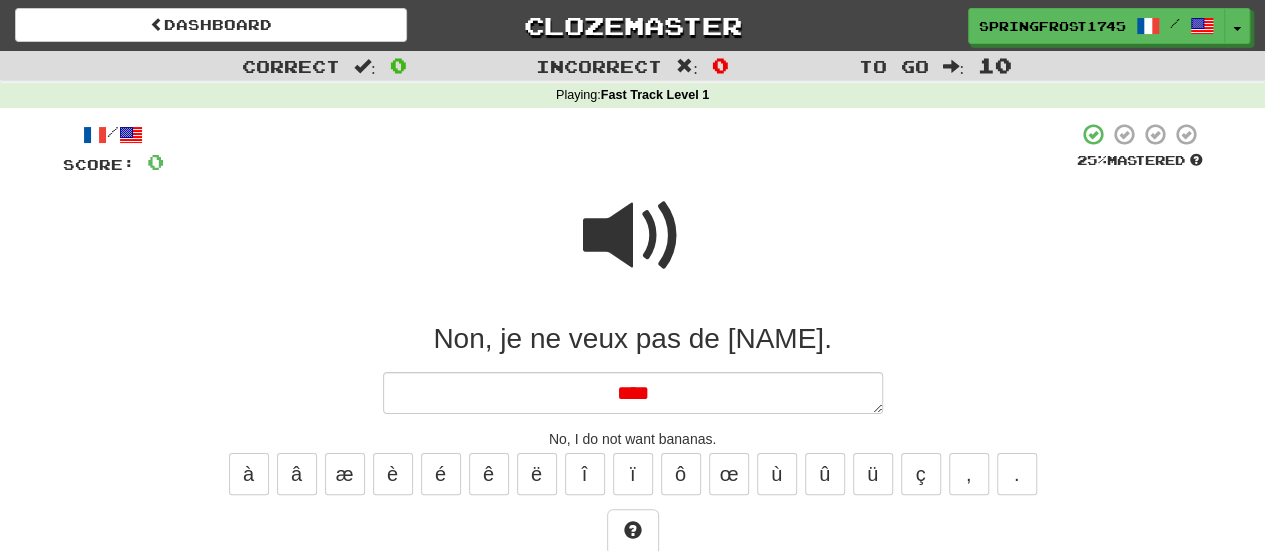type on "*" 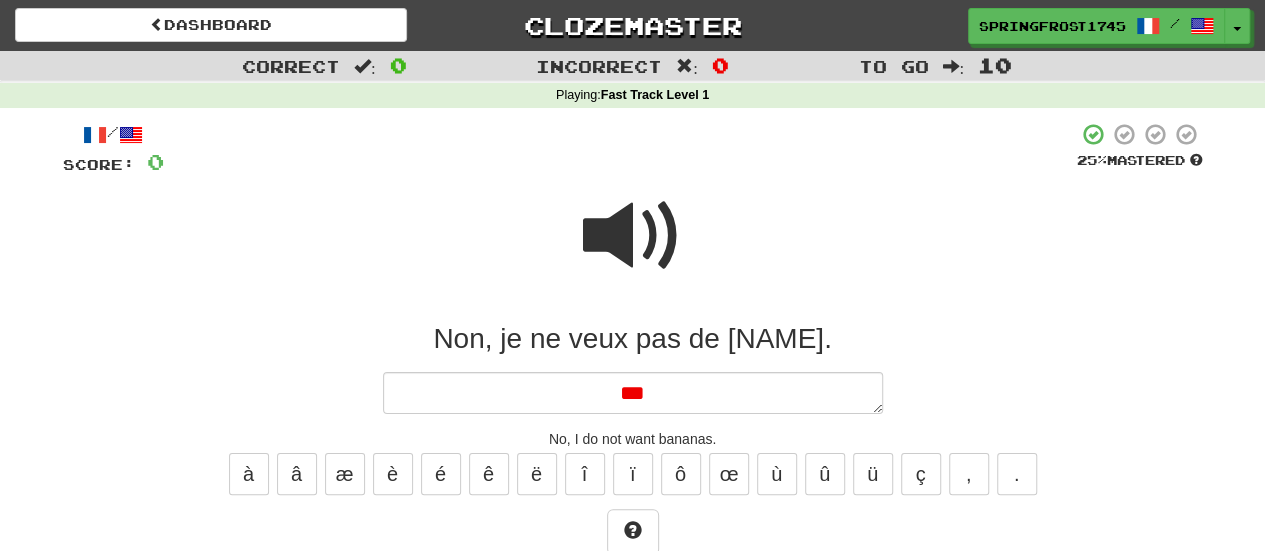 type on "*" 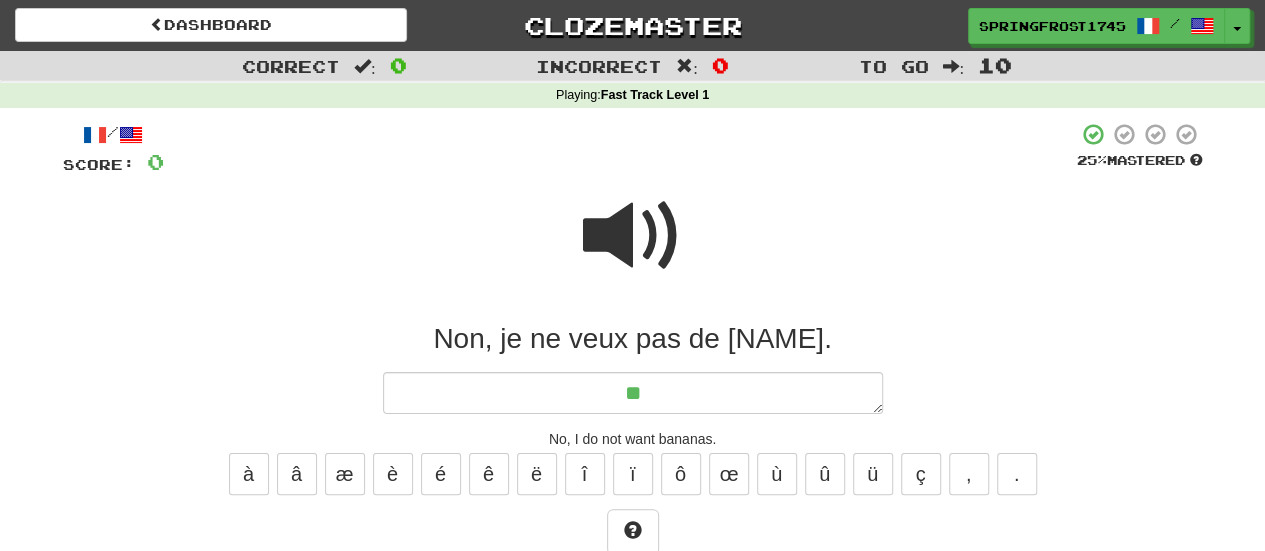 type on "*" 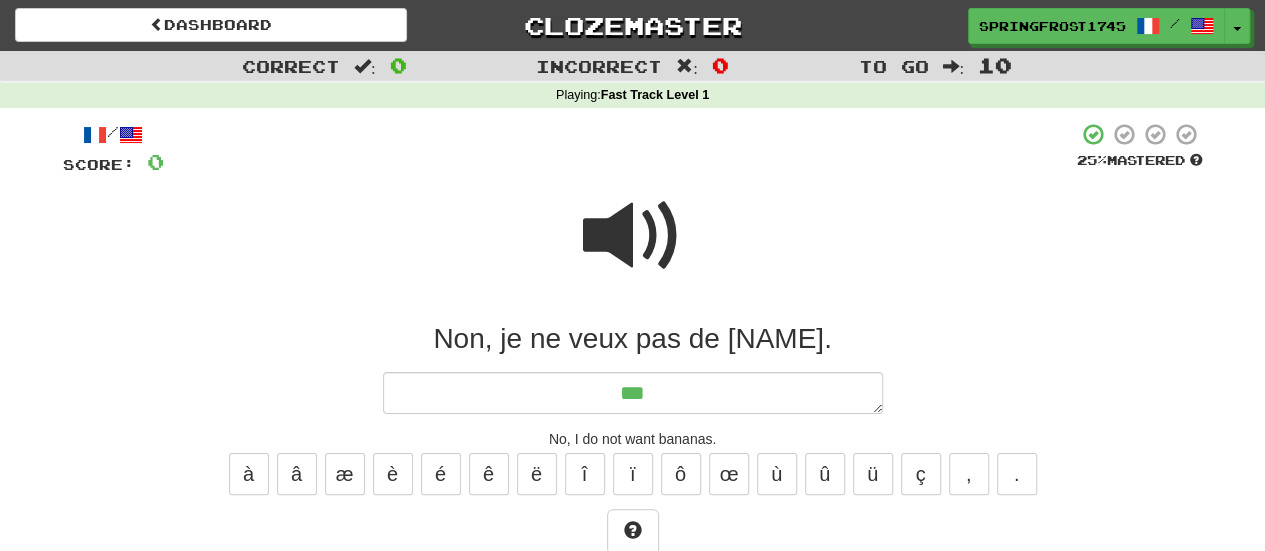 type on "*" 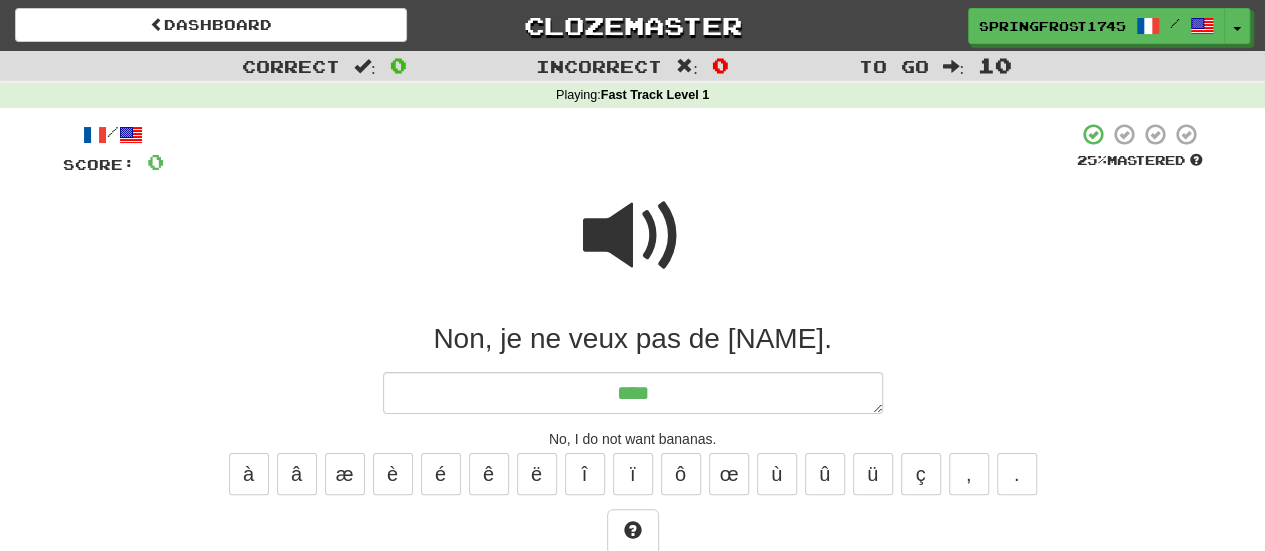type on "*" 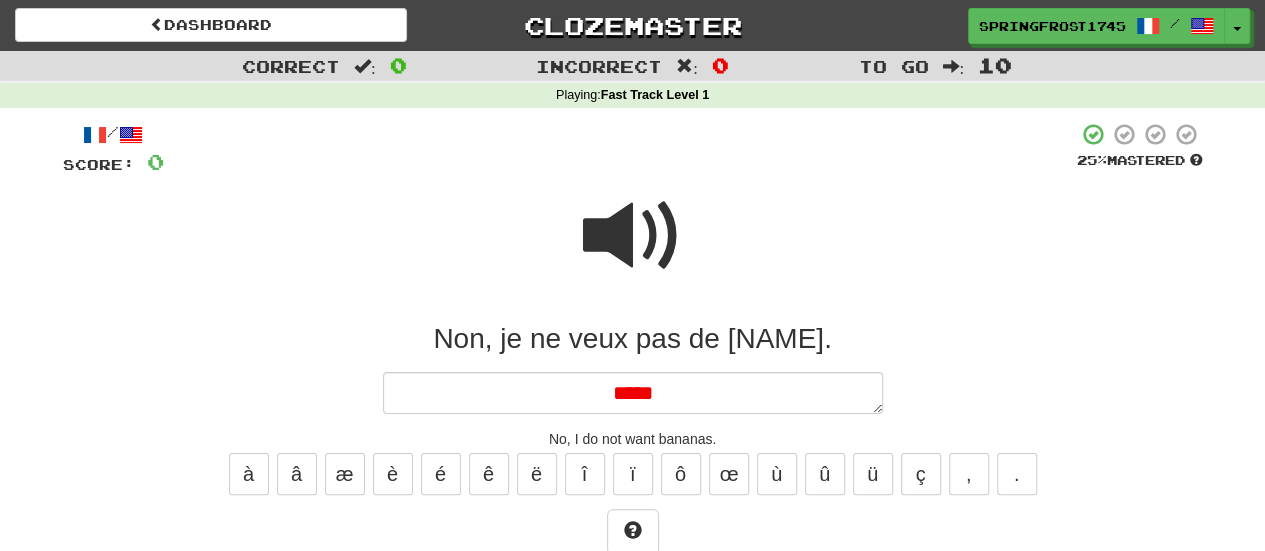 type on "*" 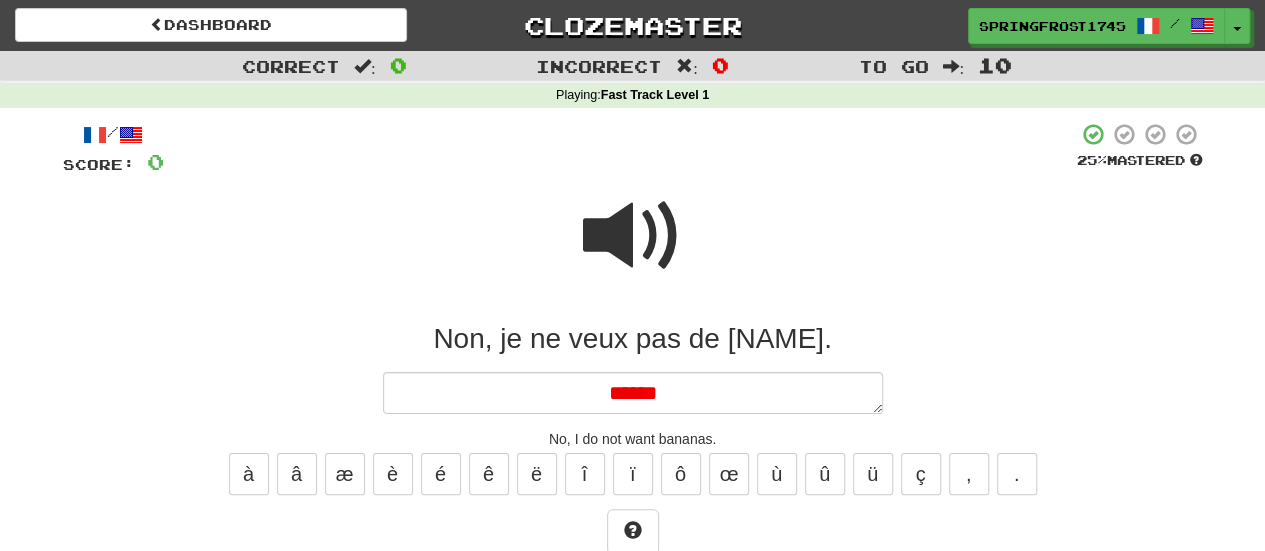 type on "*" 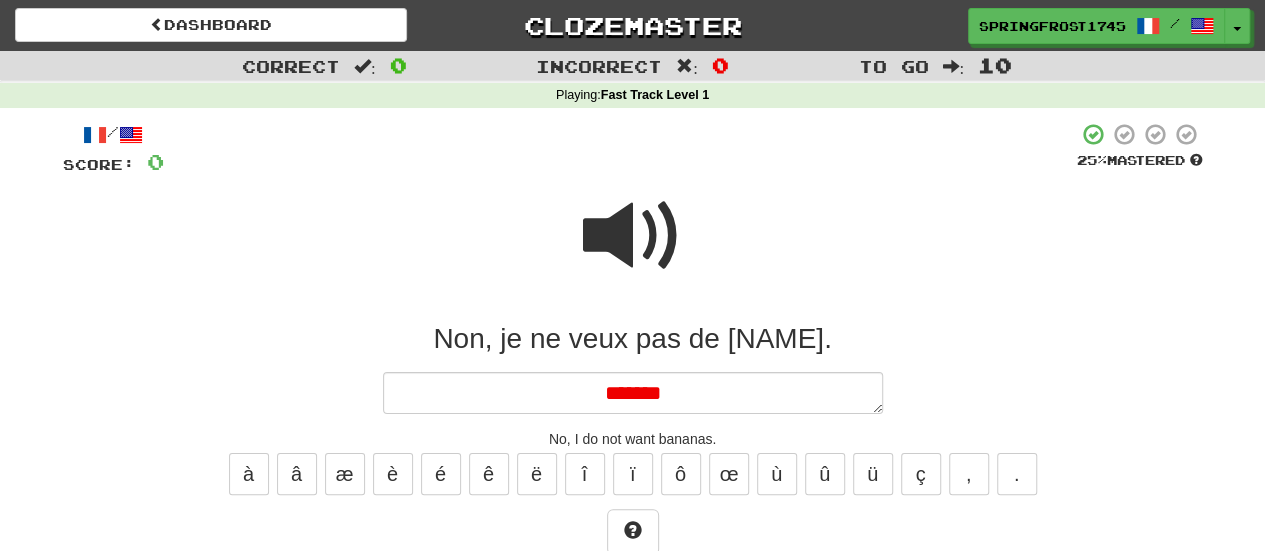 type on "*" 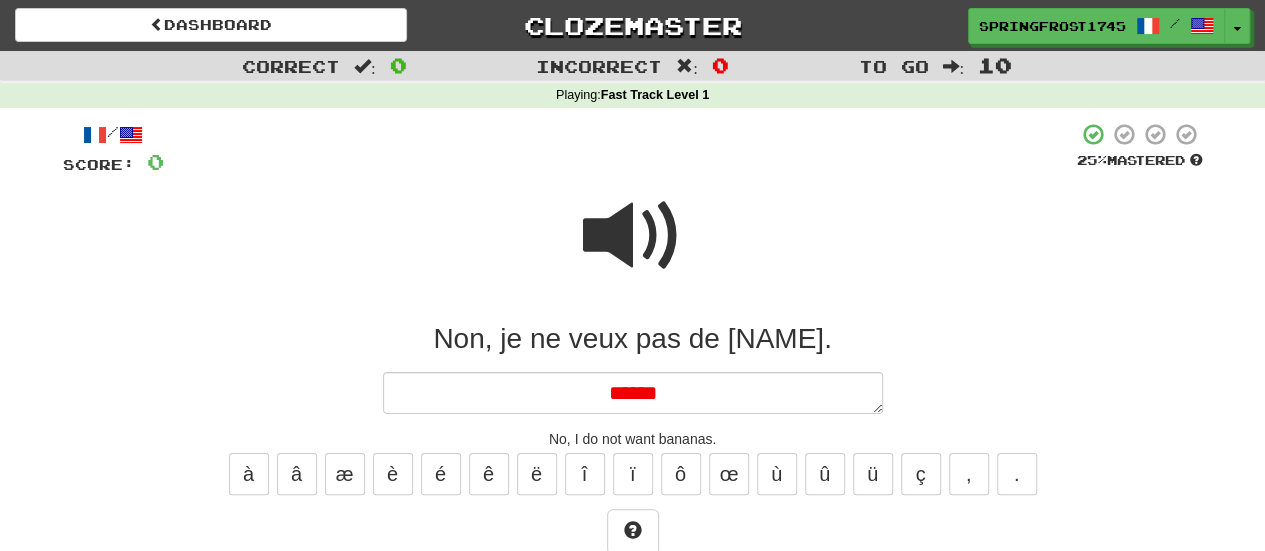 type on "*" 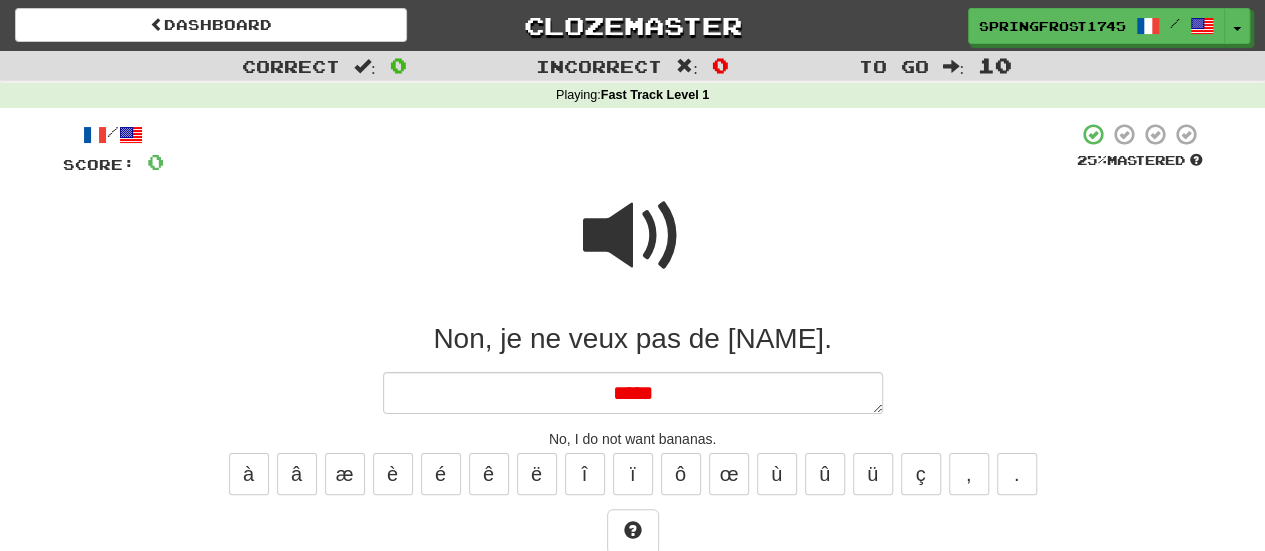 type on "*" 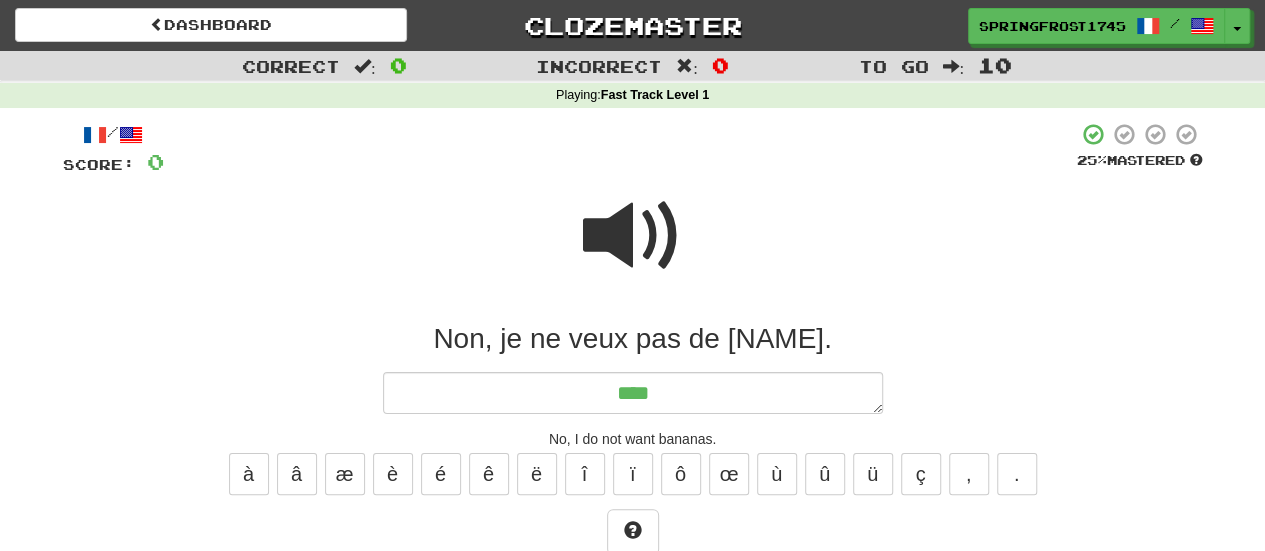 type on "*" 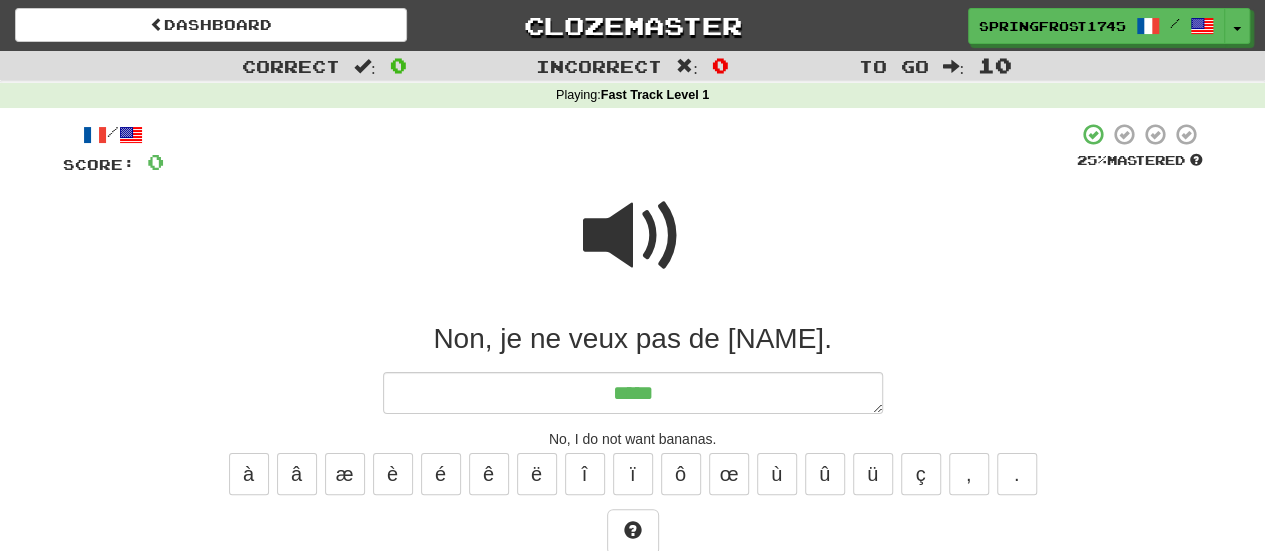 type on "*" 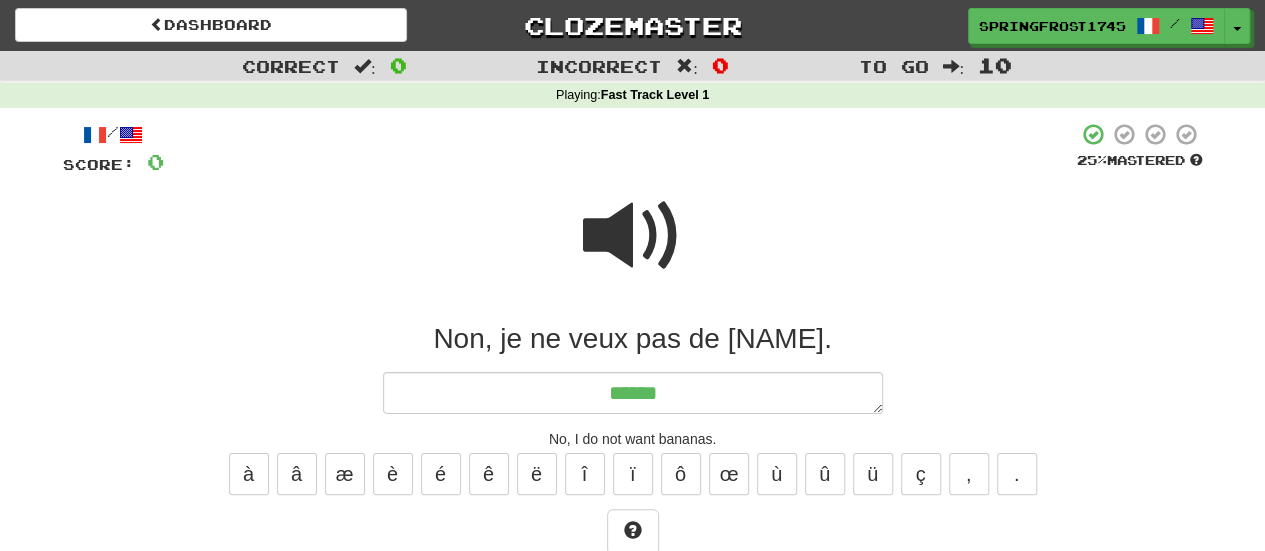 type on "*" 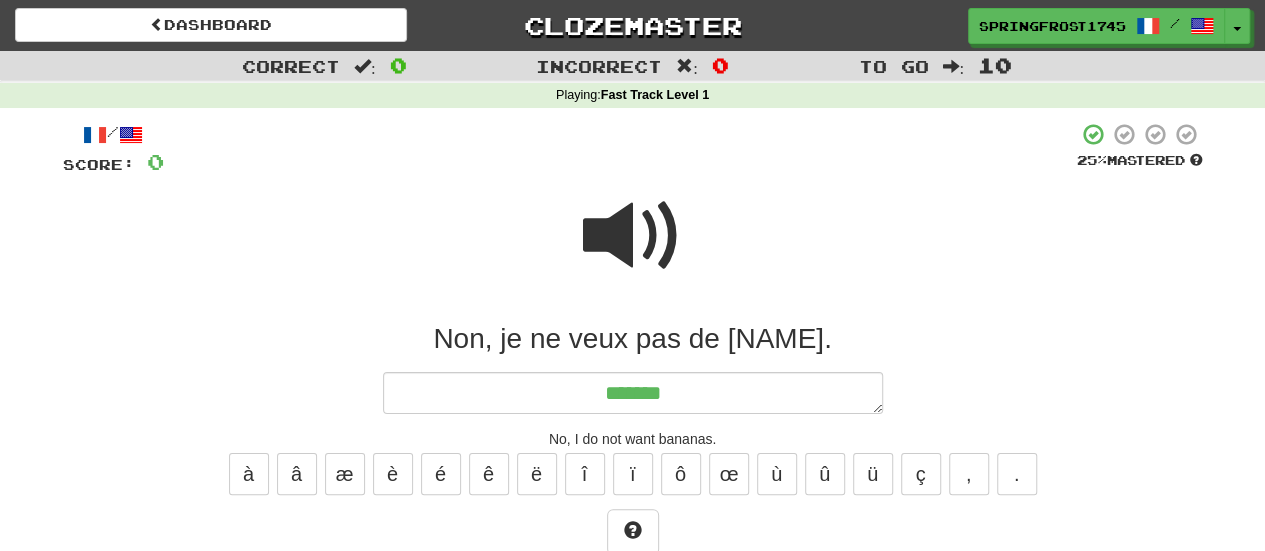 type on "*" 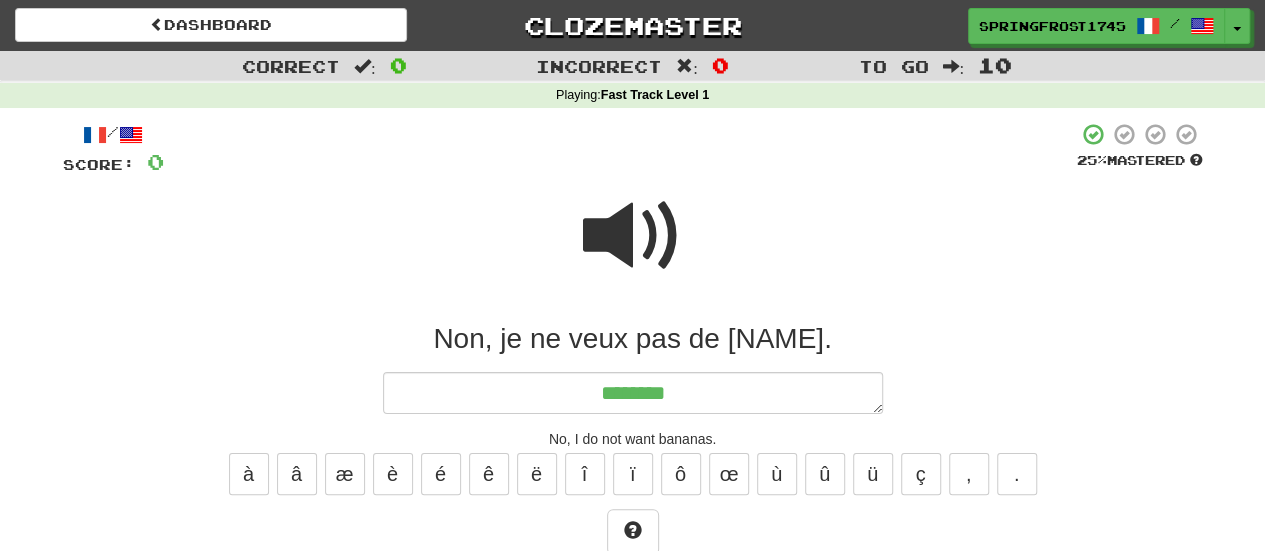 type on "*" 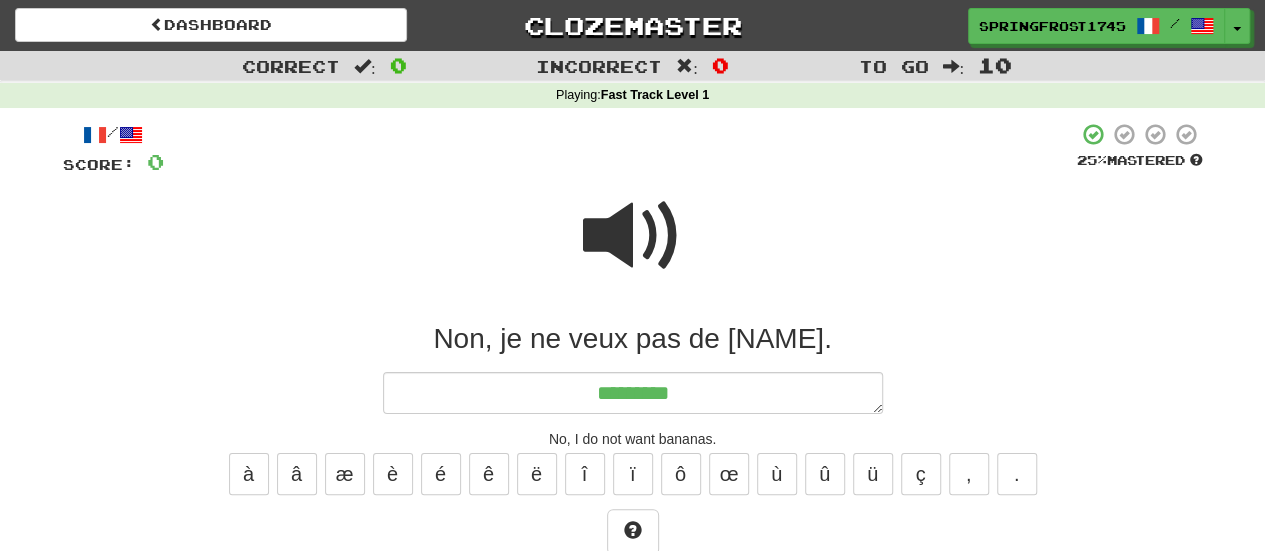 type on "*" 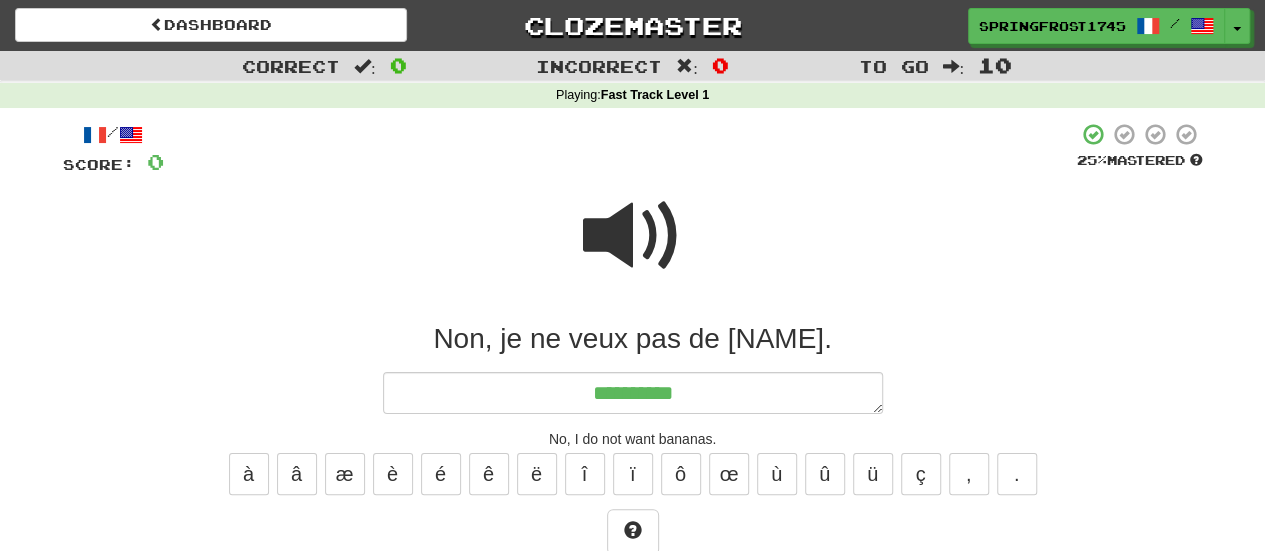 type on "*" 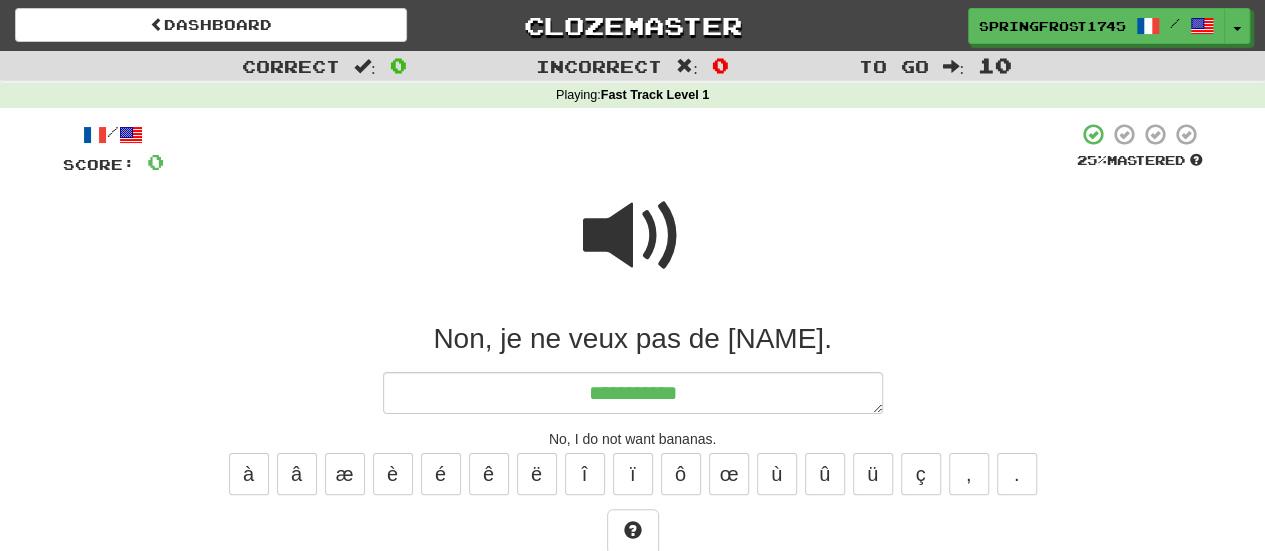type on "*" 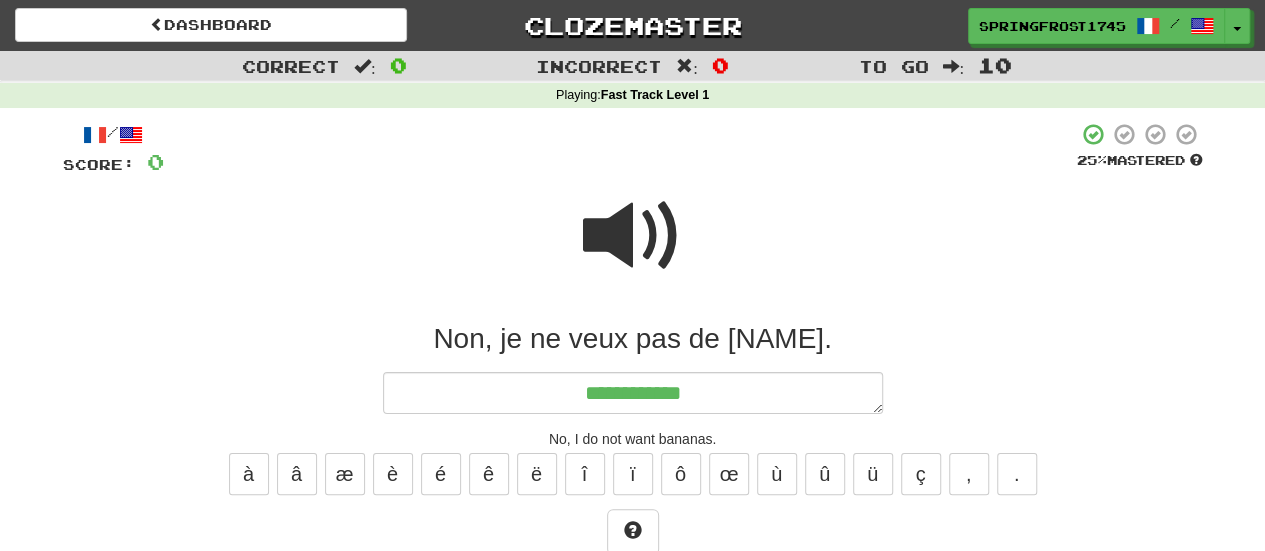 type on "*" 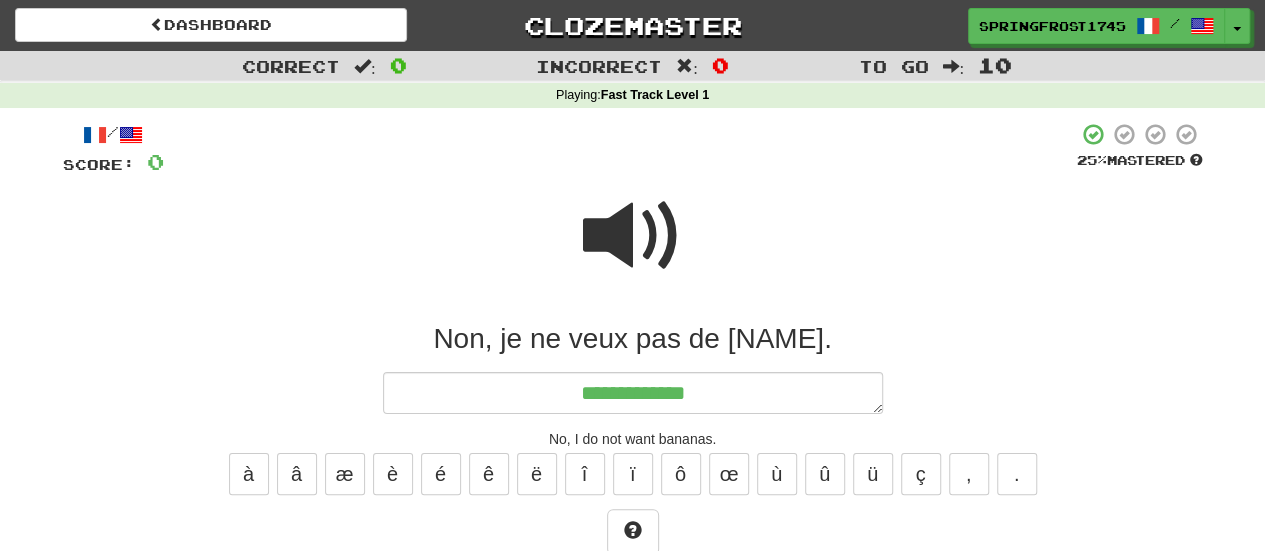 type on "*" 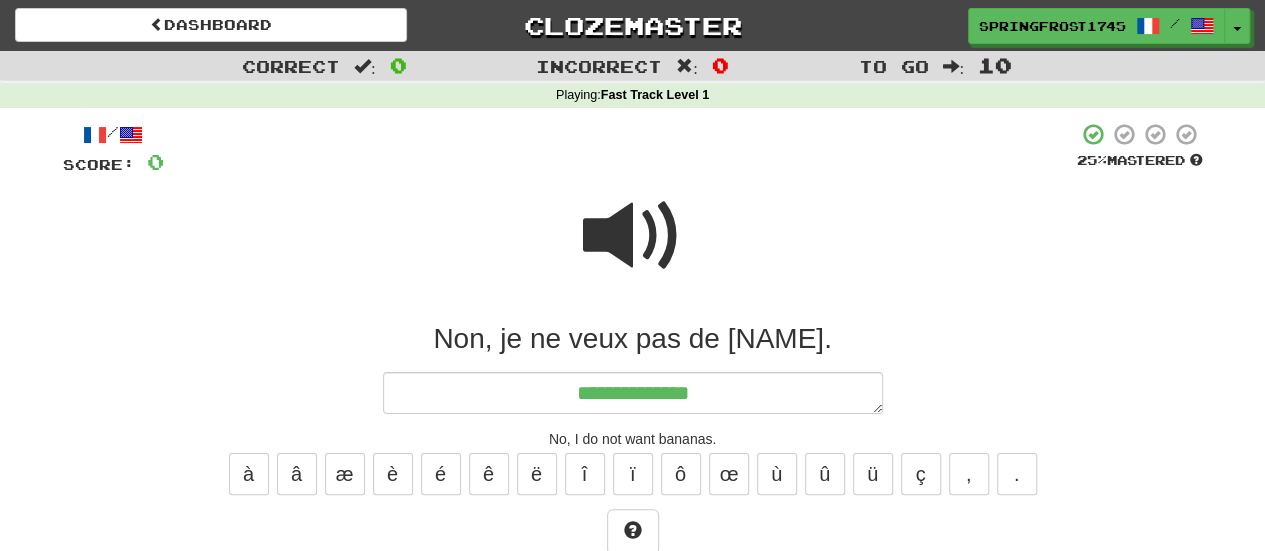 type on "*" 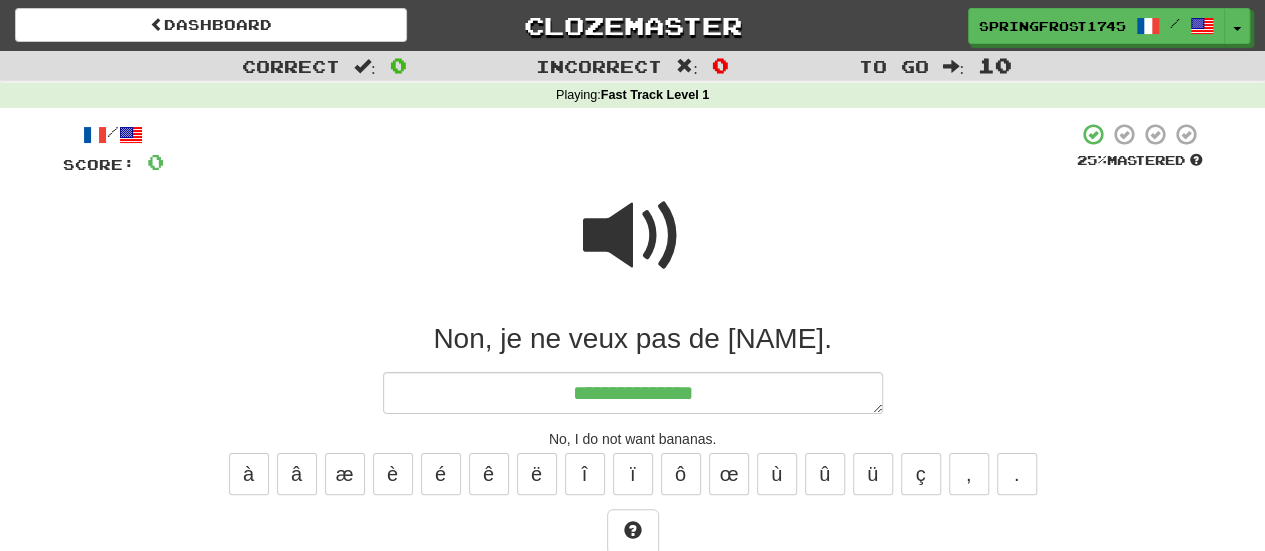 type on "*" 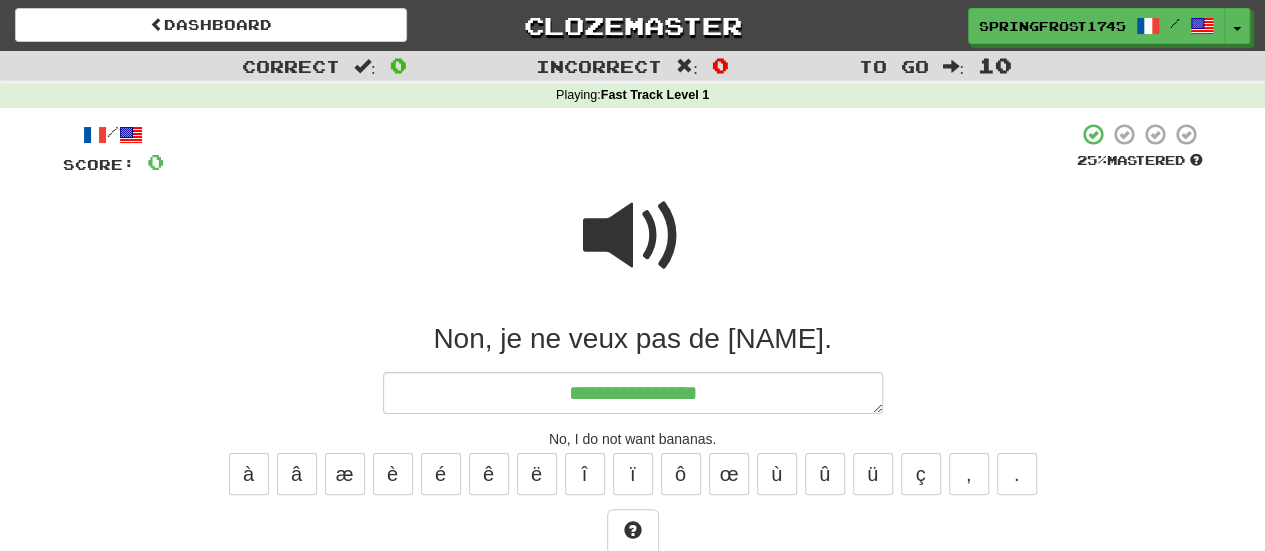 type on "*" 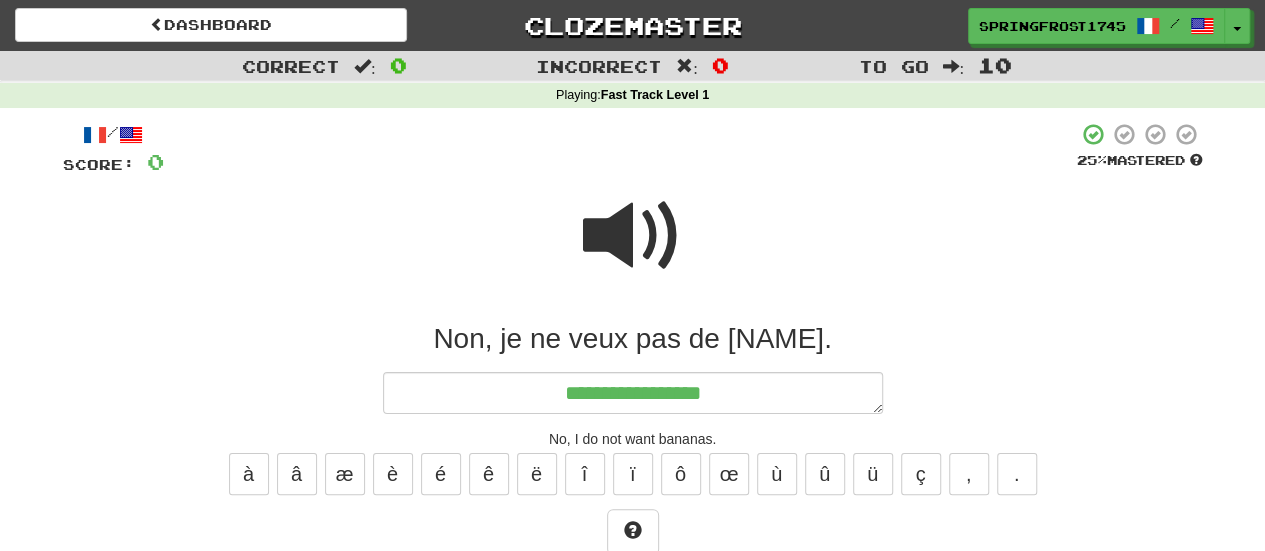 type on "*" 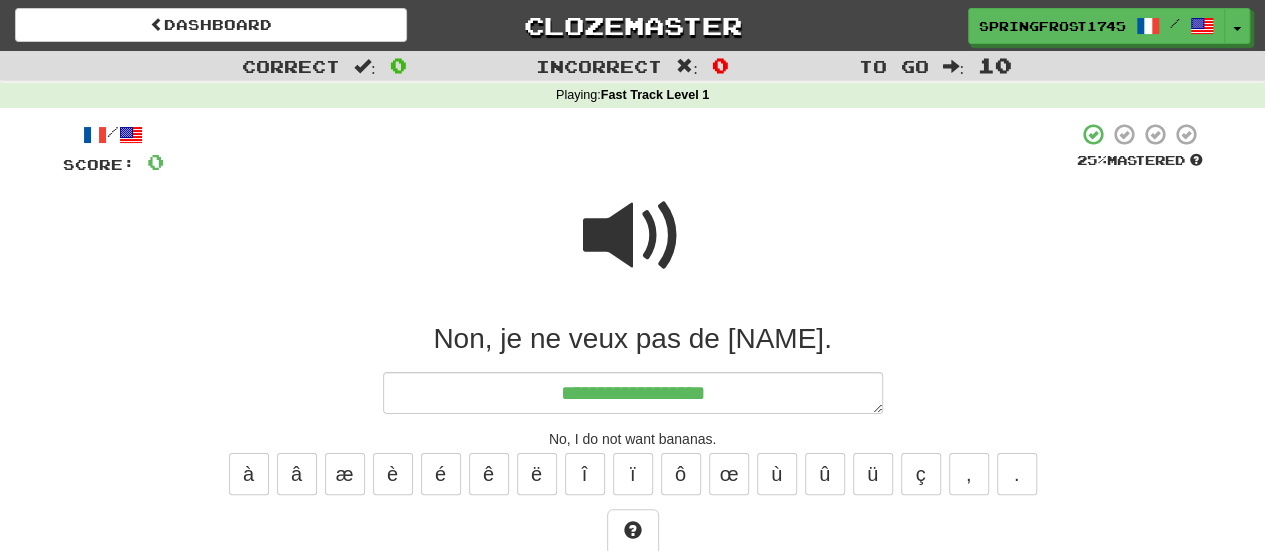 type on "*" 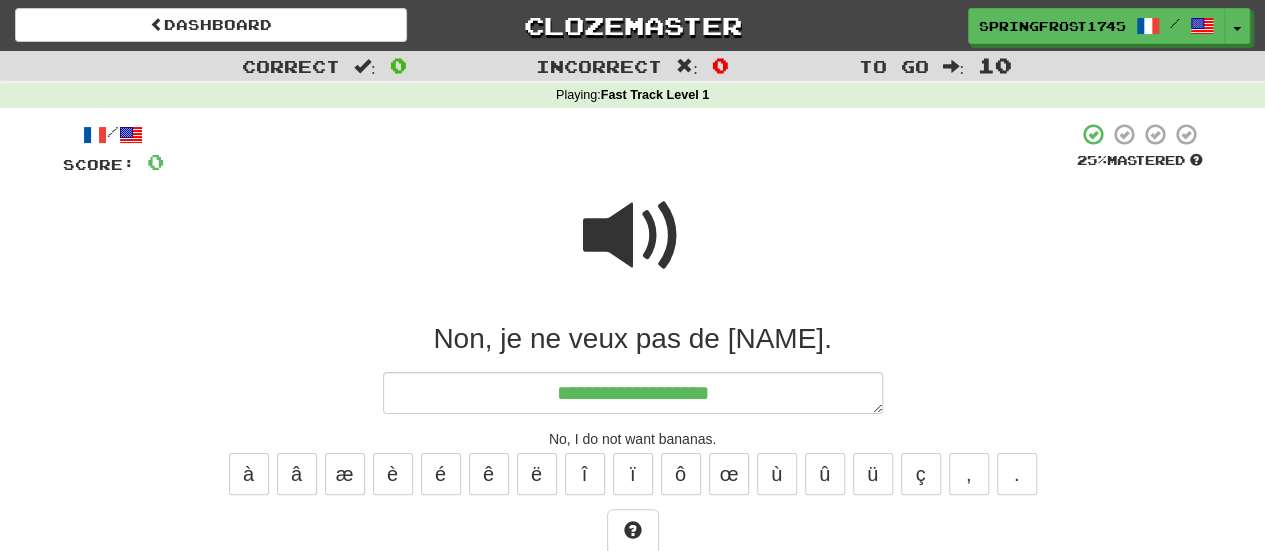 type on "*" 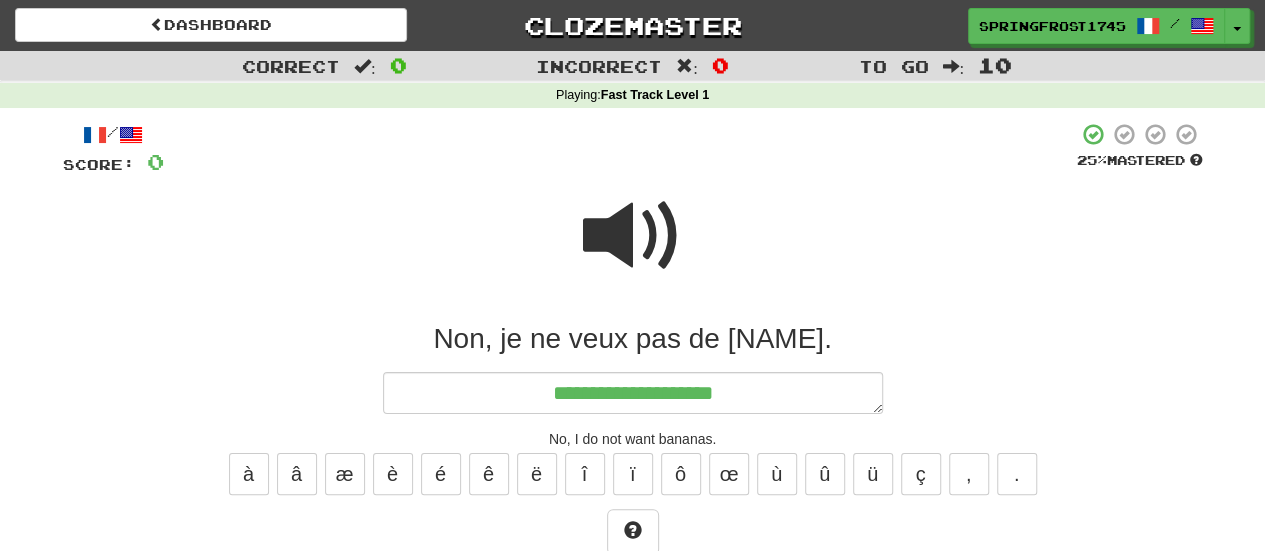 type on "**********" 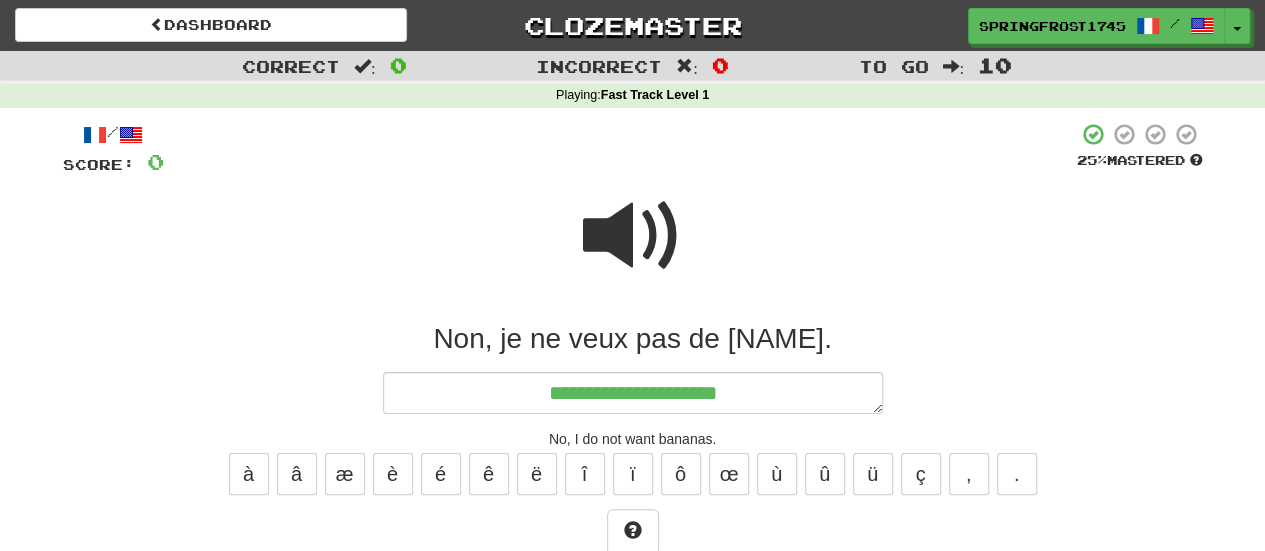 type on "*" 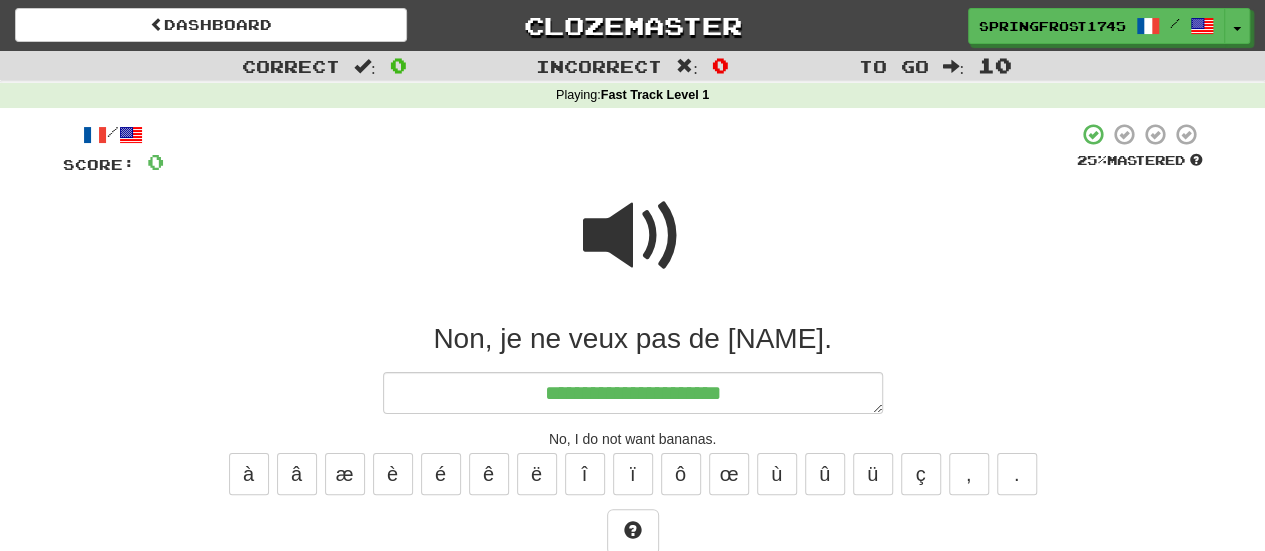type on "*" 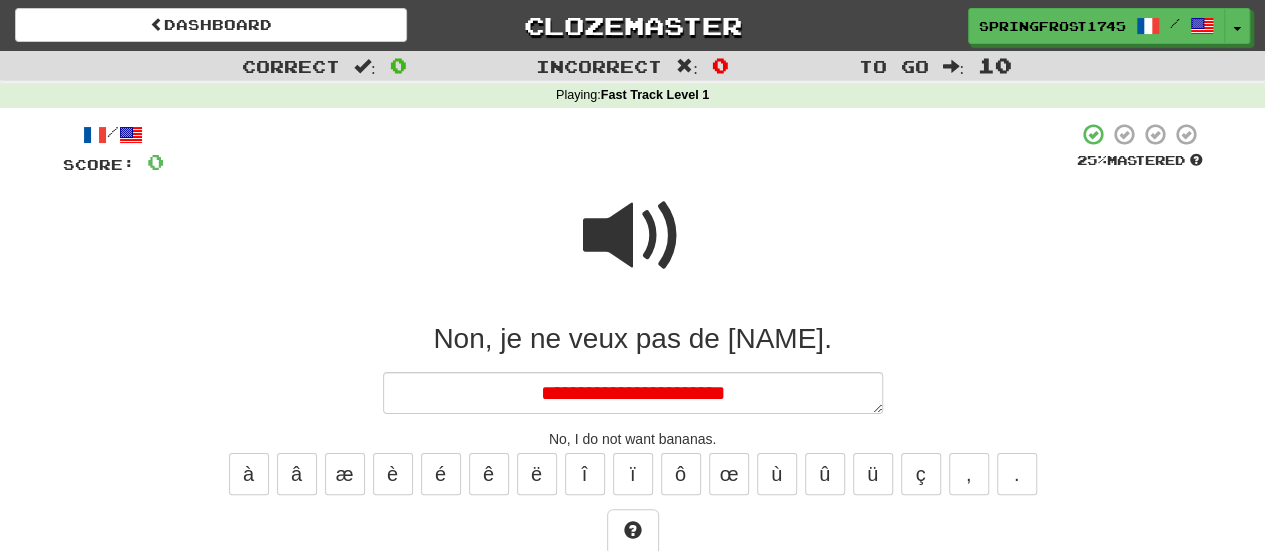type on "*" 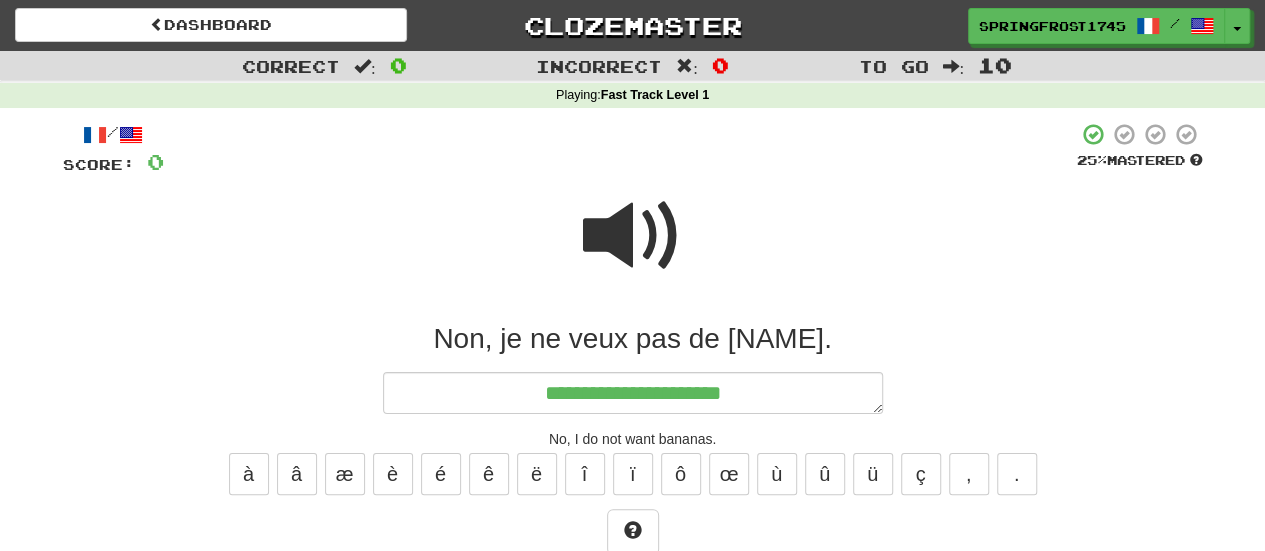 type on "*" 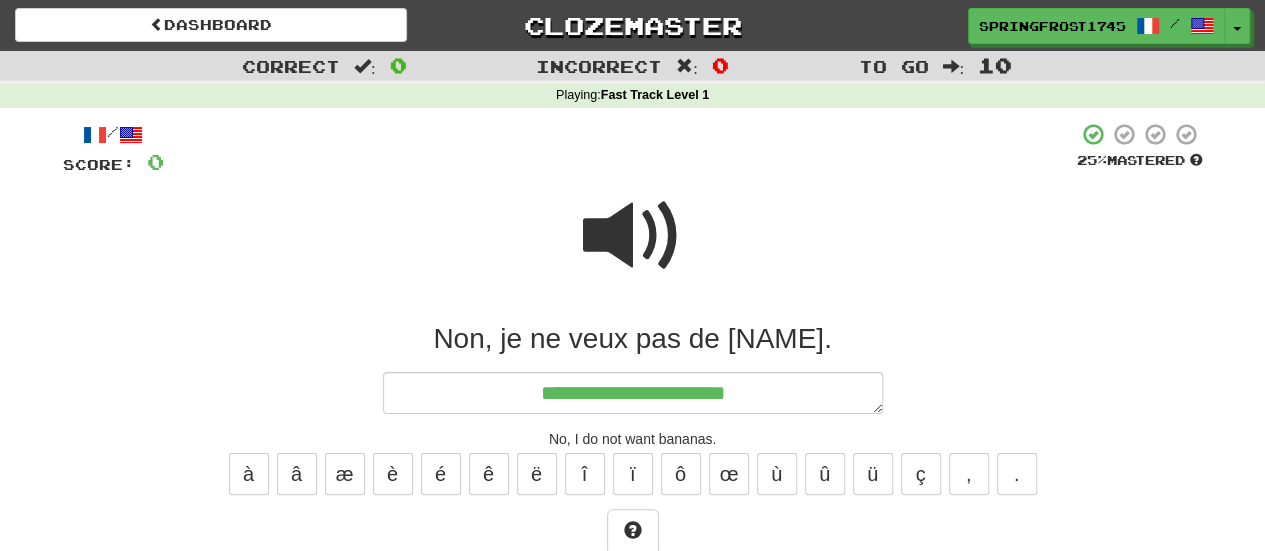 type on "*" 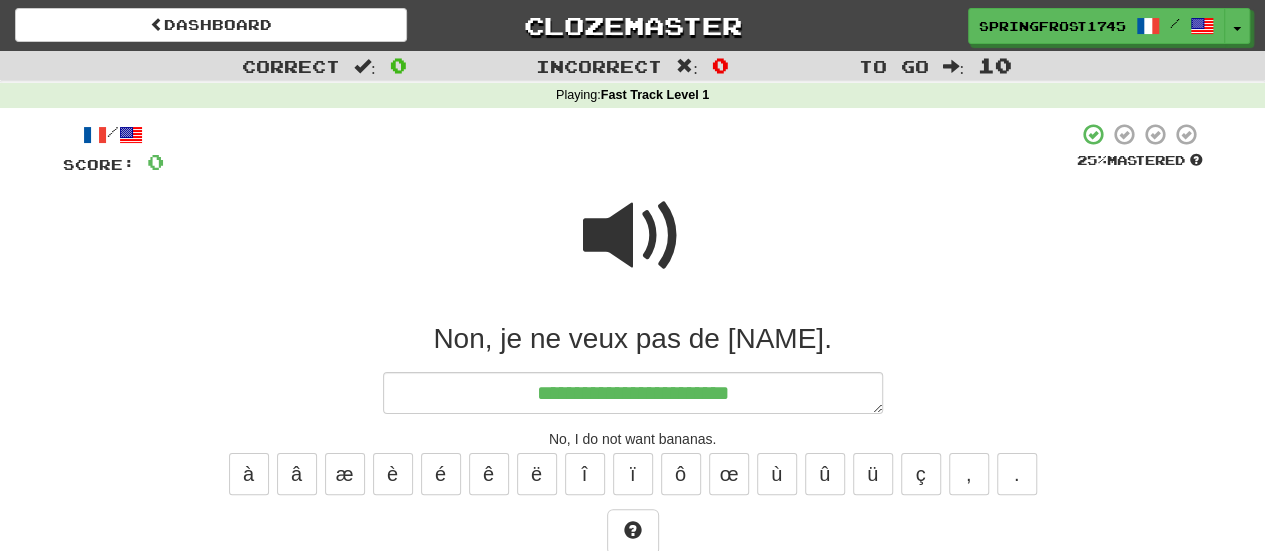 type on "*" 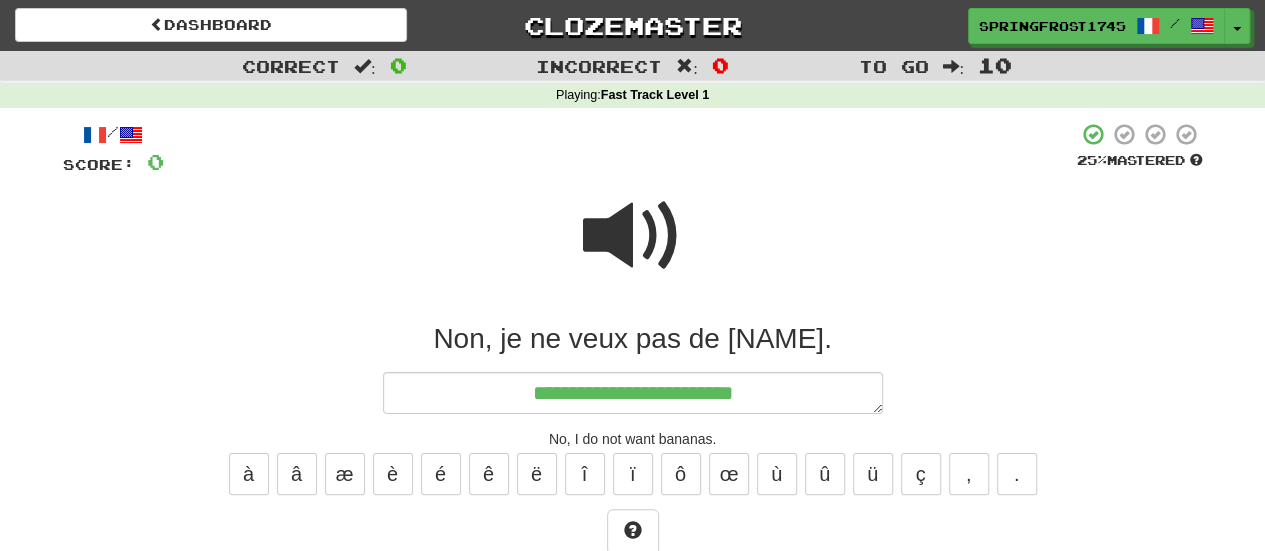 type on "*" 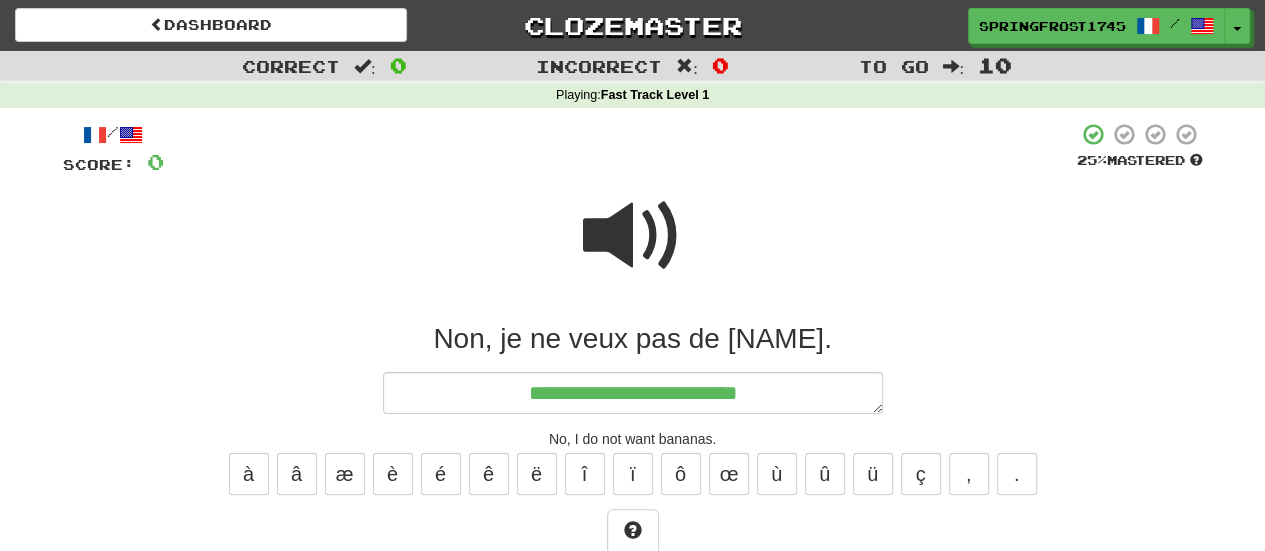 type on "*" 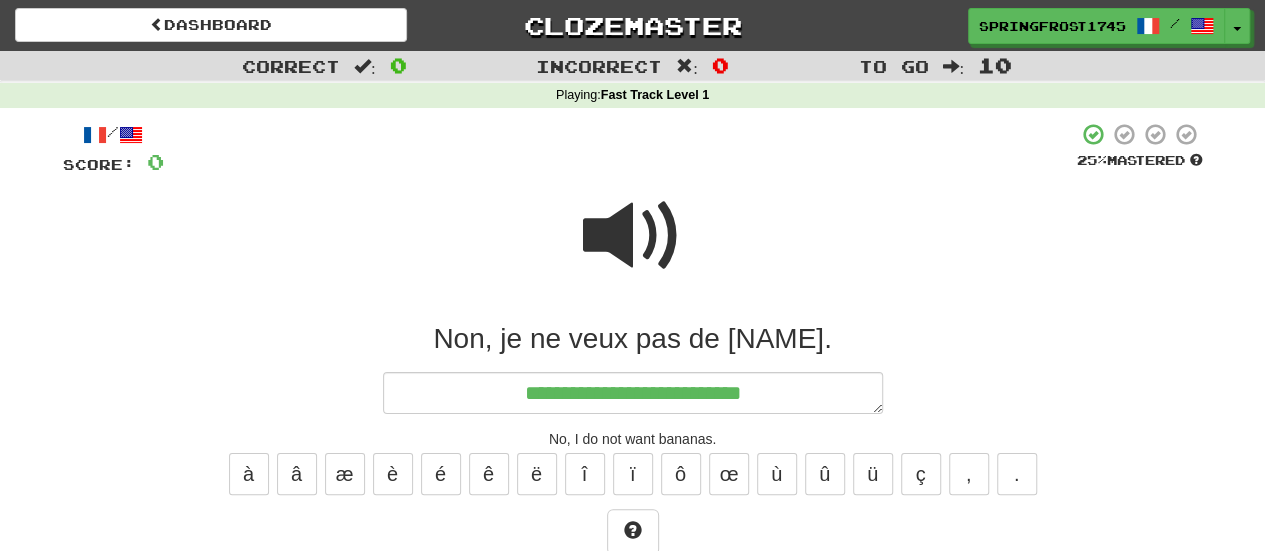 type on "*" 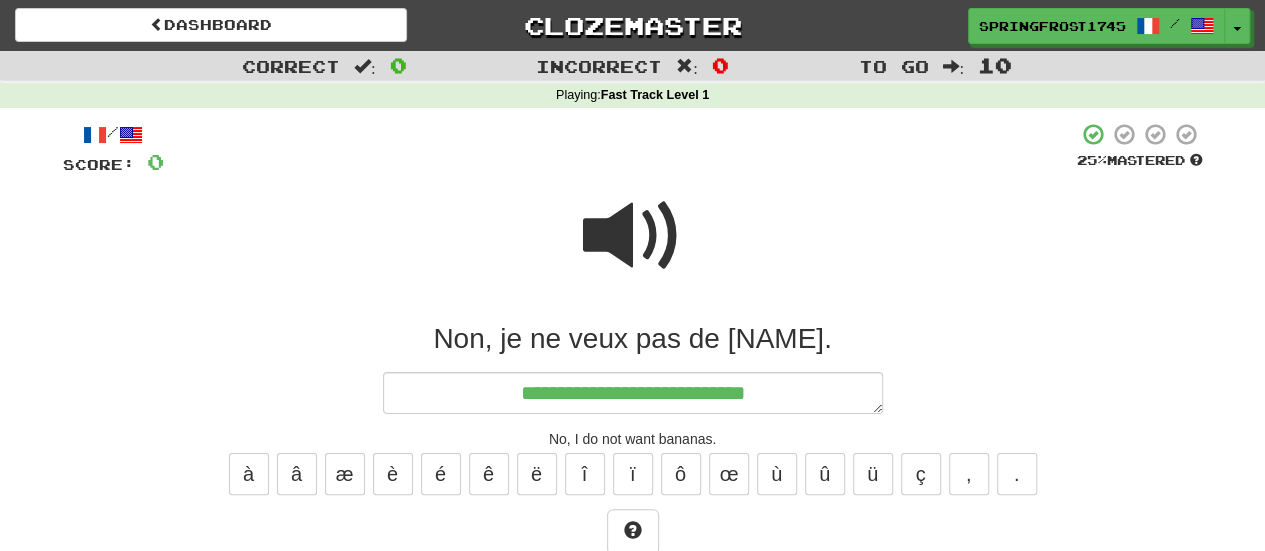 type on "*" 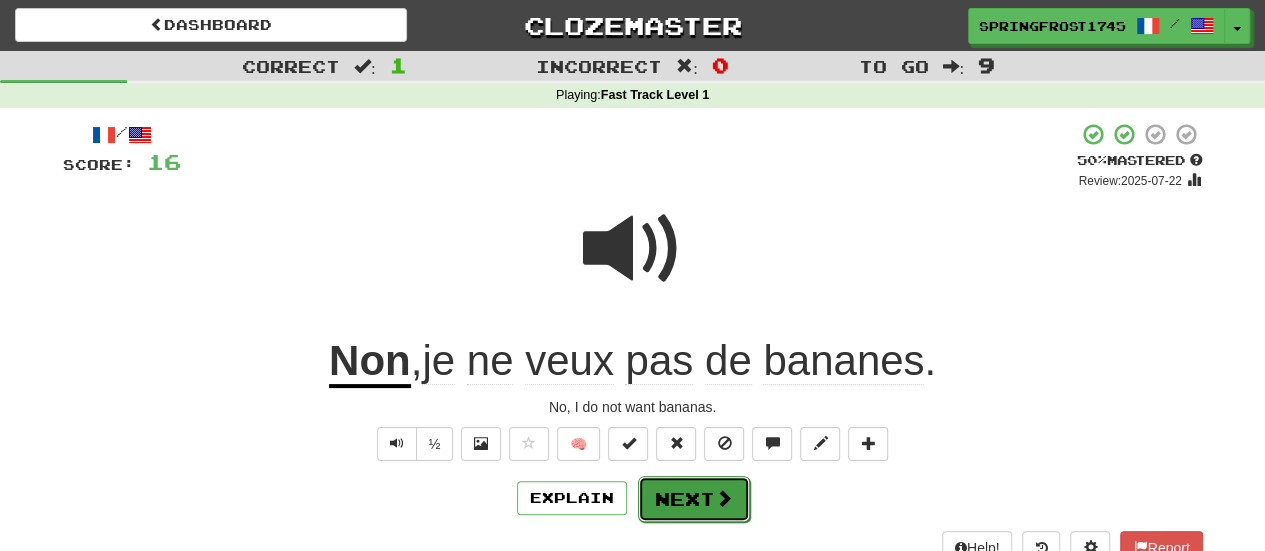 click on "Next" at bounding box center (694, 499) 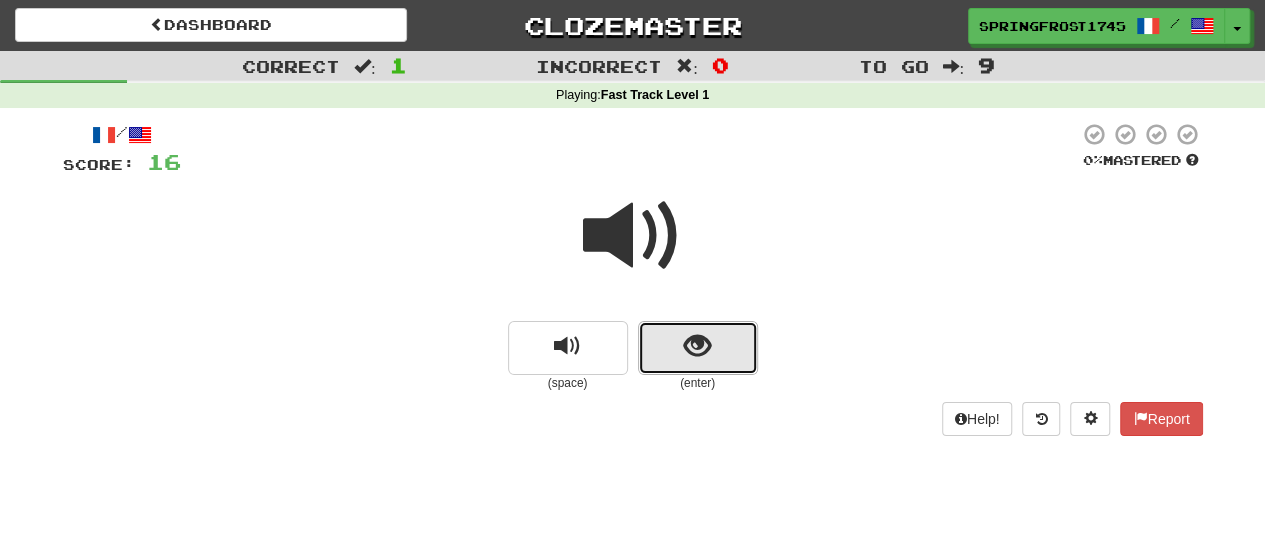 click at bounding box center (697, 346) 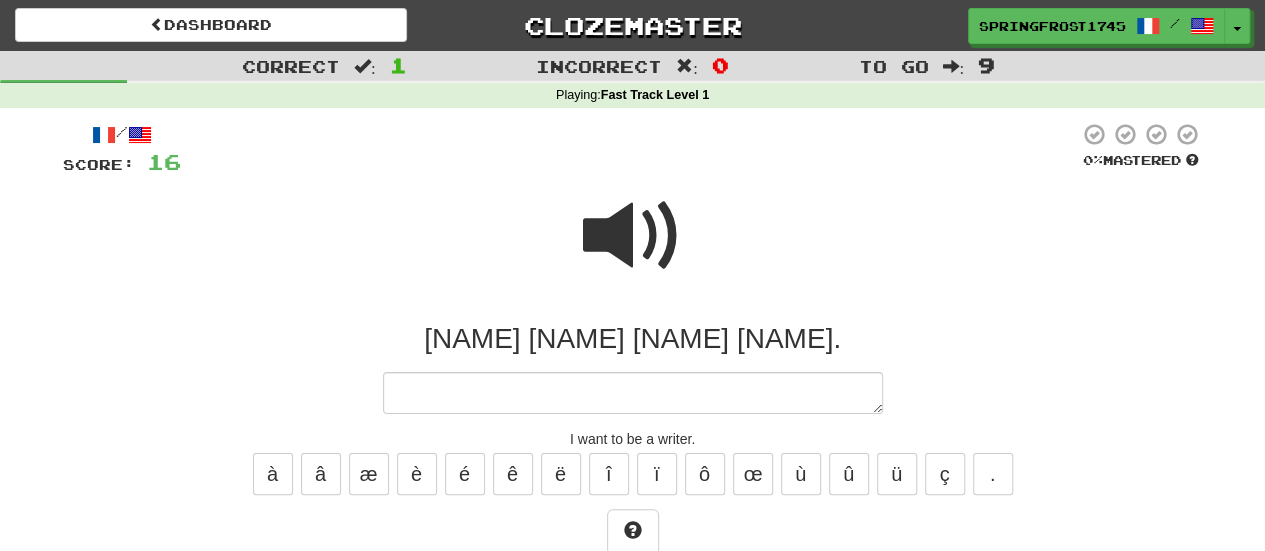 type on "*" 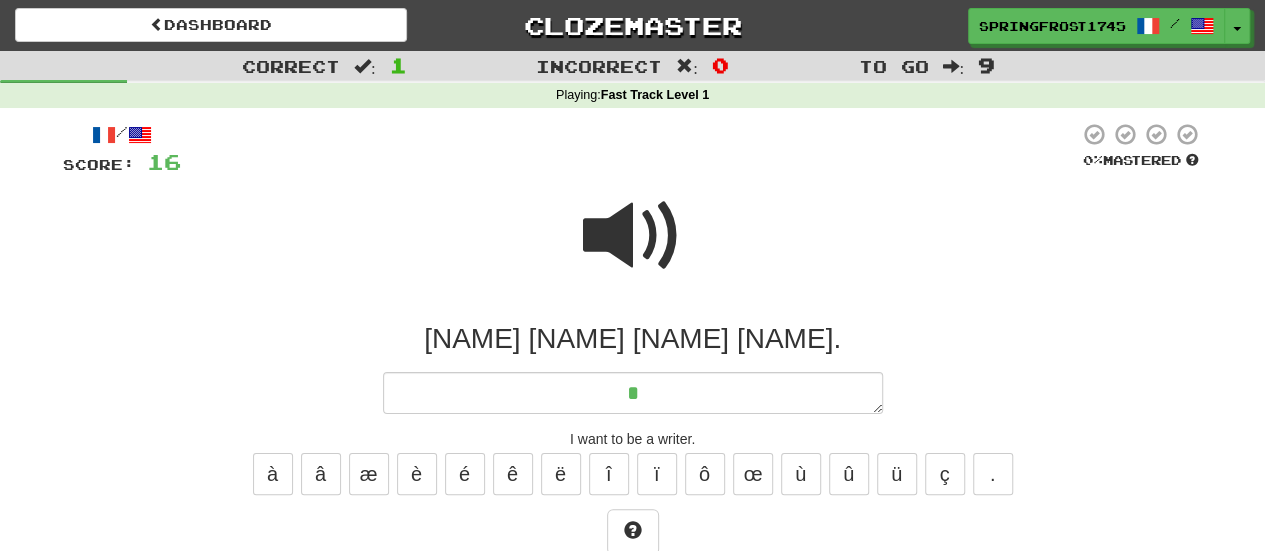 type on "*" 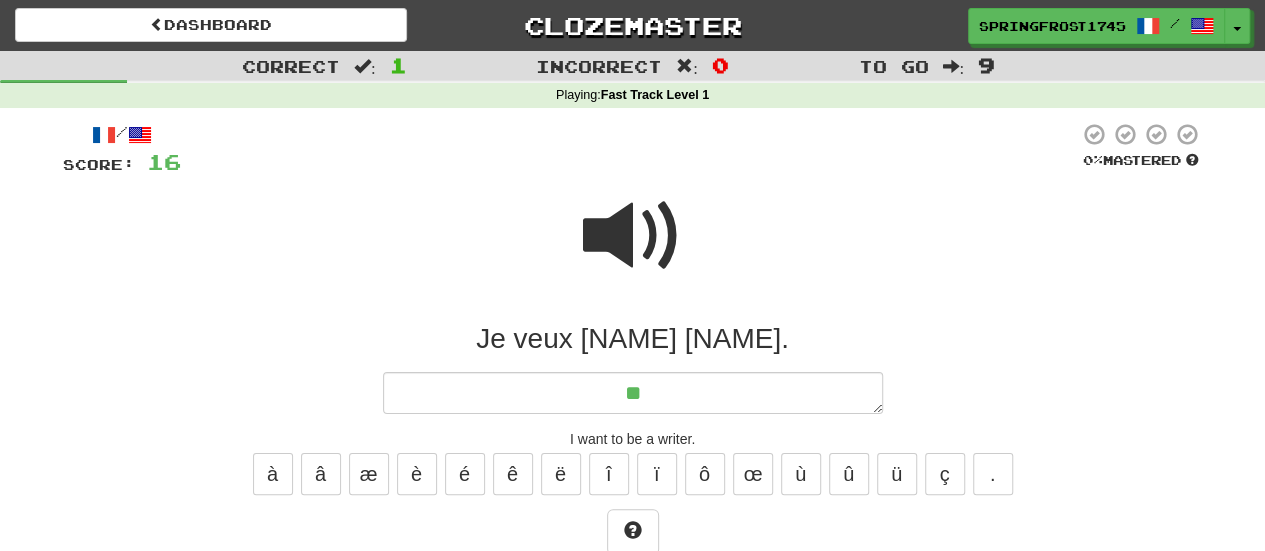 type on "*" 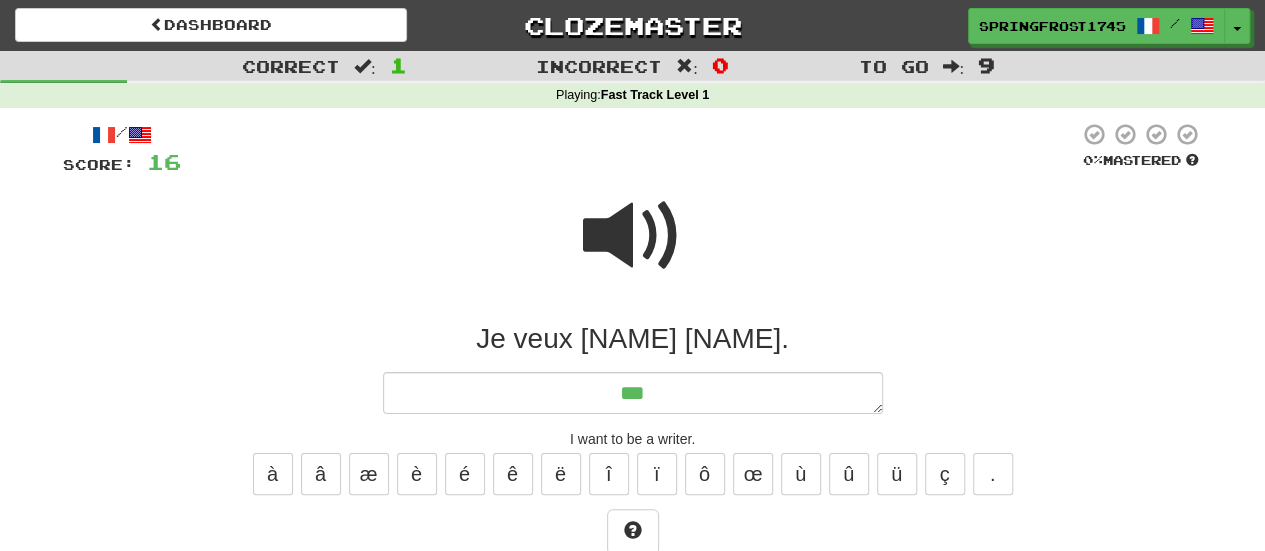 type on "*" 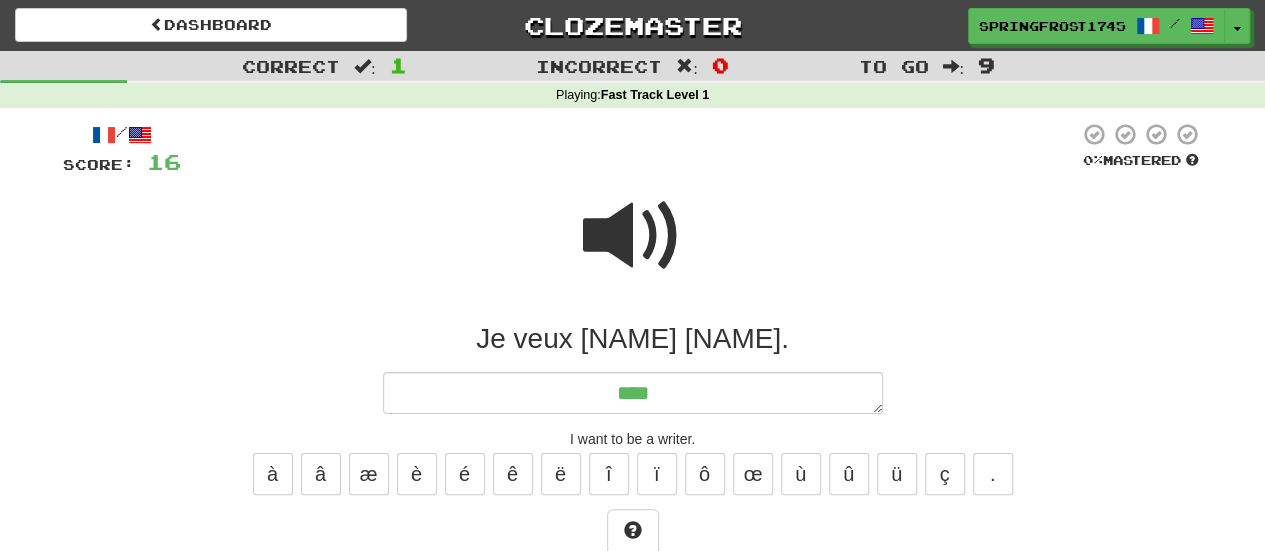 type on "*" 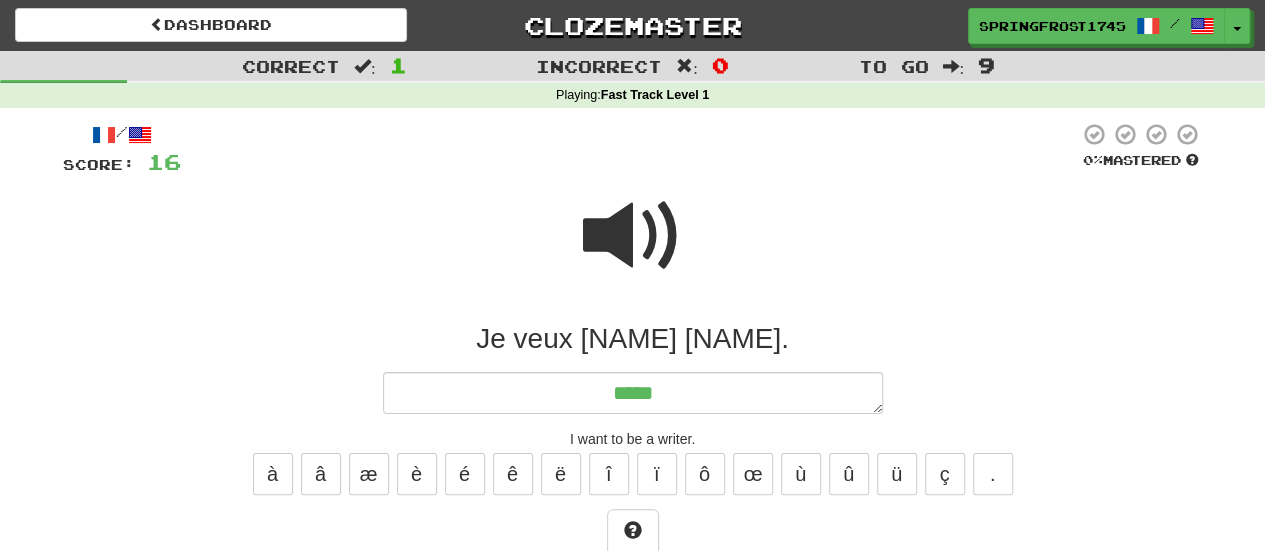 type on "*" 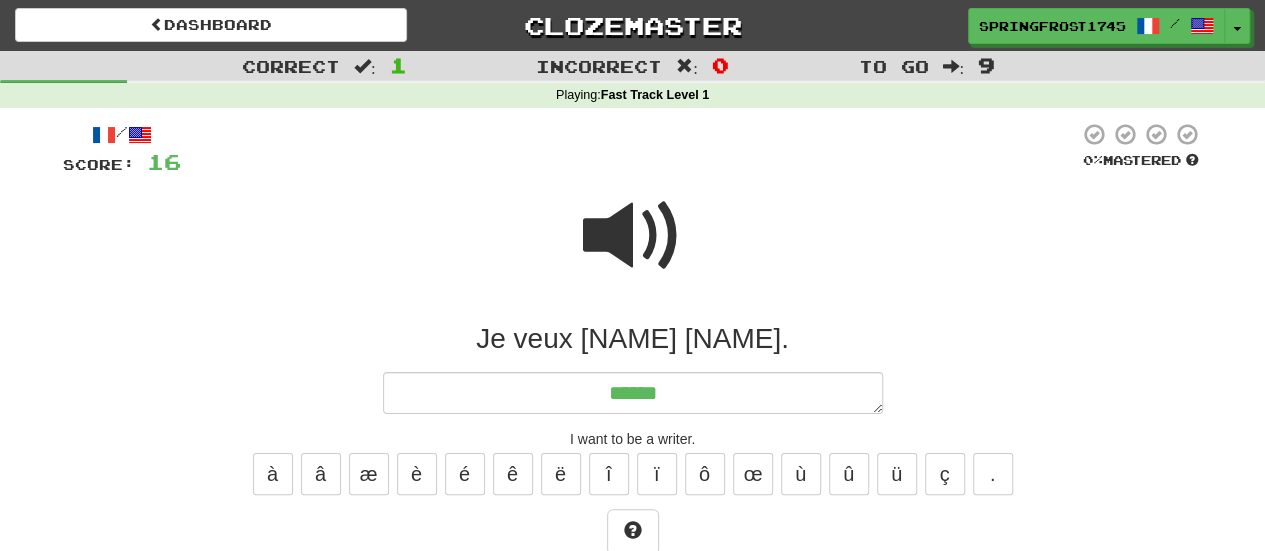 type on "*" 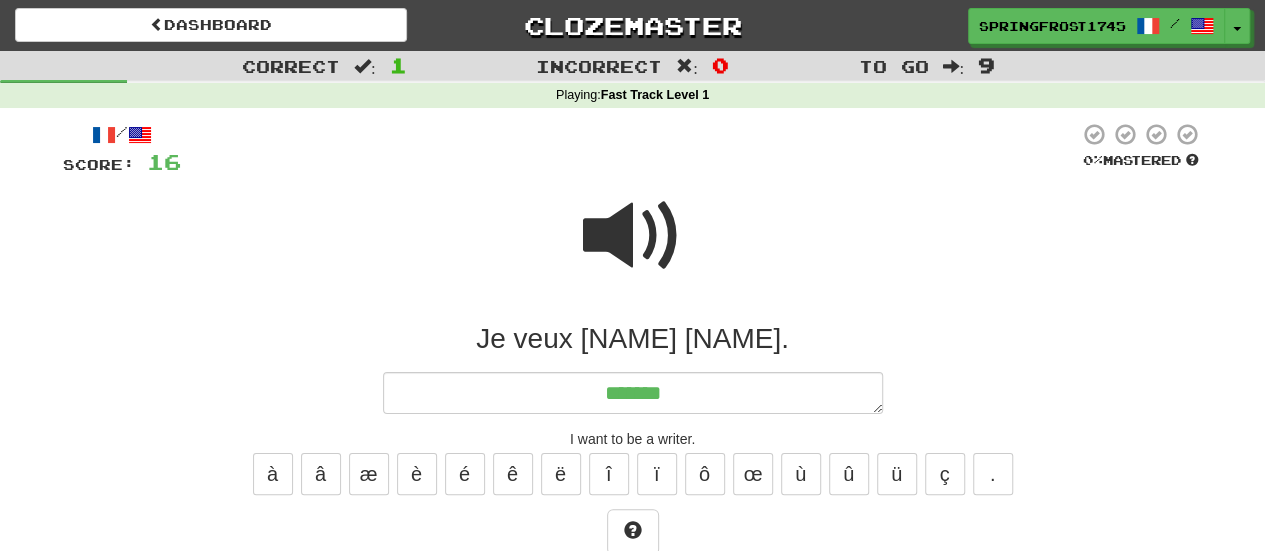 type on "*" 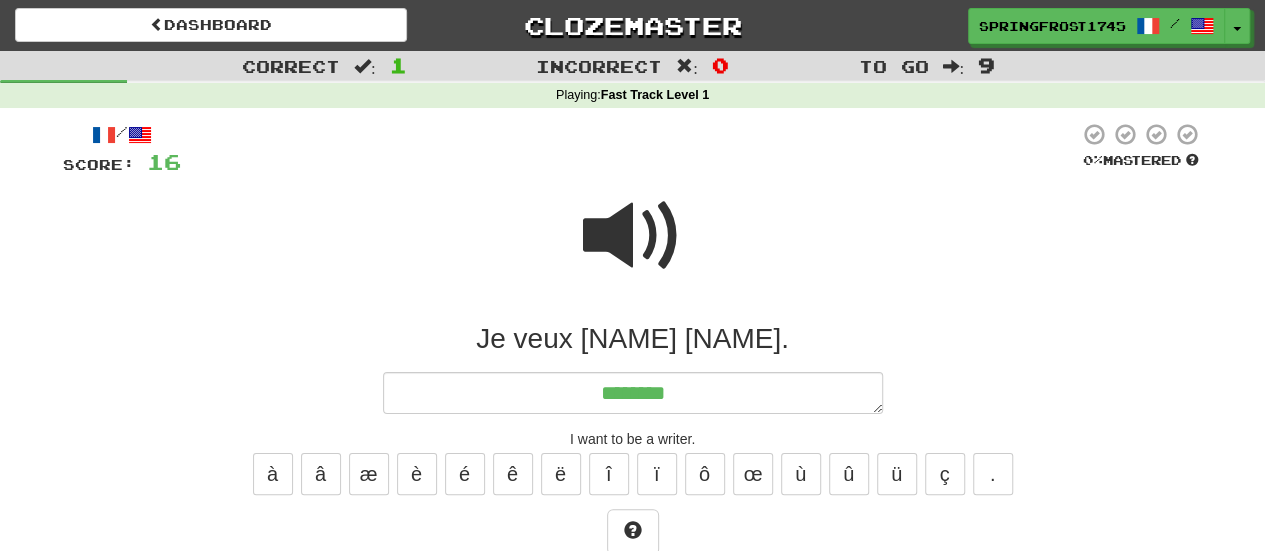 type on "*" 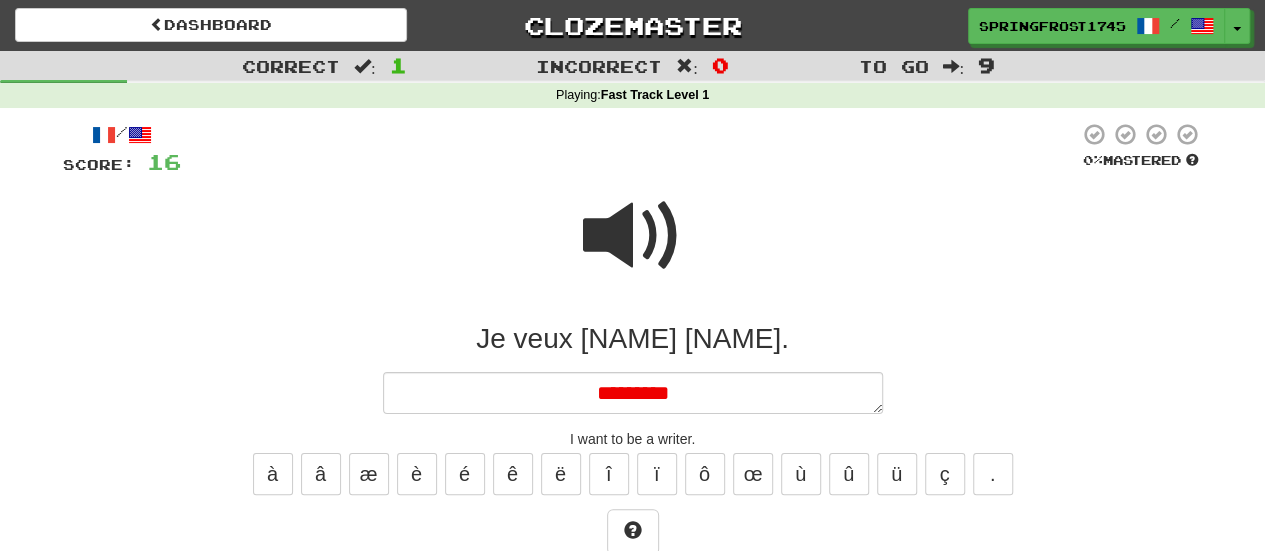 type on "*" 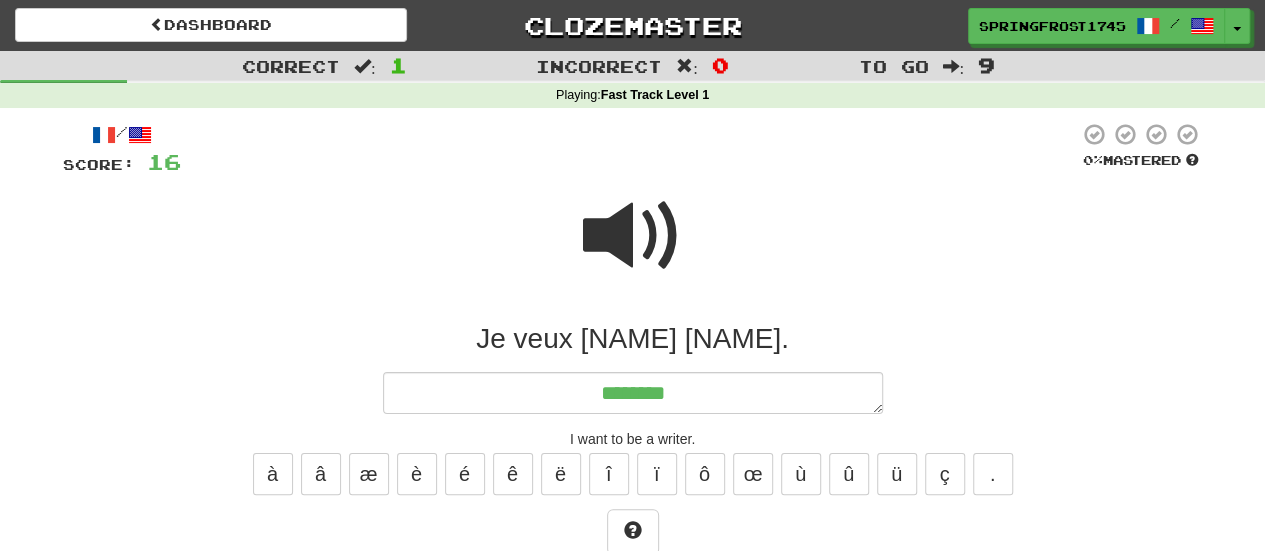 type on "*" 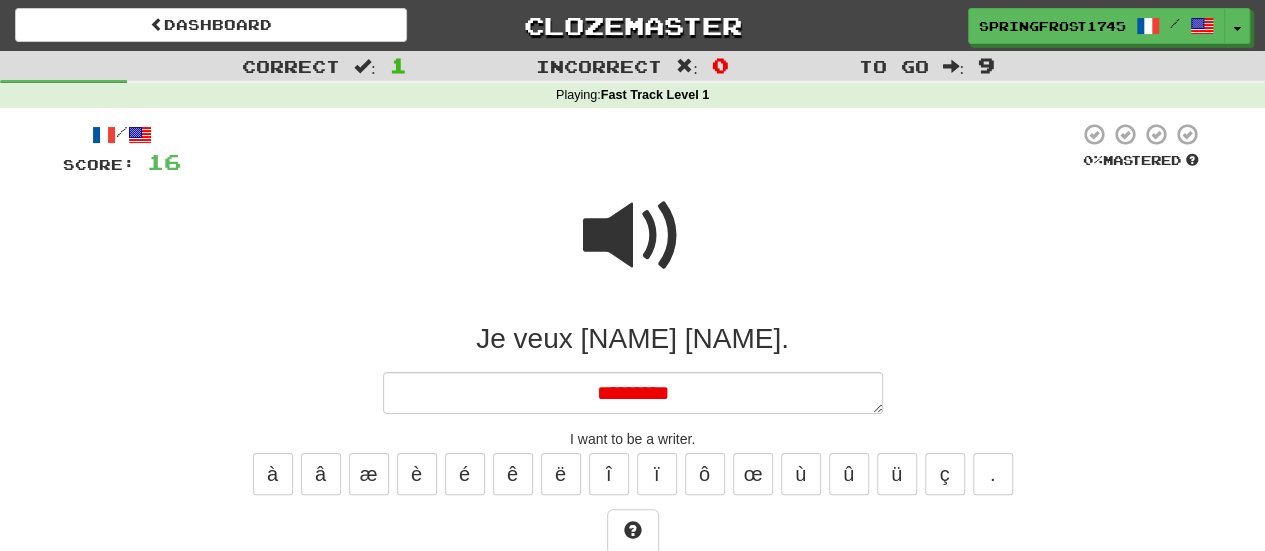type on "*" 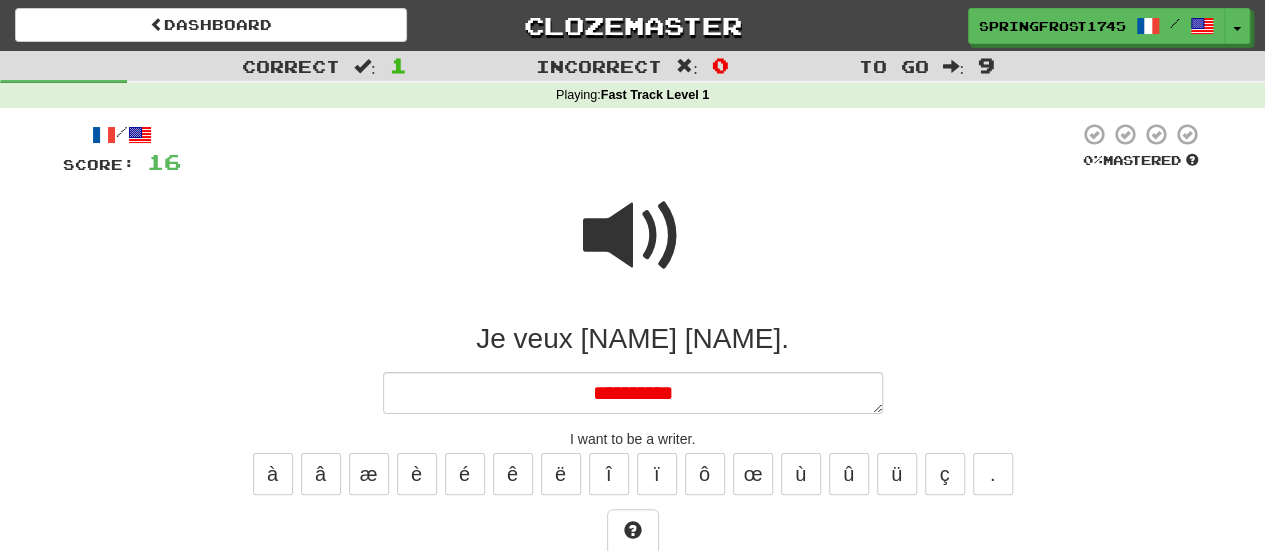 type on "*" 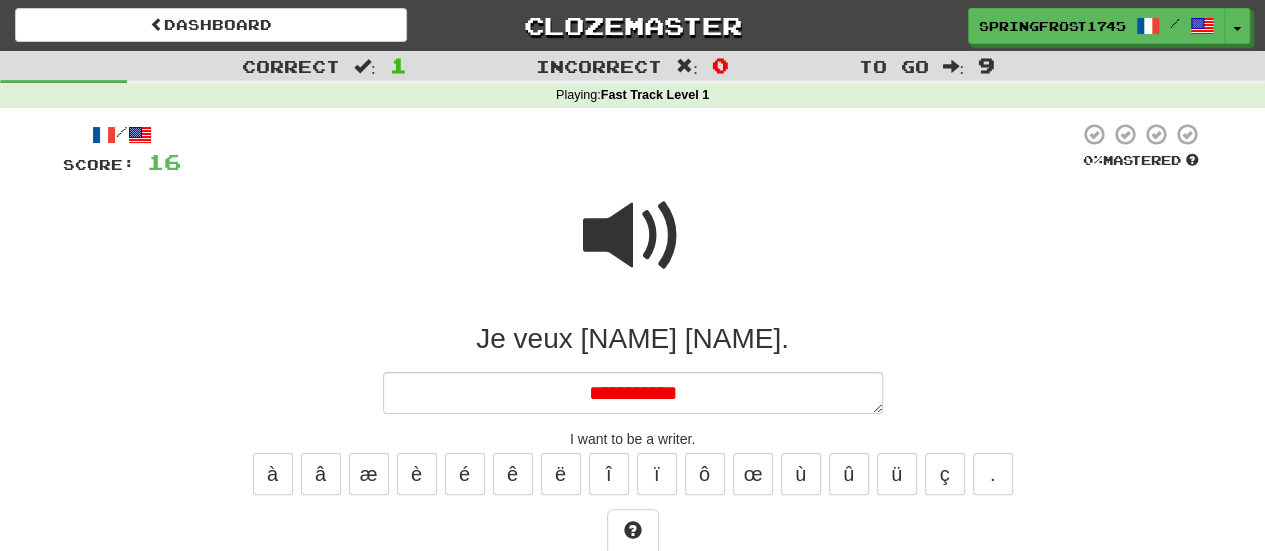 type on "*" 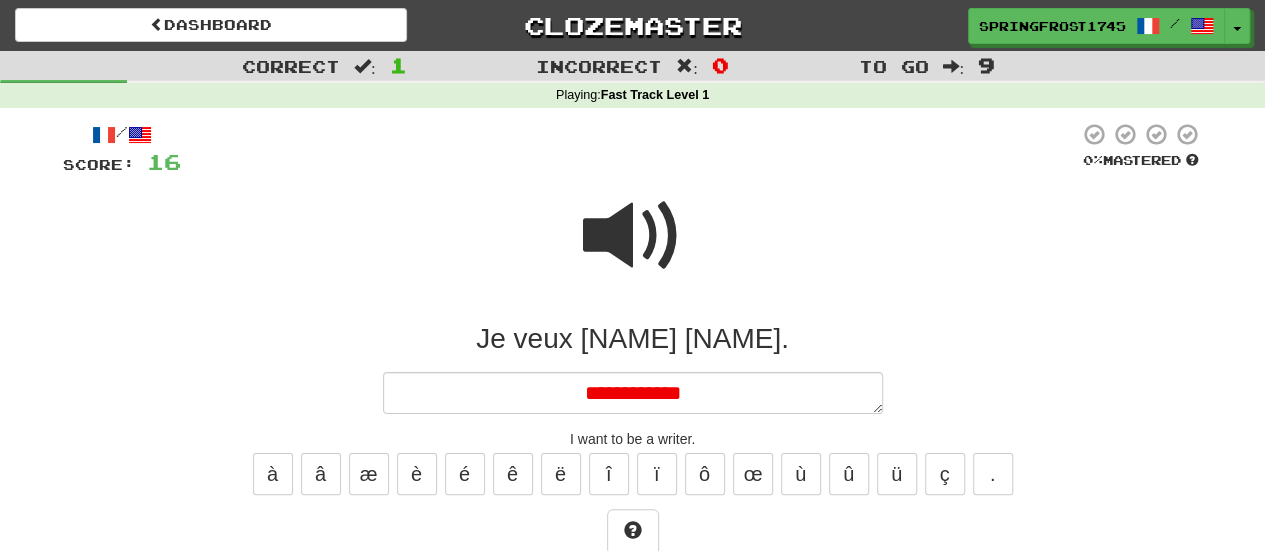 type on "*" 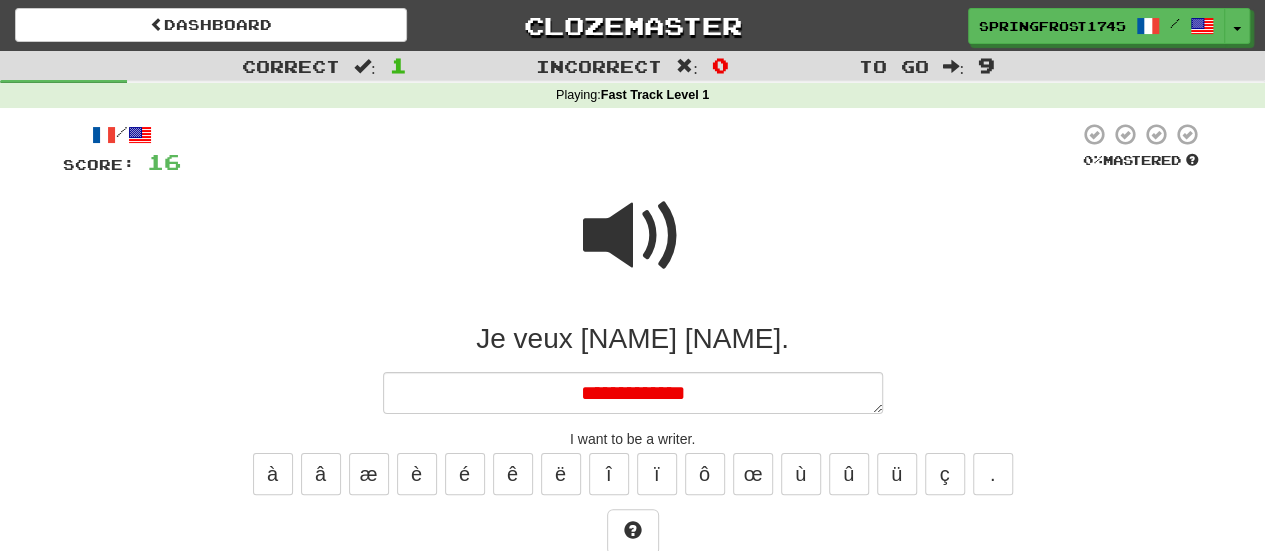 type on "*" 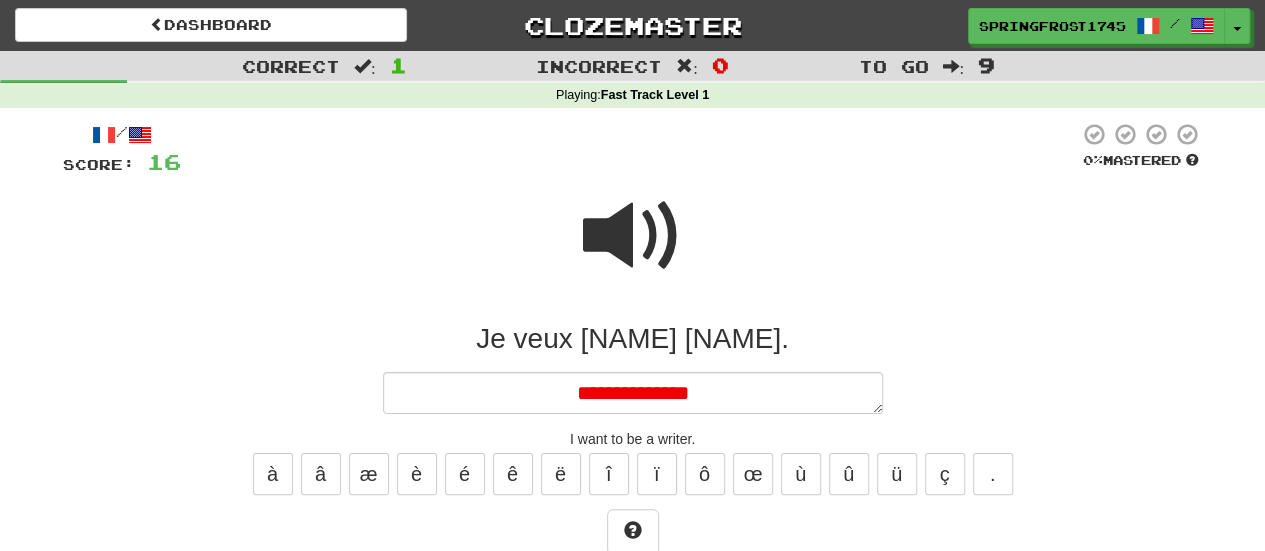 type on "*" 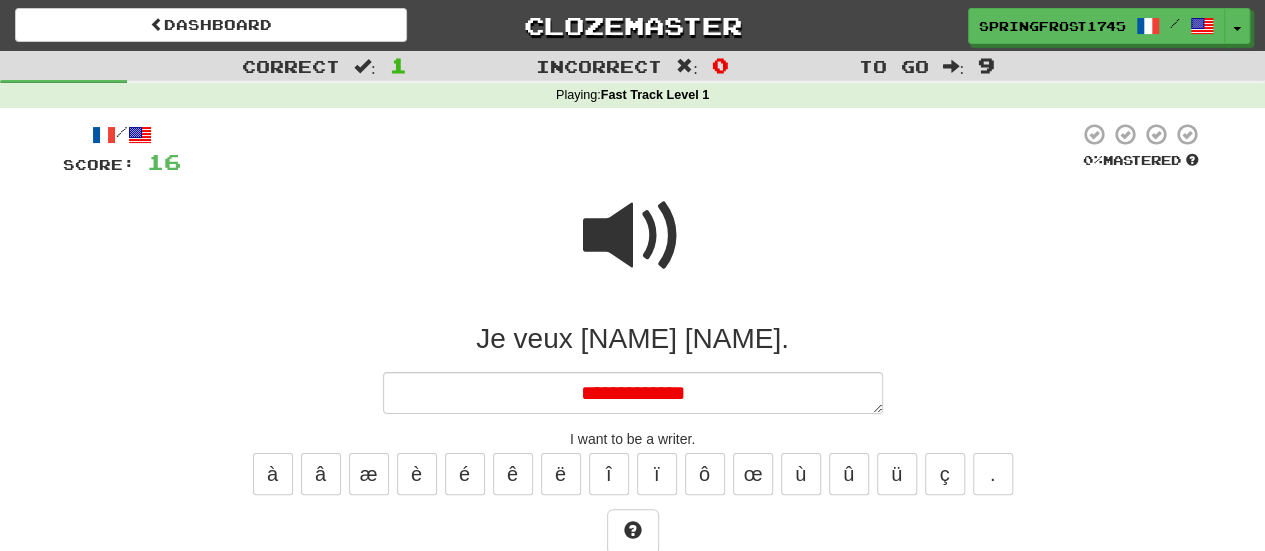 type on "*" 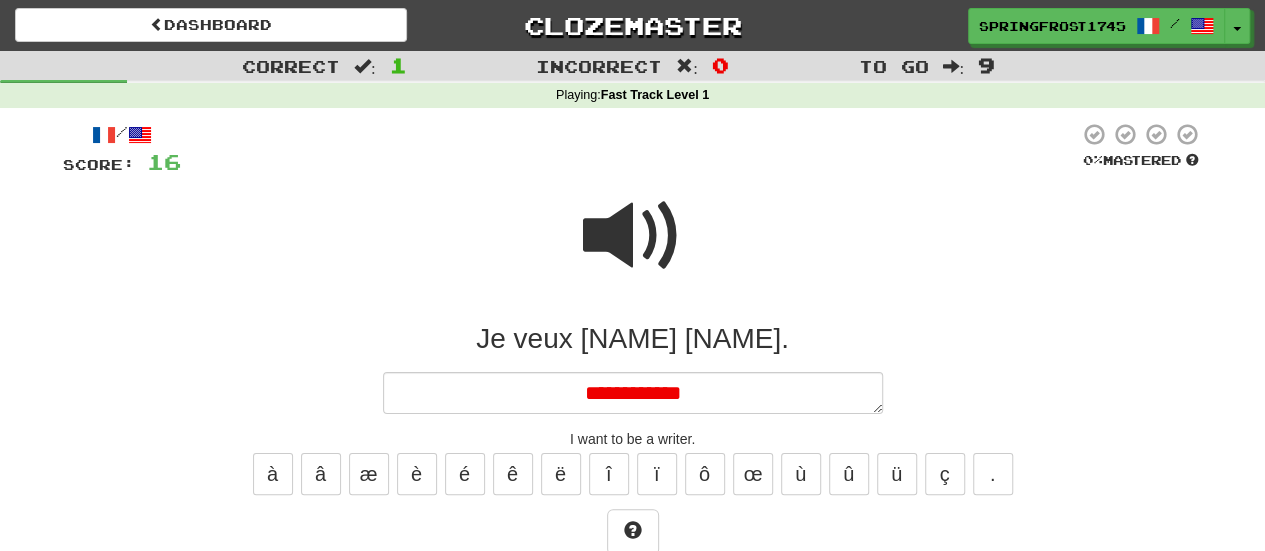 type on "*" 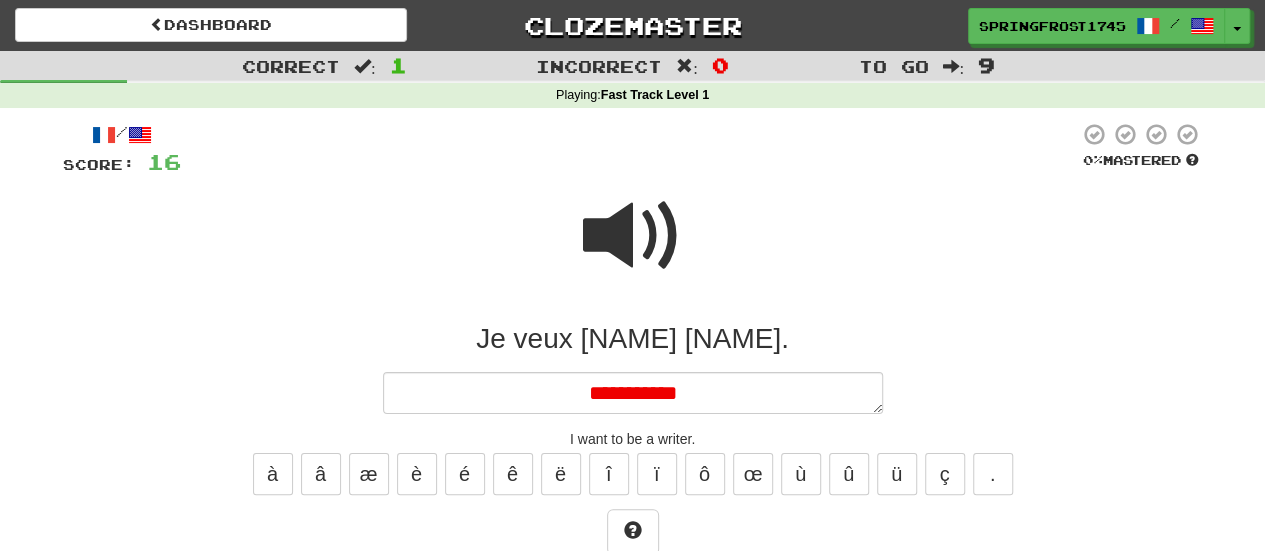 type on "*" 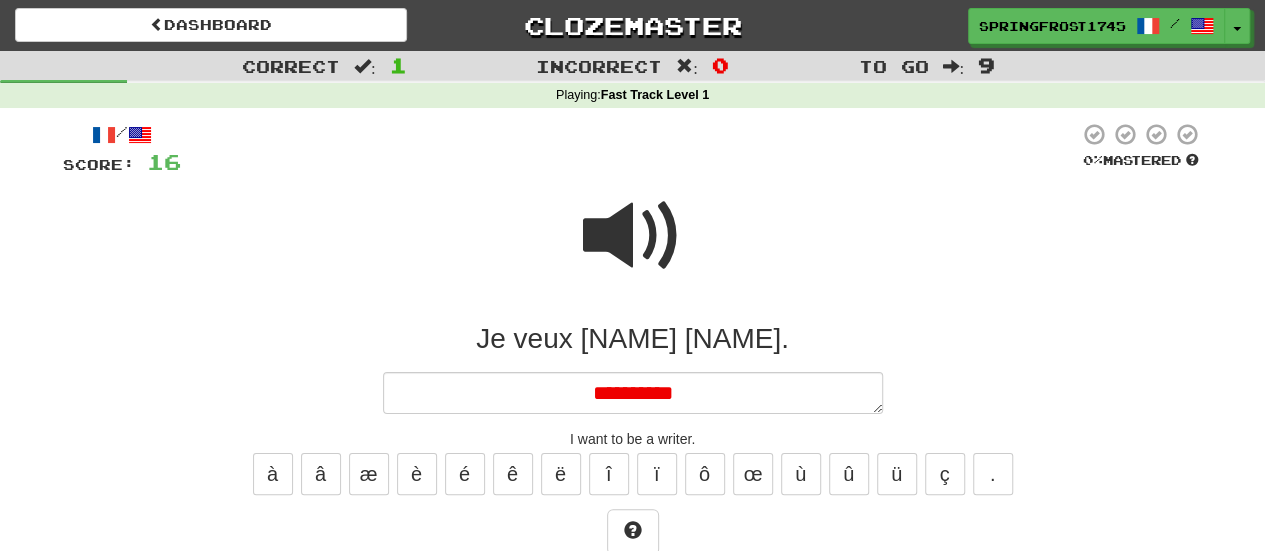 type on "*" 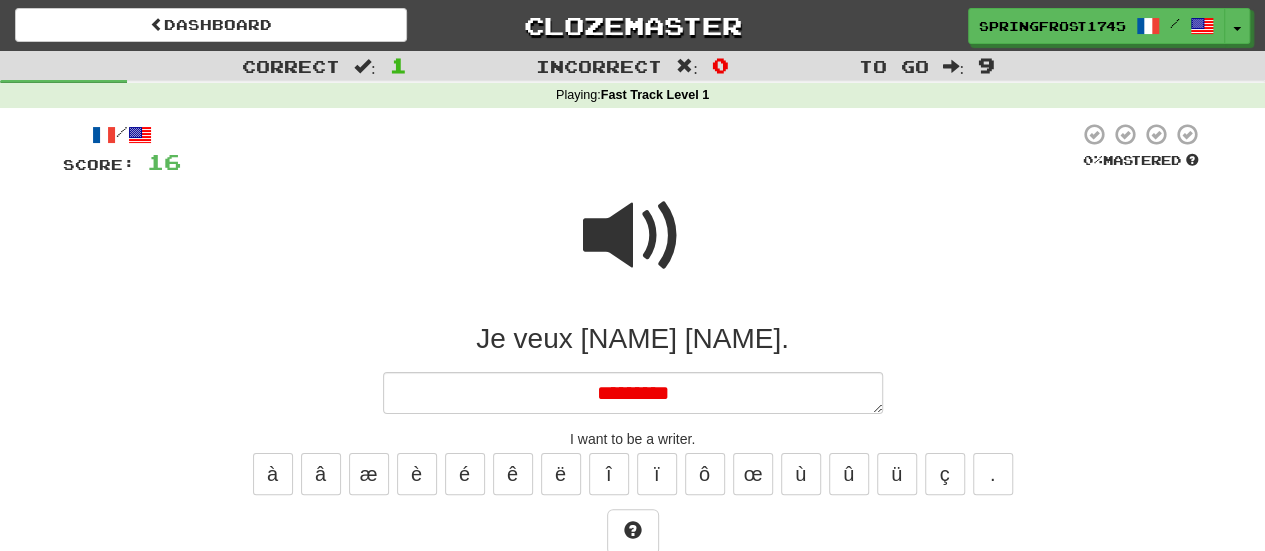 type on "*" 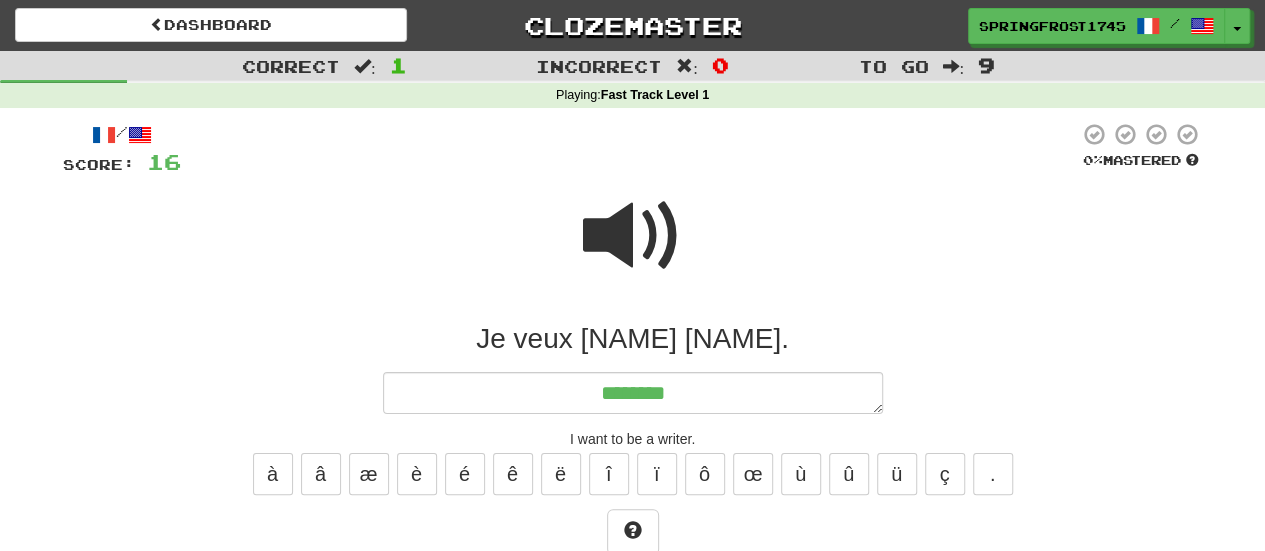 type on "*" 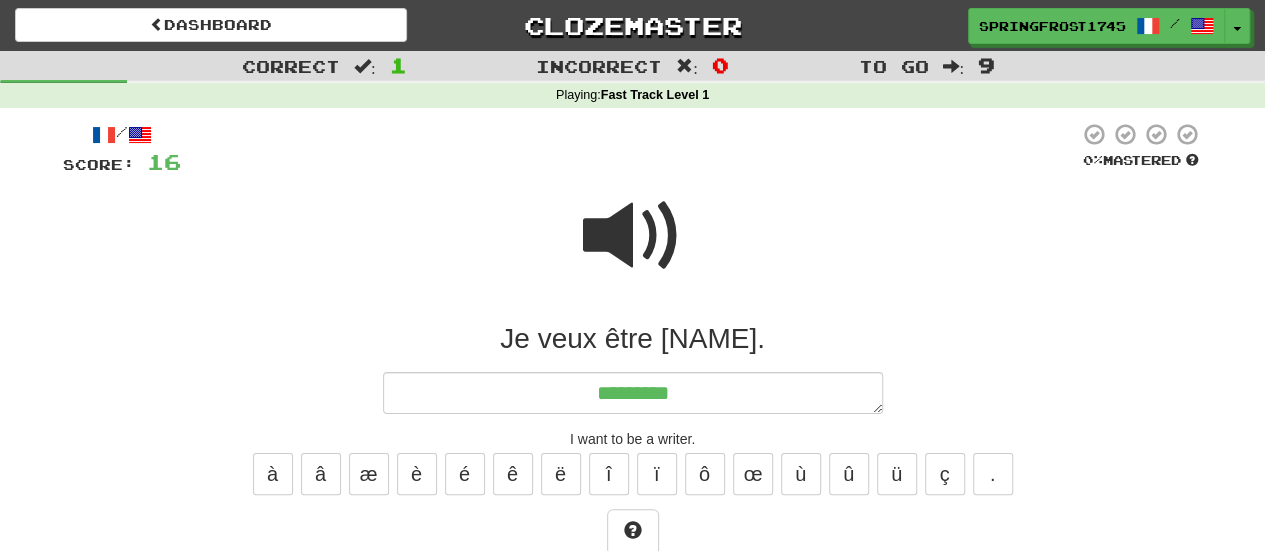 type on "*" 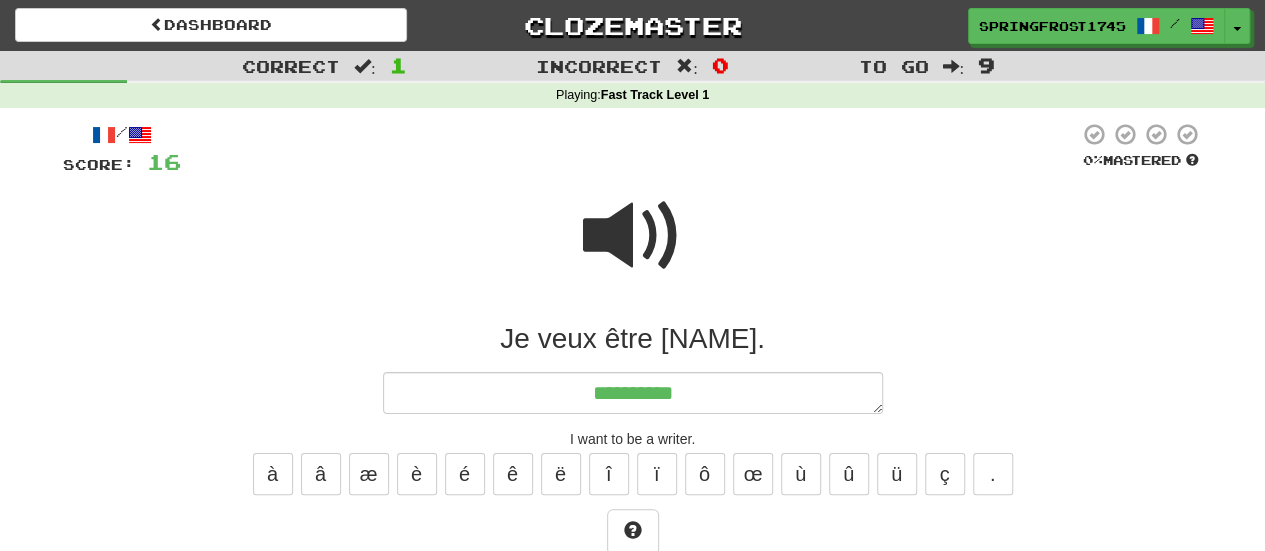 type on "*" 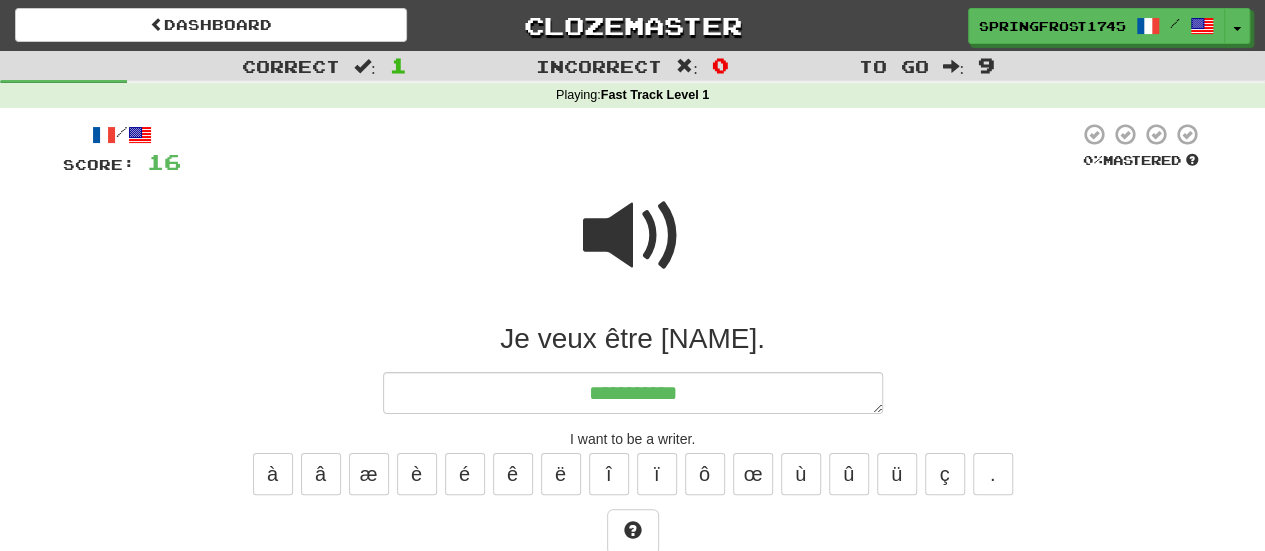 type on "*" 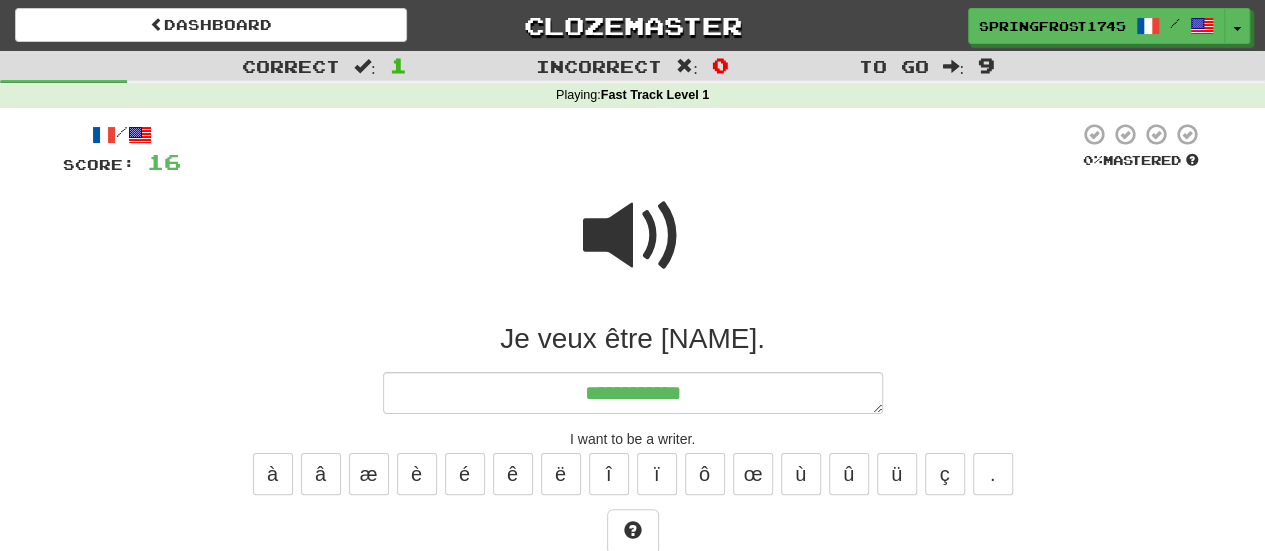 type on "*" 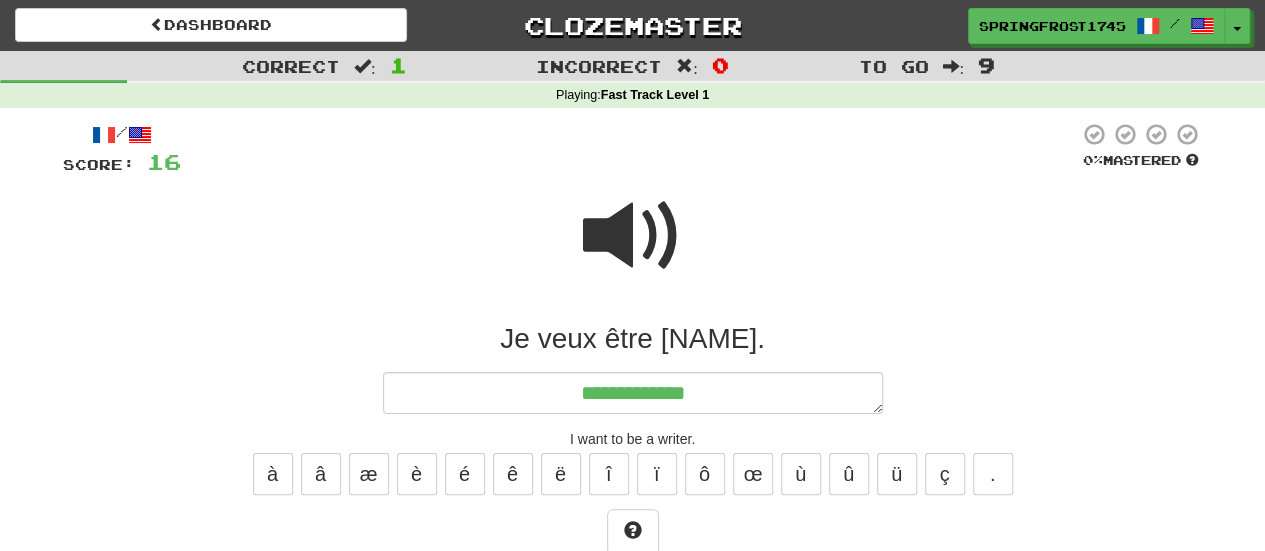 type on "*" 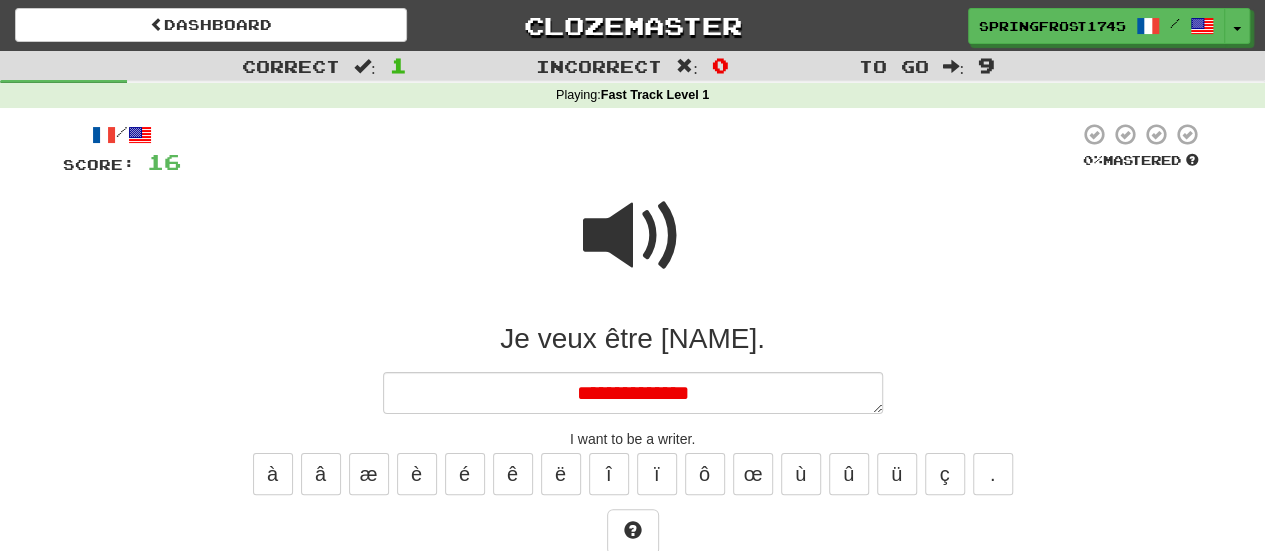 type on "**********" 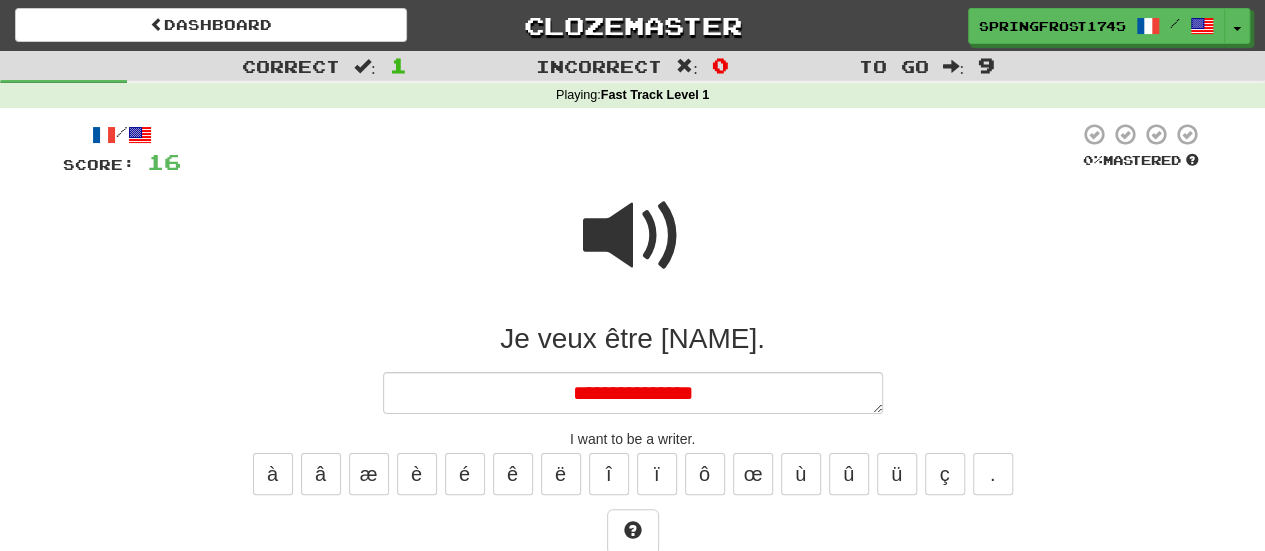 type on "*" 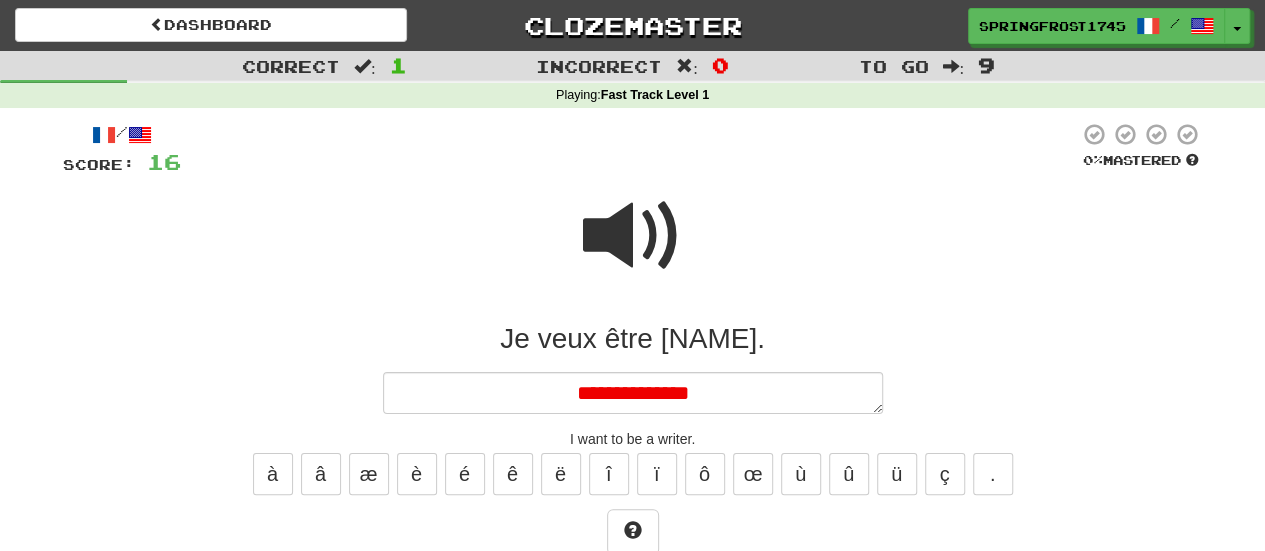 type on "*" 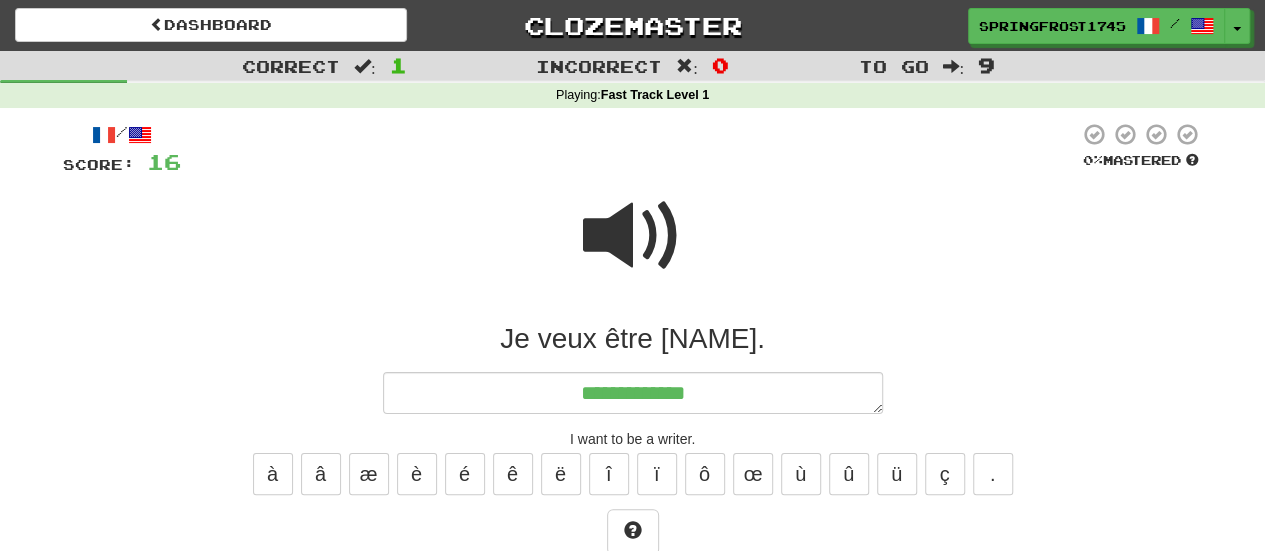 type on "*" 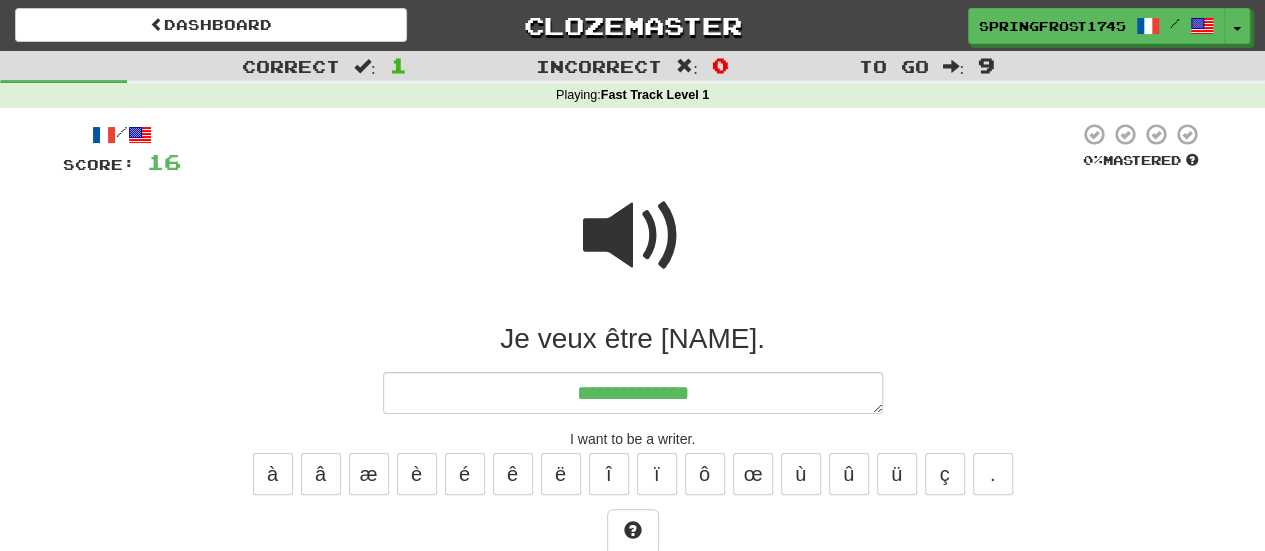 type on "*" 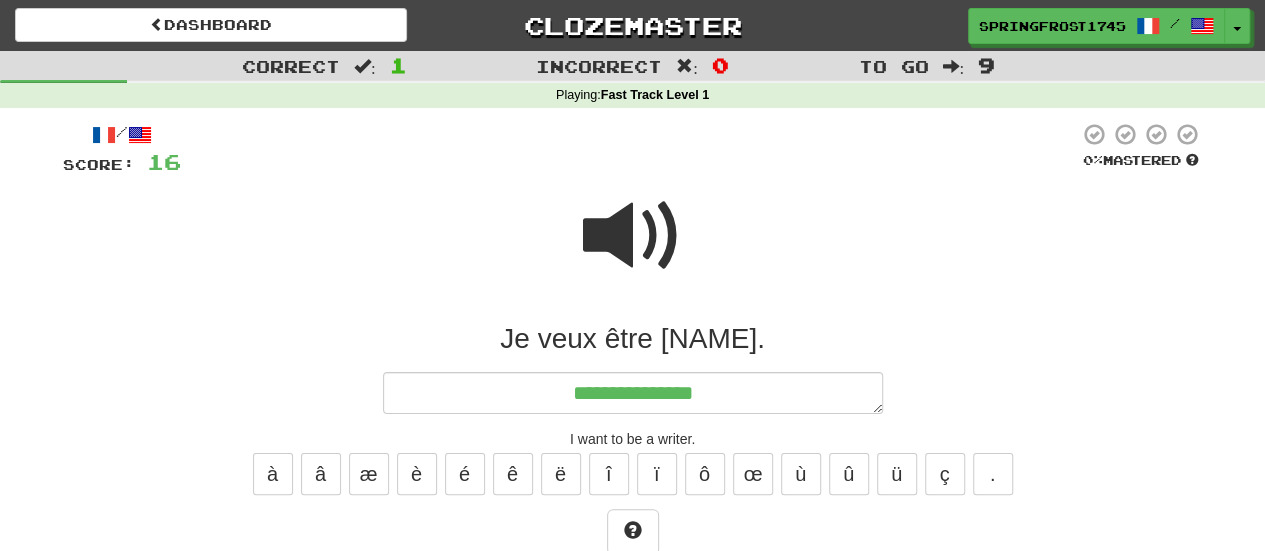 type on "*" 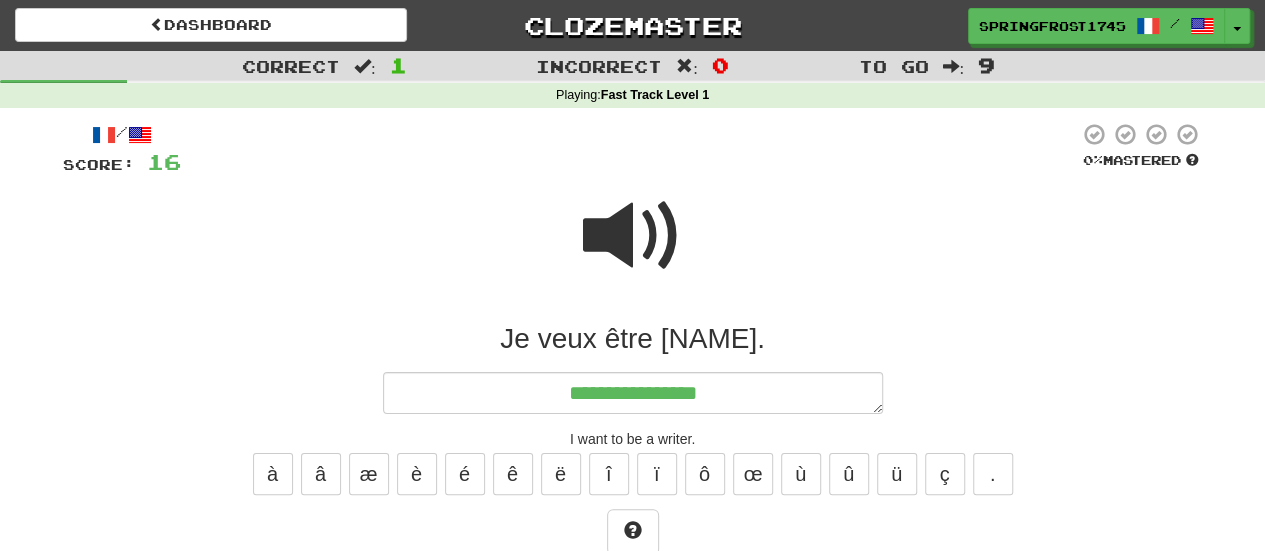 type on "*" 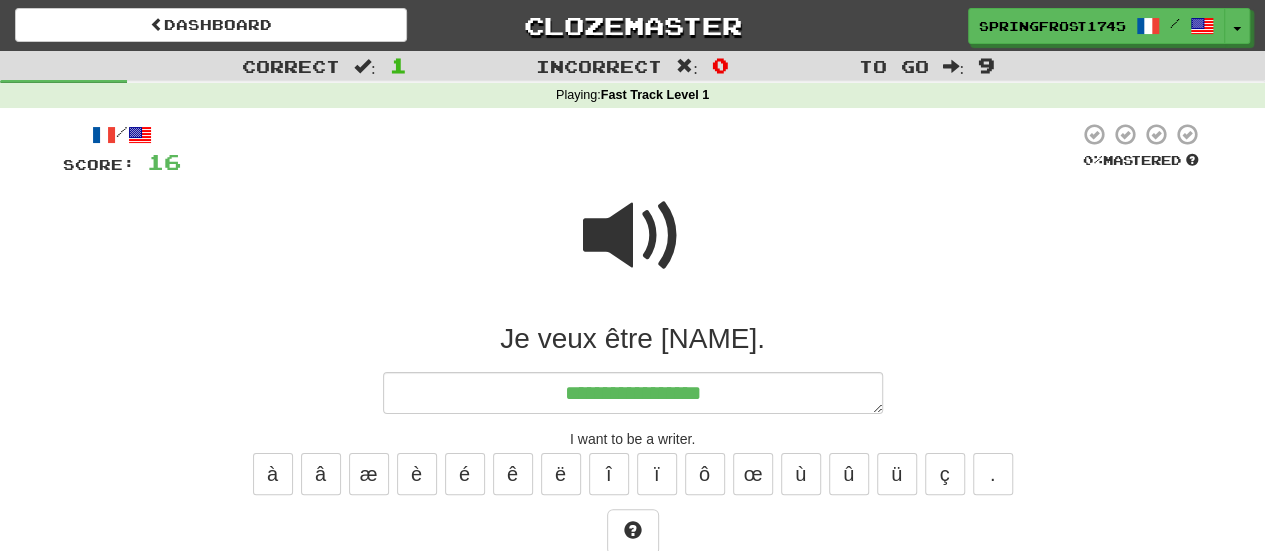 type on "*" 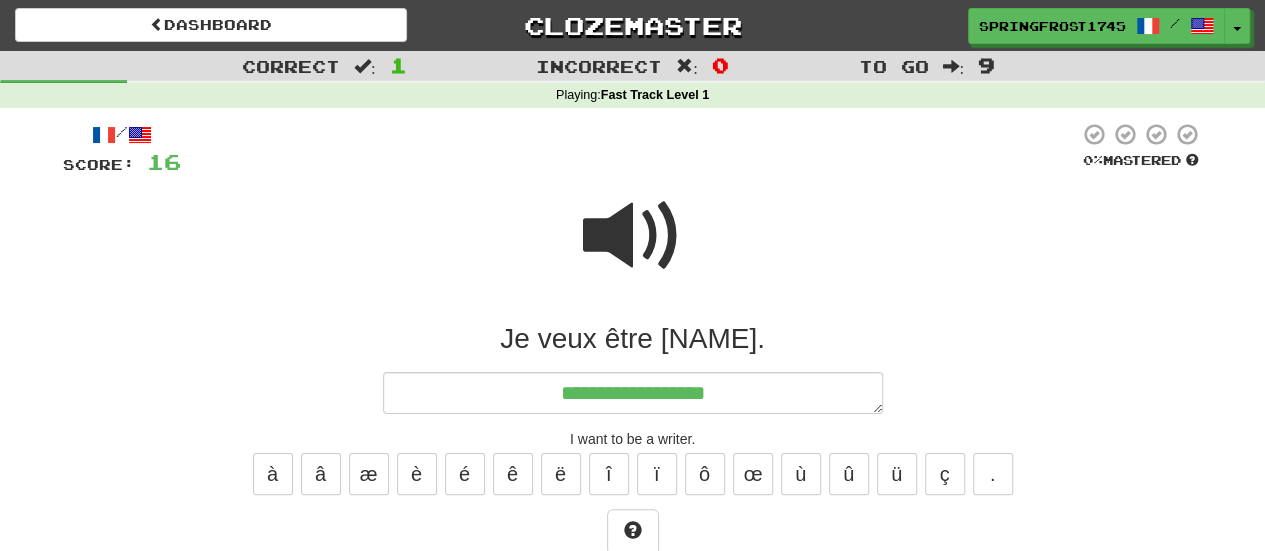 type on "*" 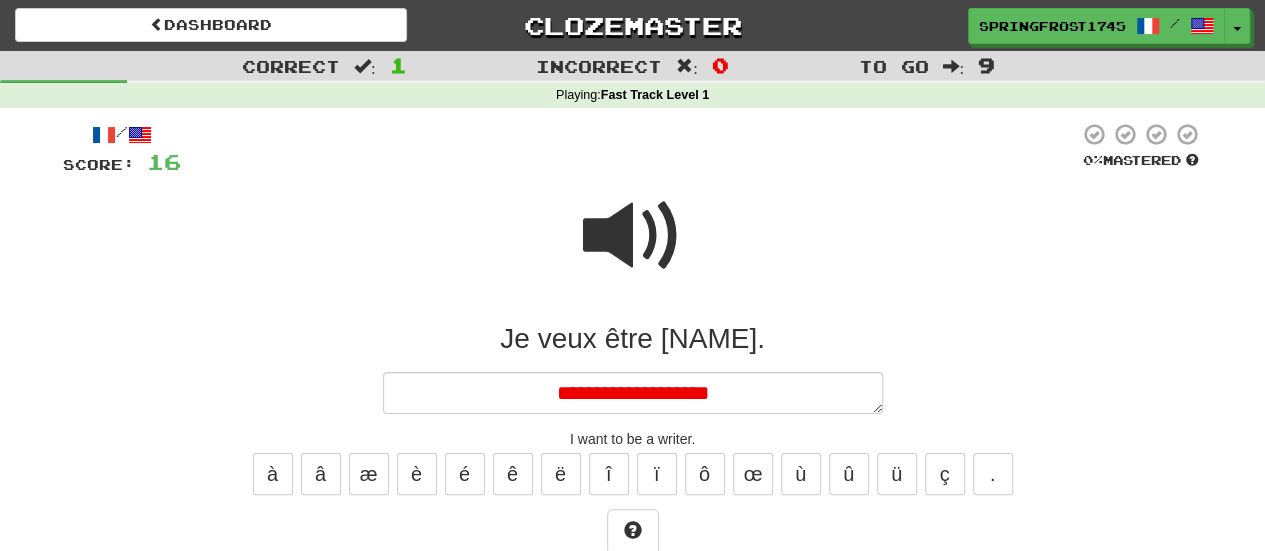 type on "*" 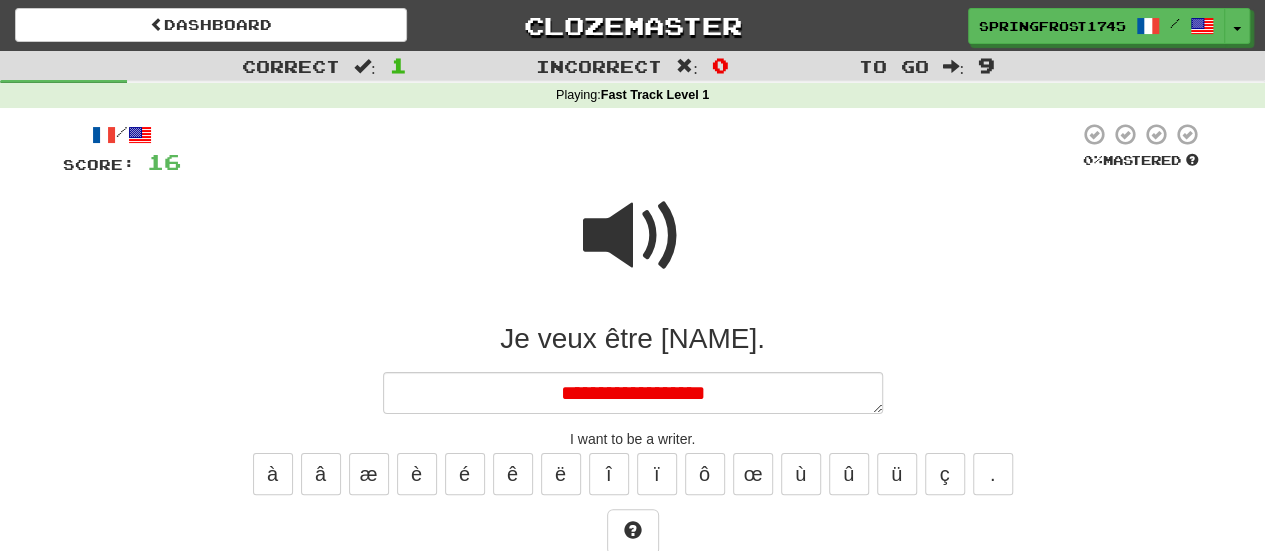 type on "*" 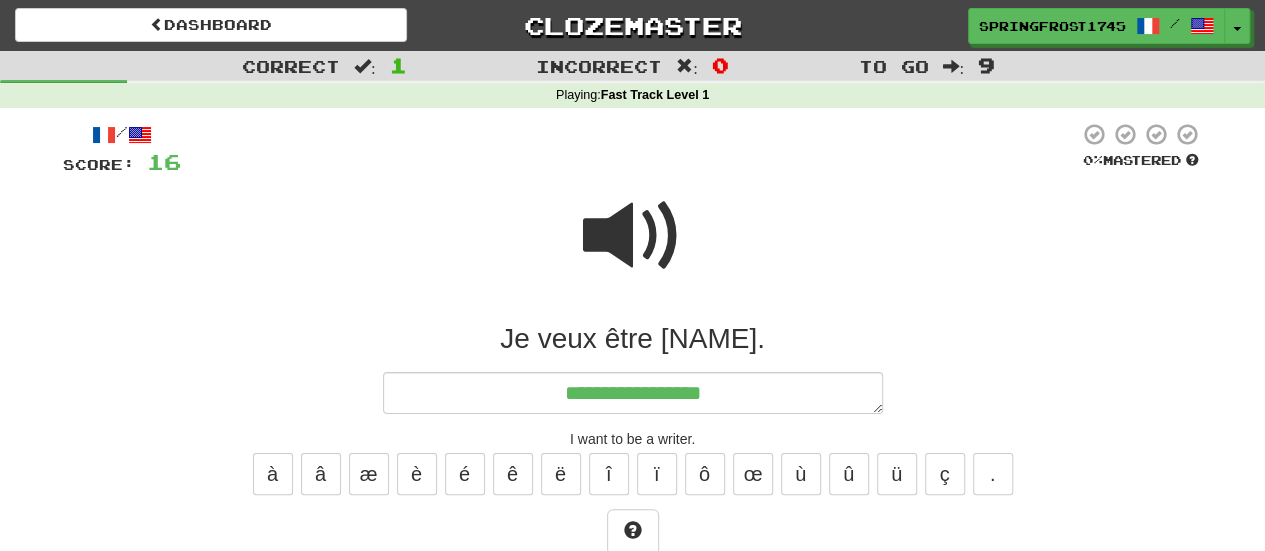 type on "*" 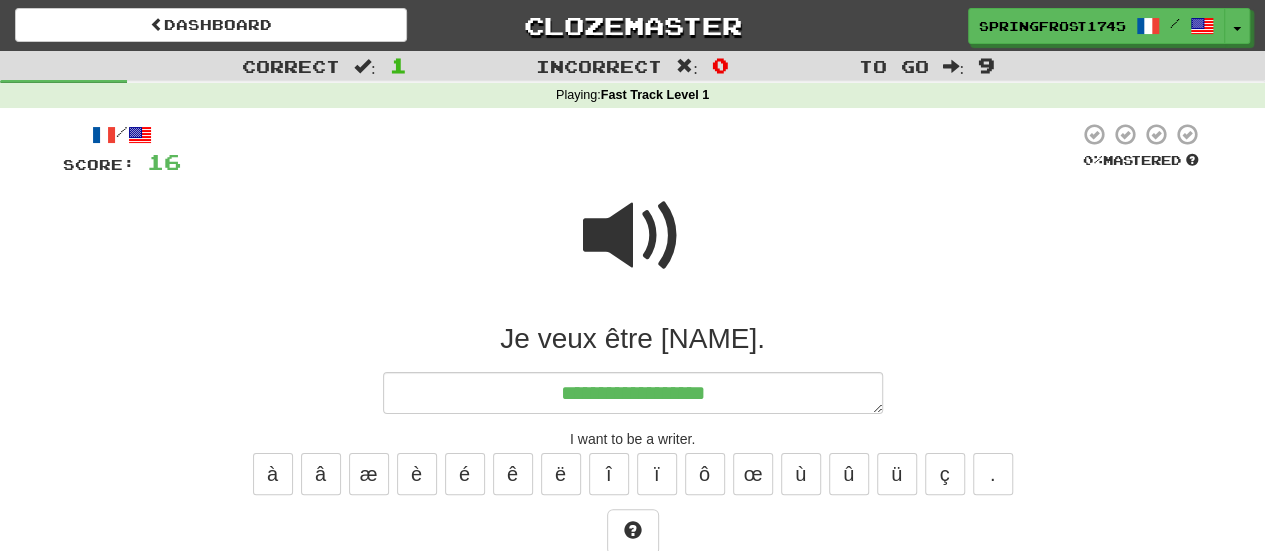 type on "*" 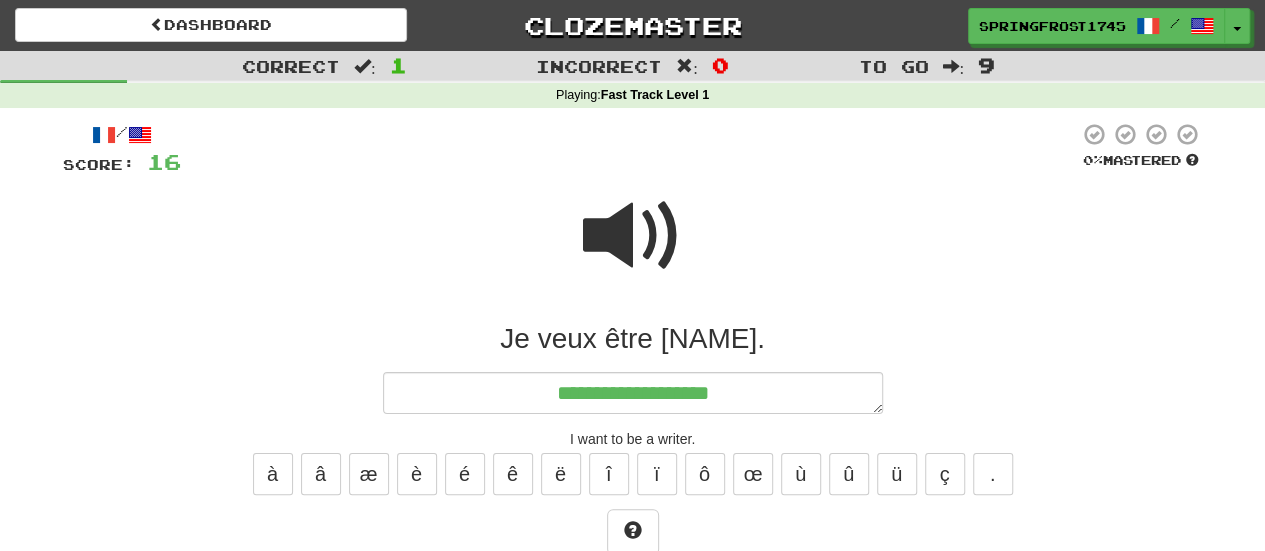 type on "*" 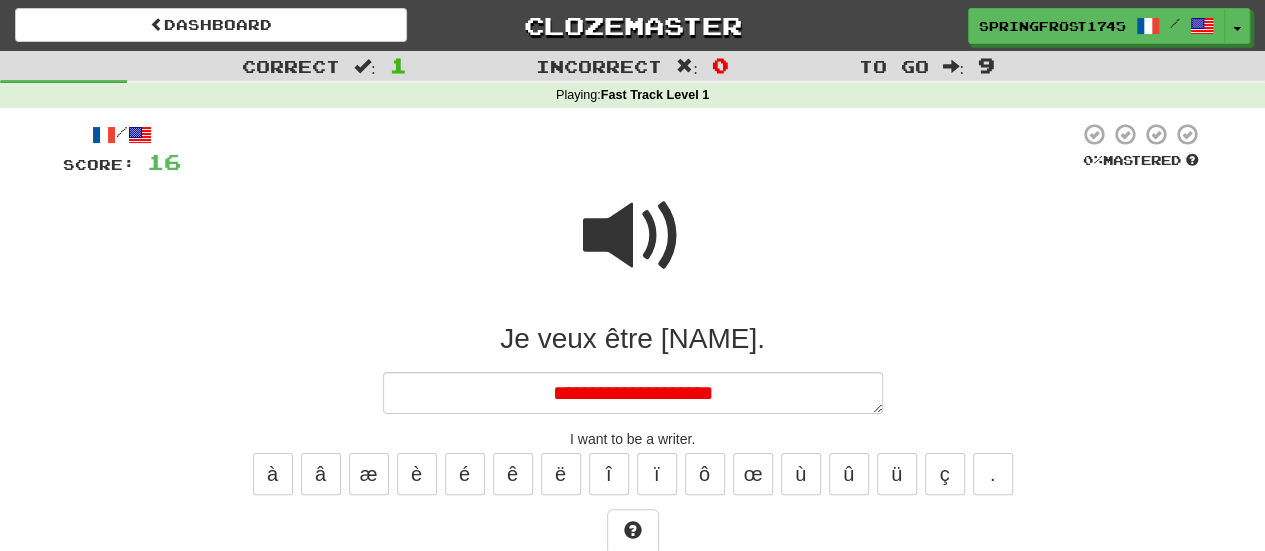 type on "*" 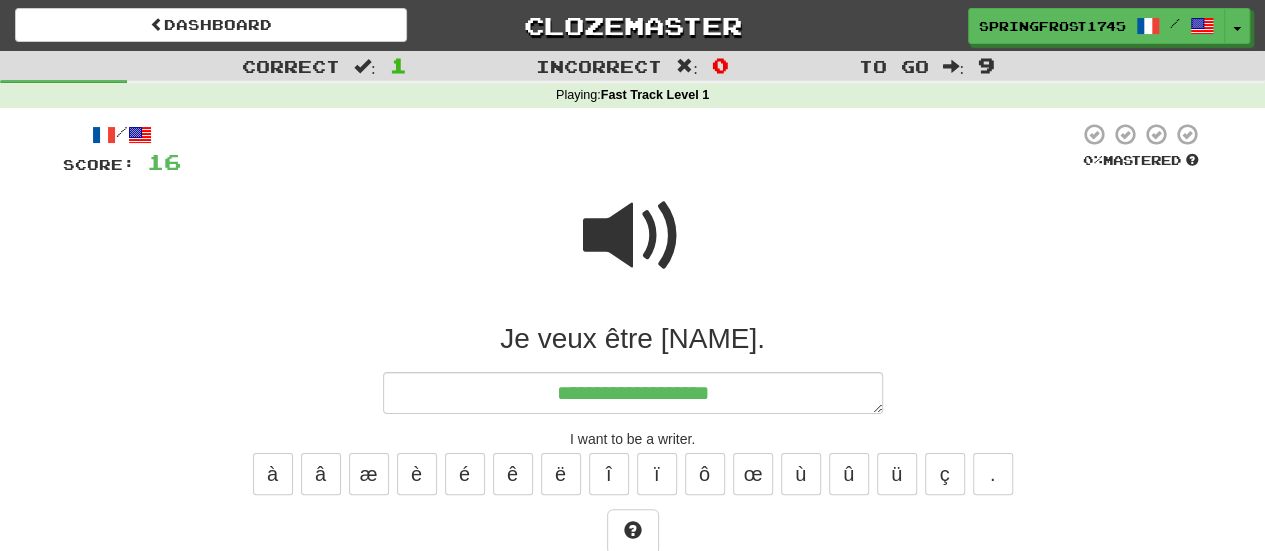 scroll, scrollTop: 180, scrollLeft: 0, axis: vertical 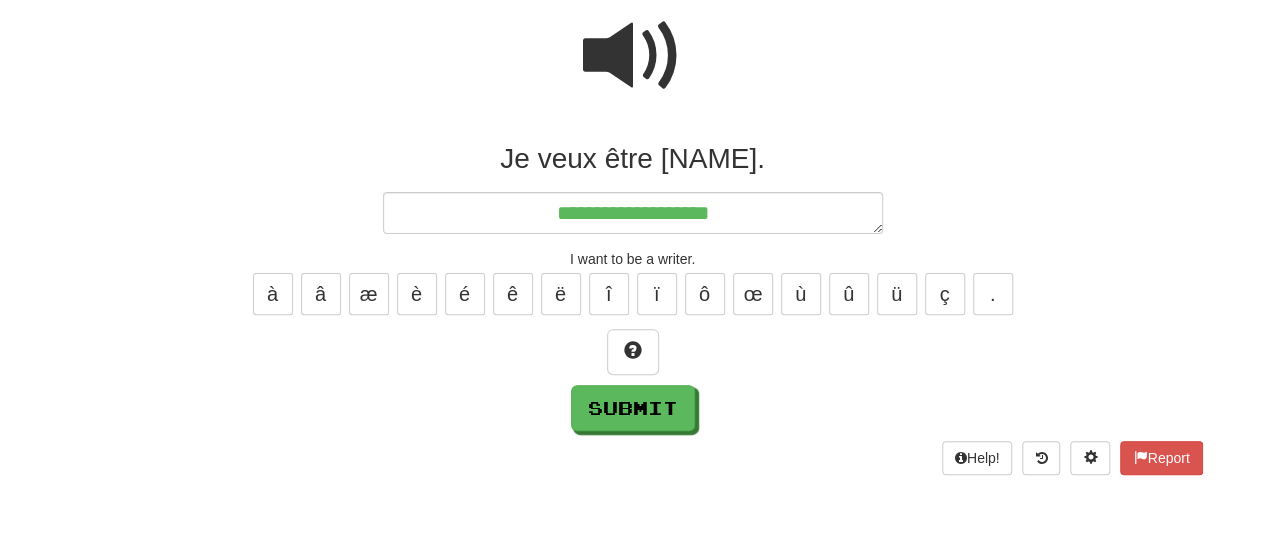 type on "*" 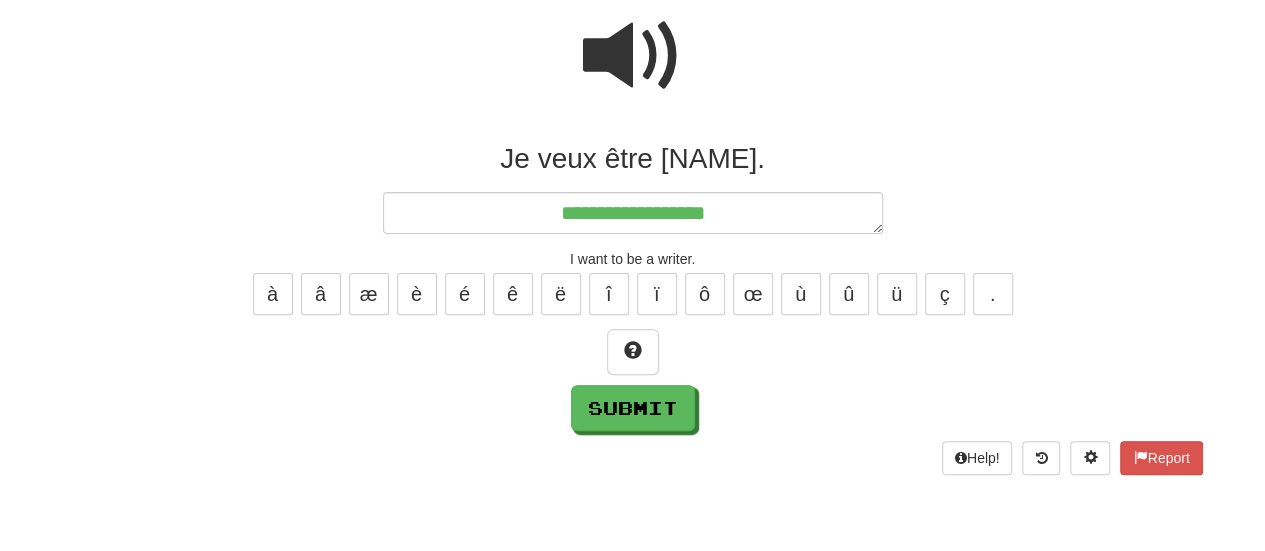 type on "*" 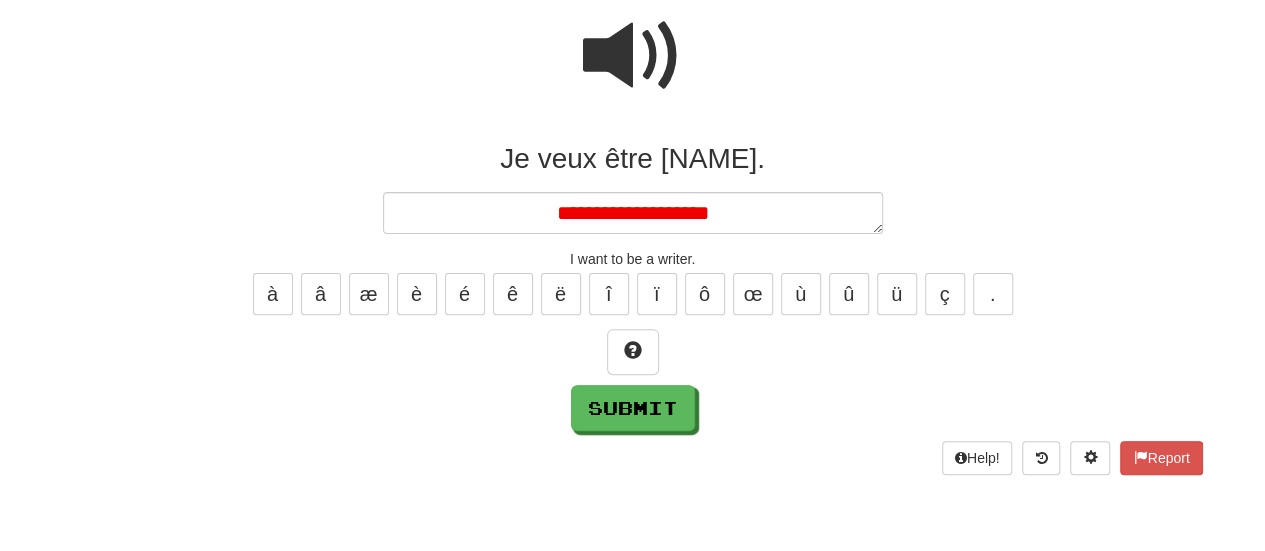 type on "*" 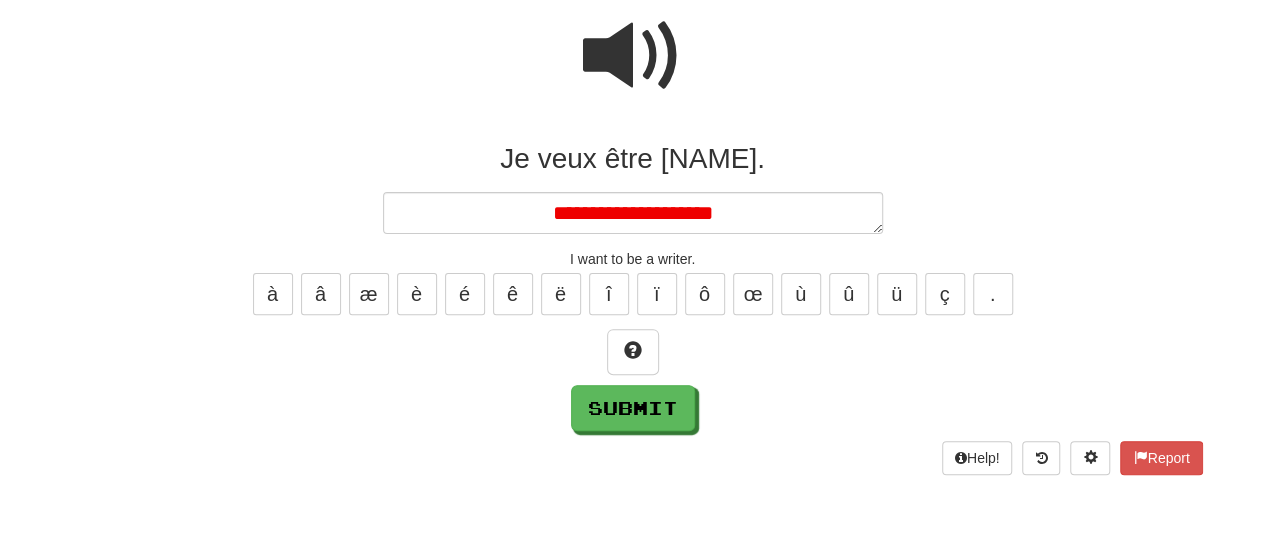 type on "*" 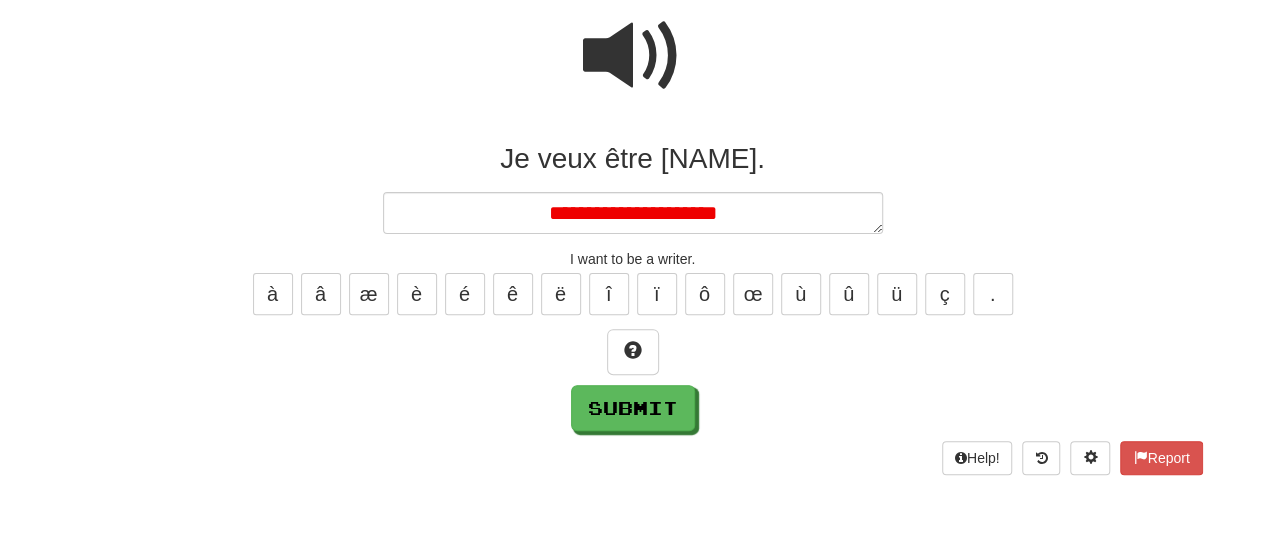 type on "*" 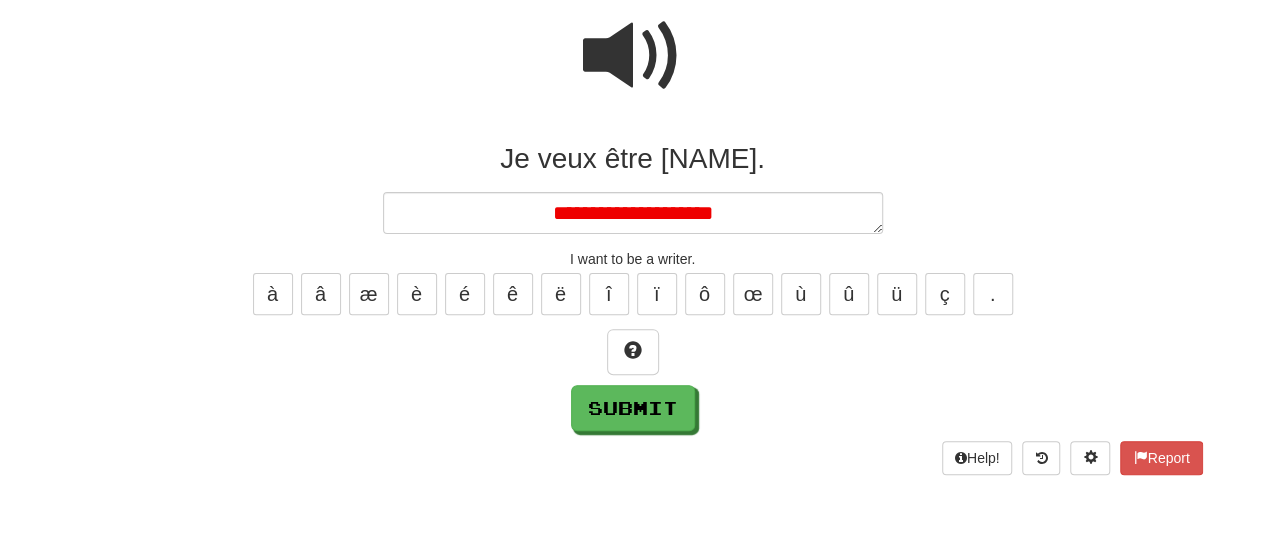 type on "*" 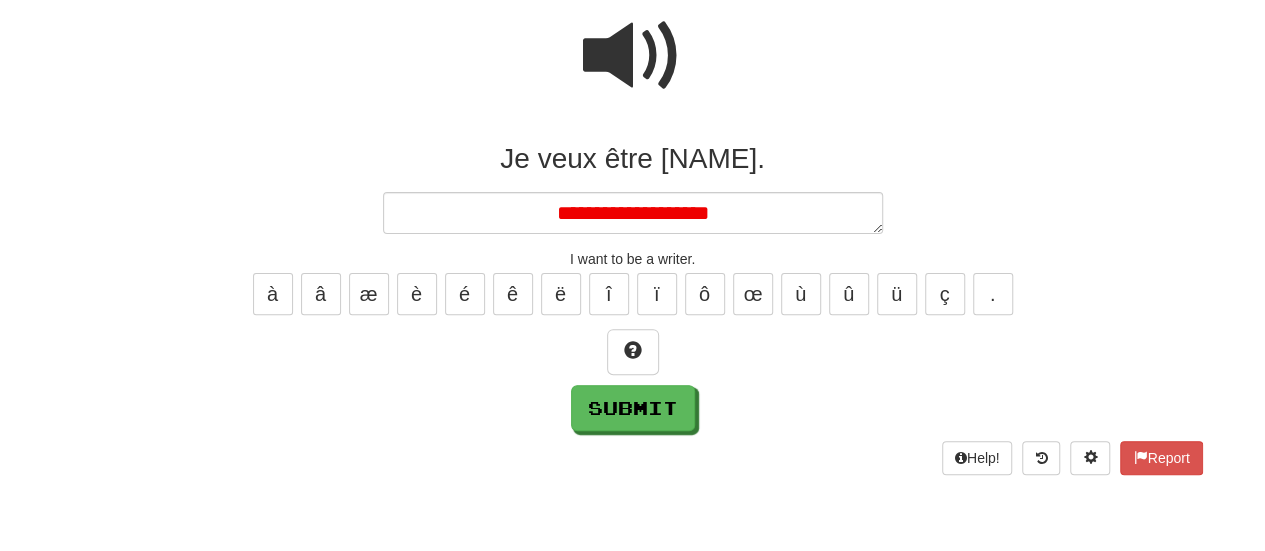 type on "*" 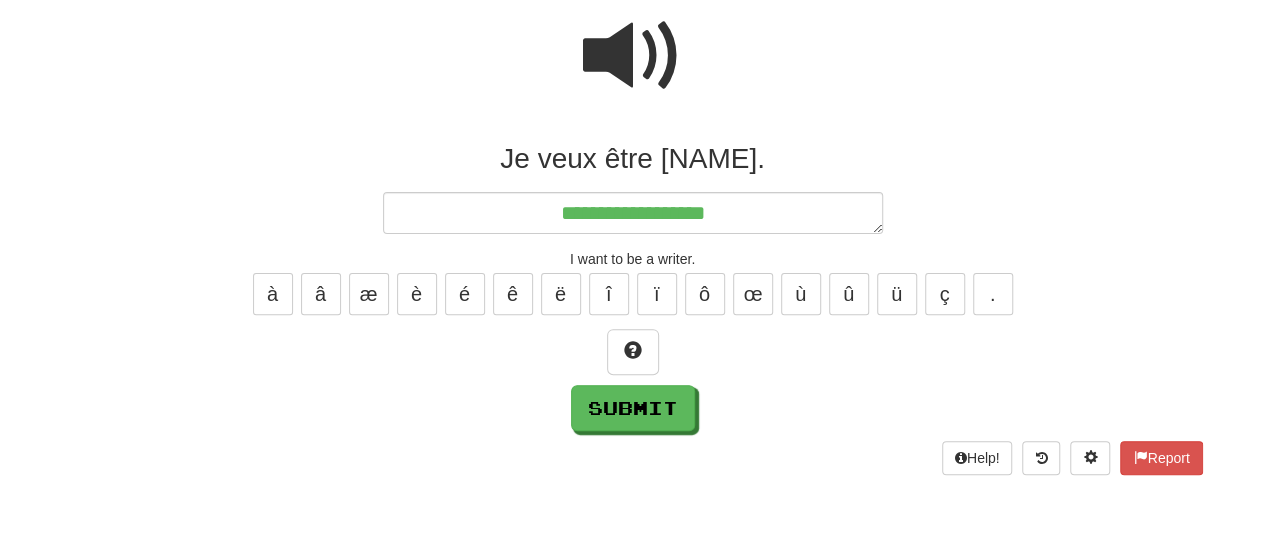 type on "*" 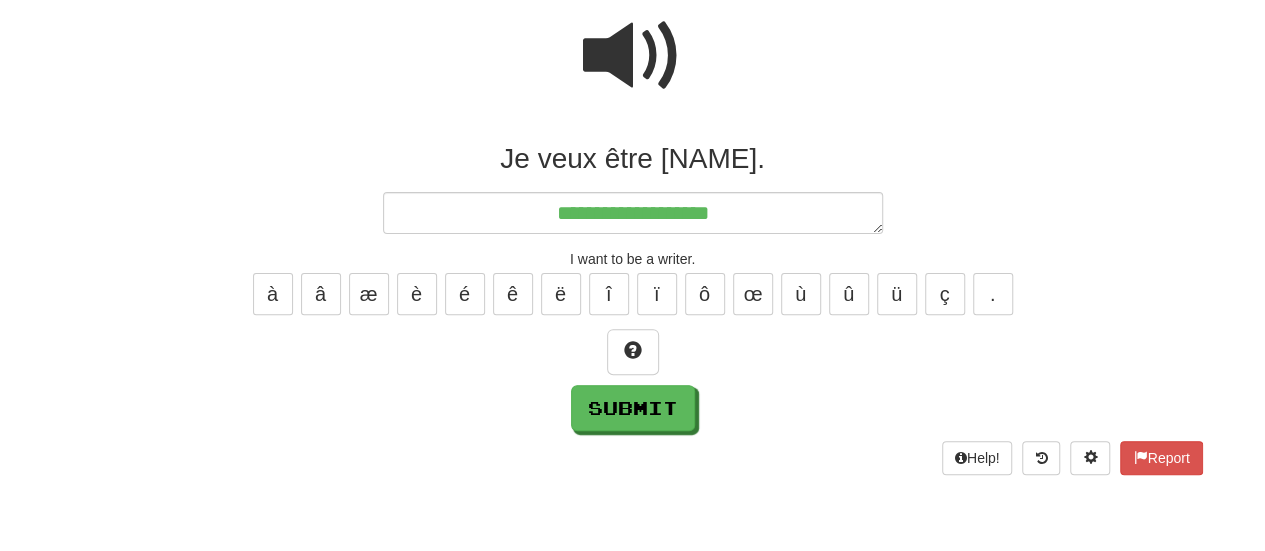 type on "*" 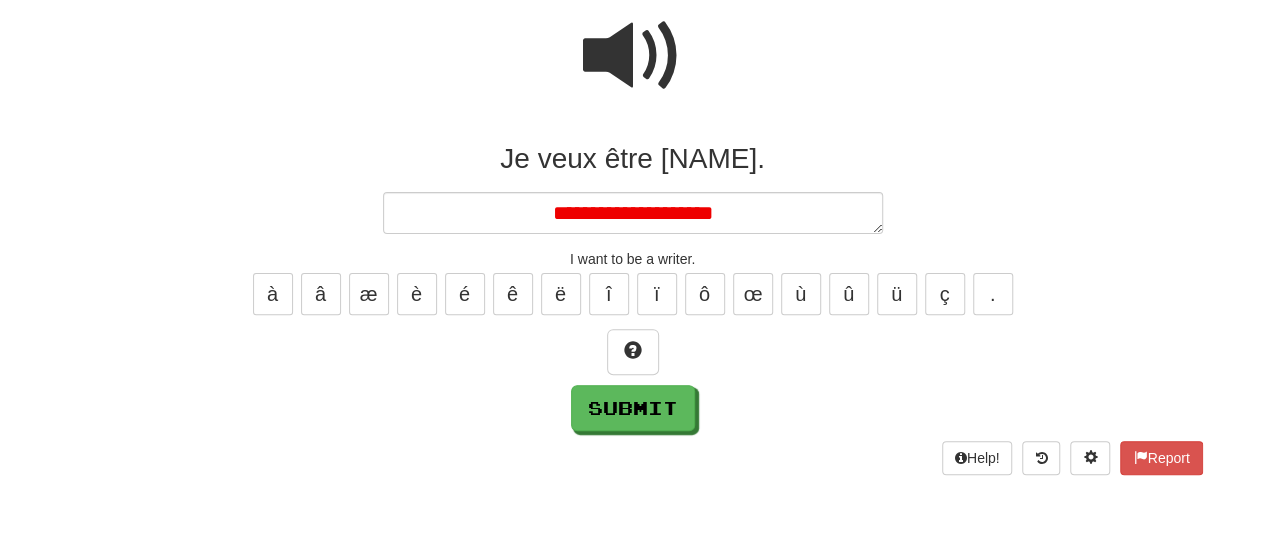 type on "*" 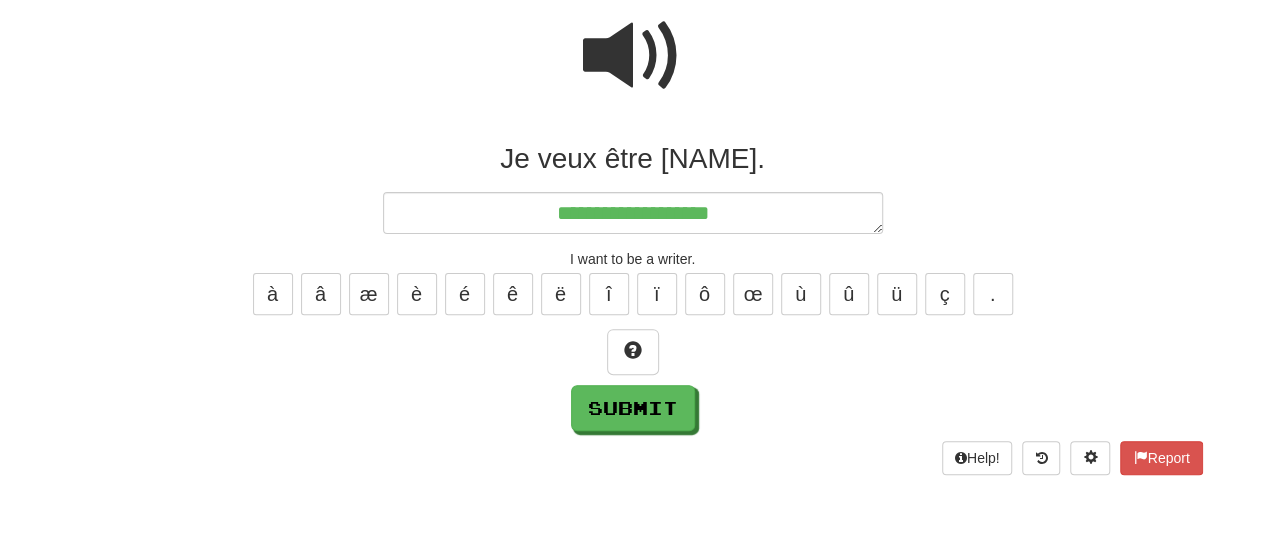 type on "*" 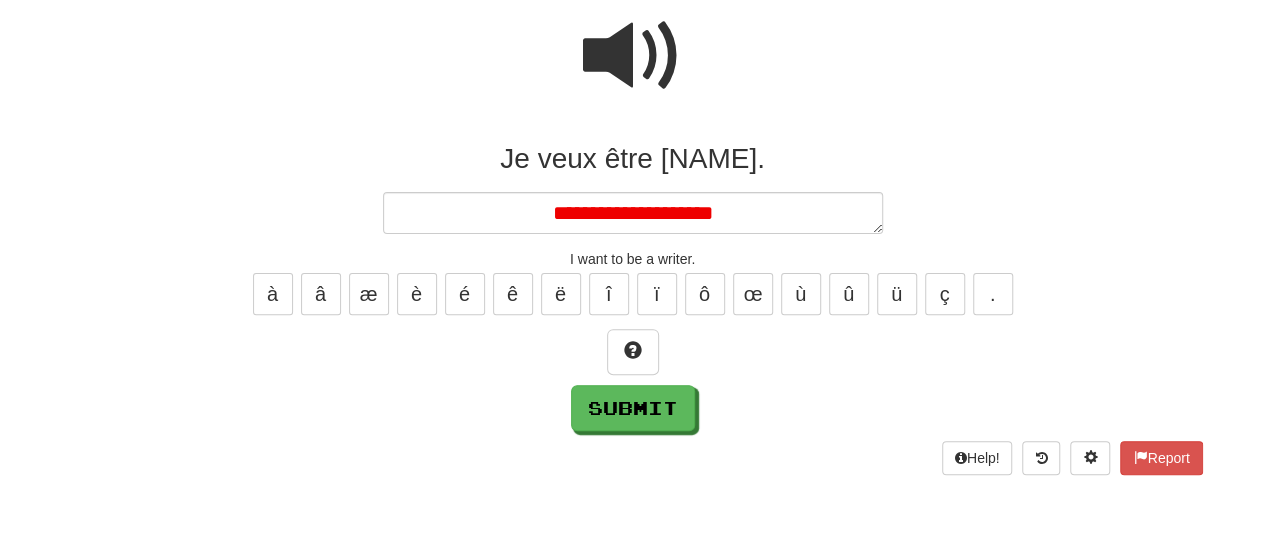 type on "*" 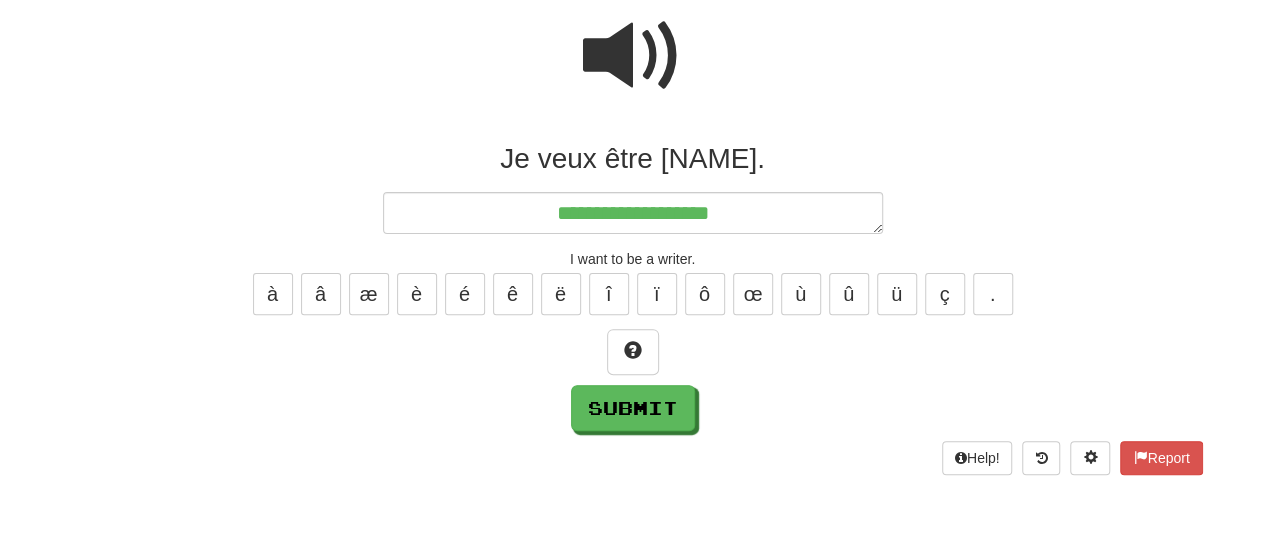 type on "*" 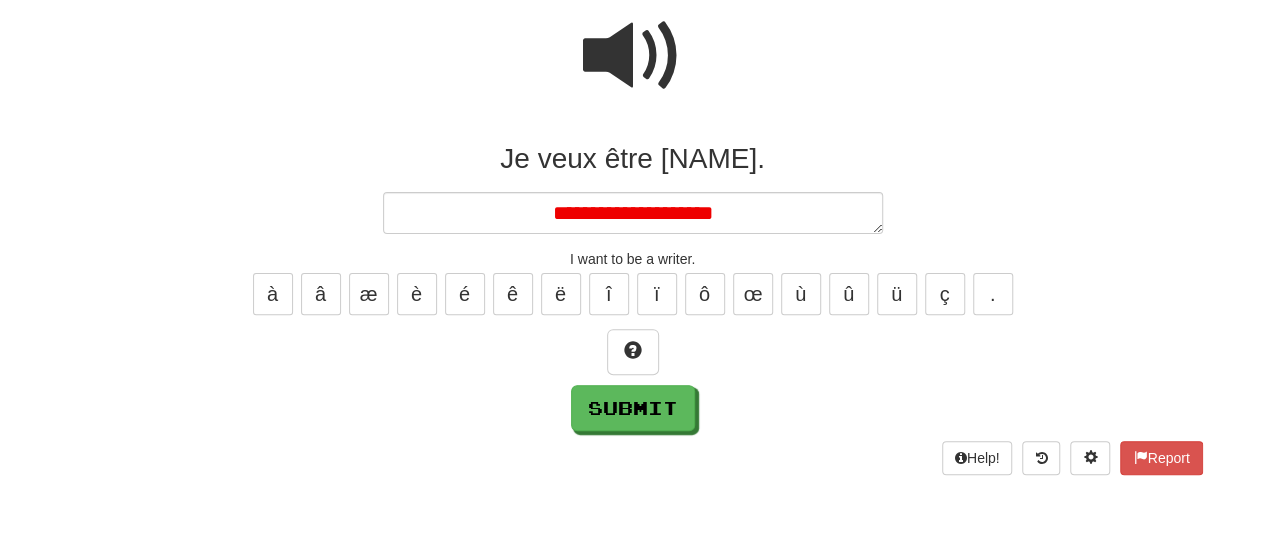 type on "*" 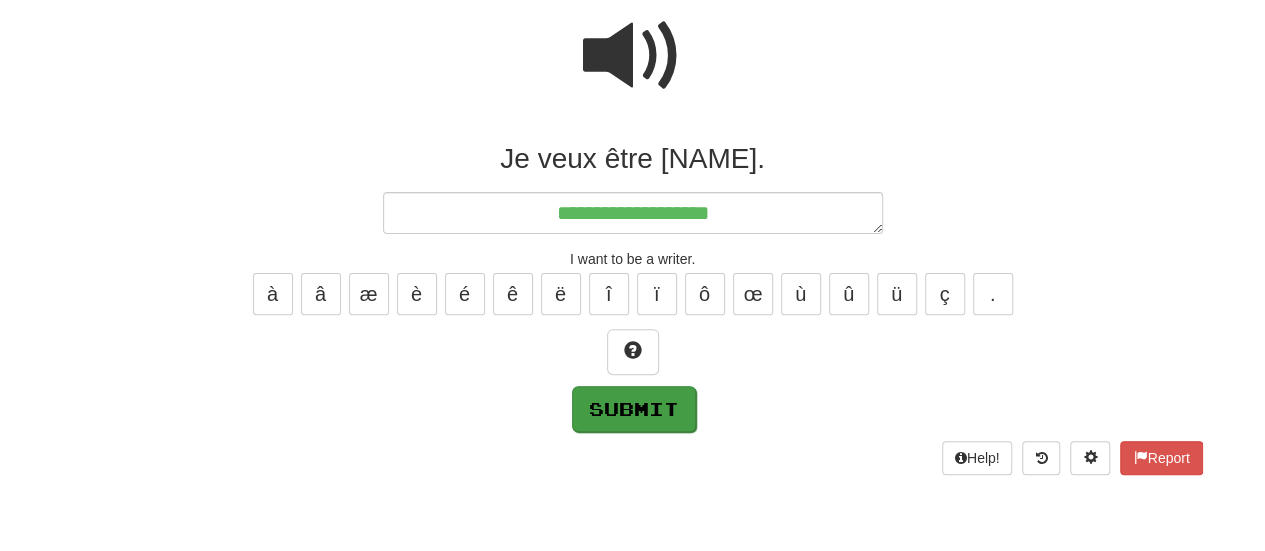 type on "**********" 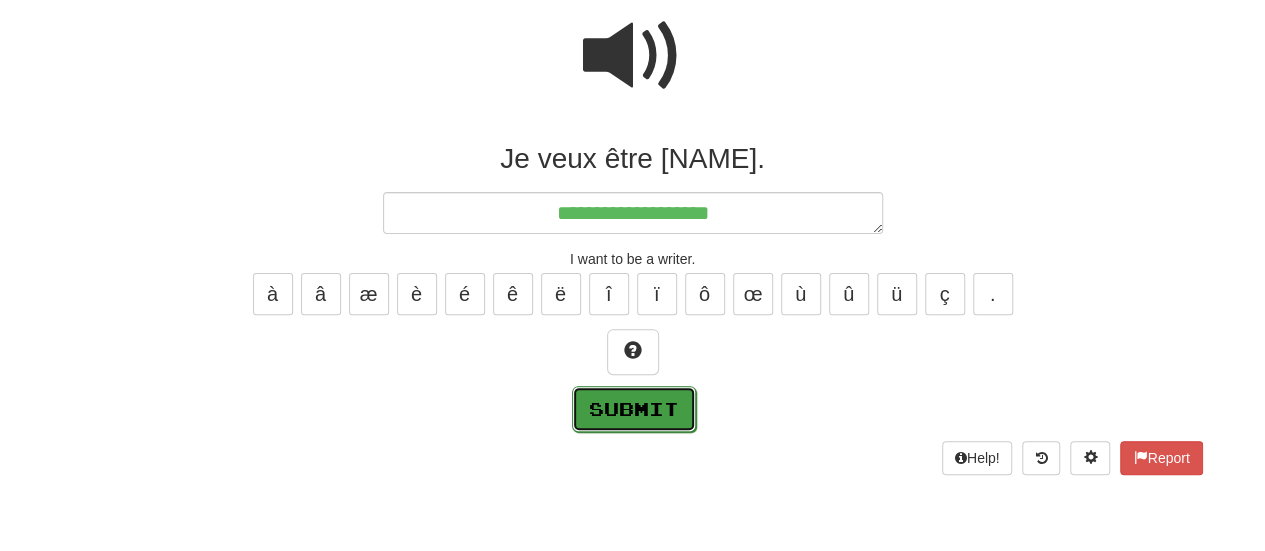 click on "Submit" at bounding box center [634, 409] 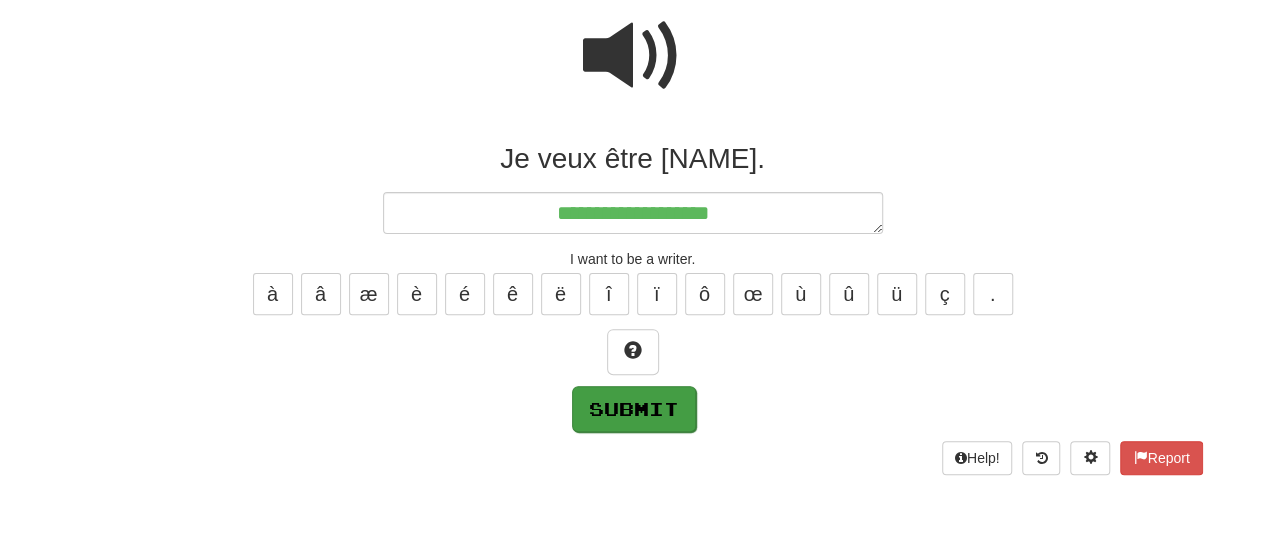 scroll, scrollTop: 193, scrollLeft: 0, axis: vertical 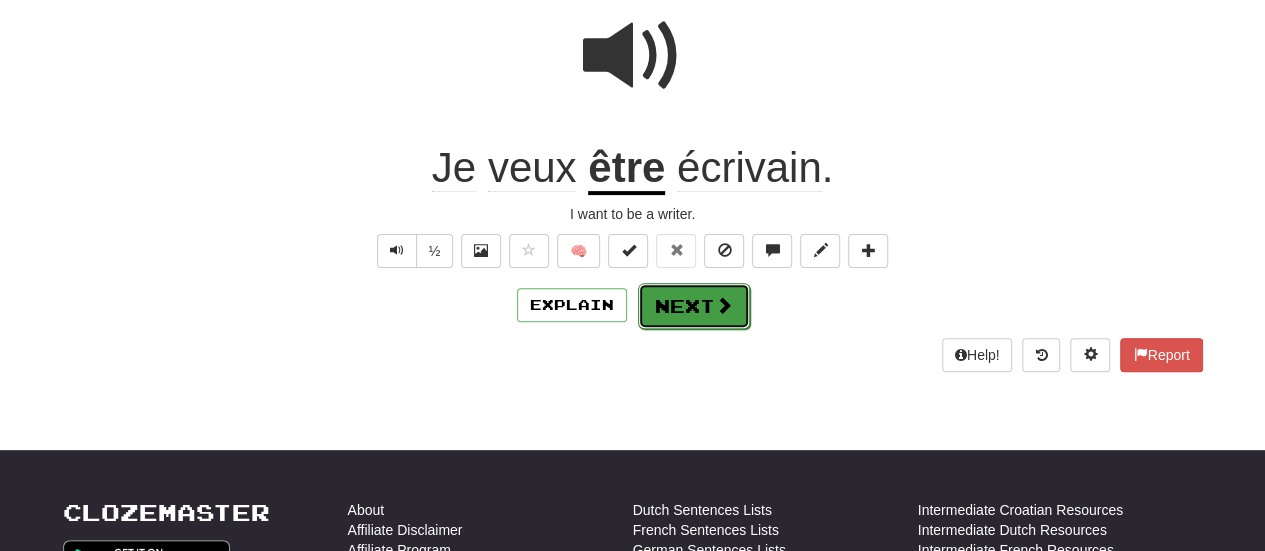 click on "Next" at bounding box center (694, 306) 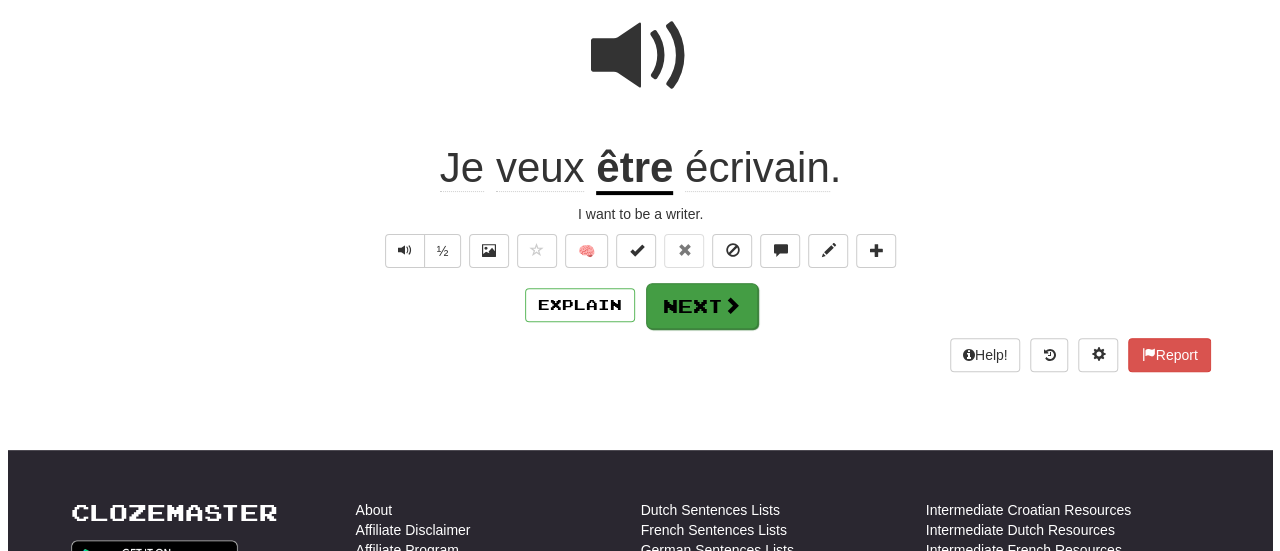 scroll, scrollTop: 0, scrollLeft: 0, axis: both 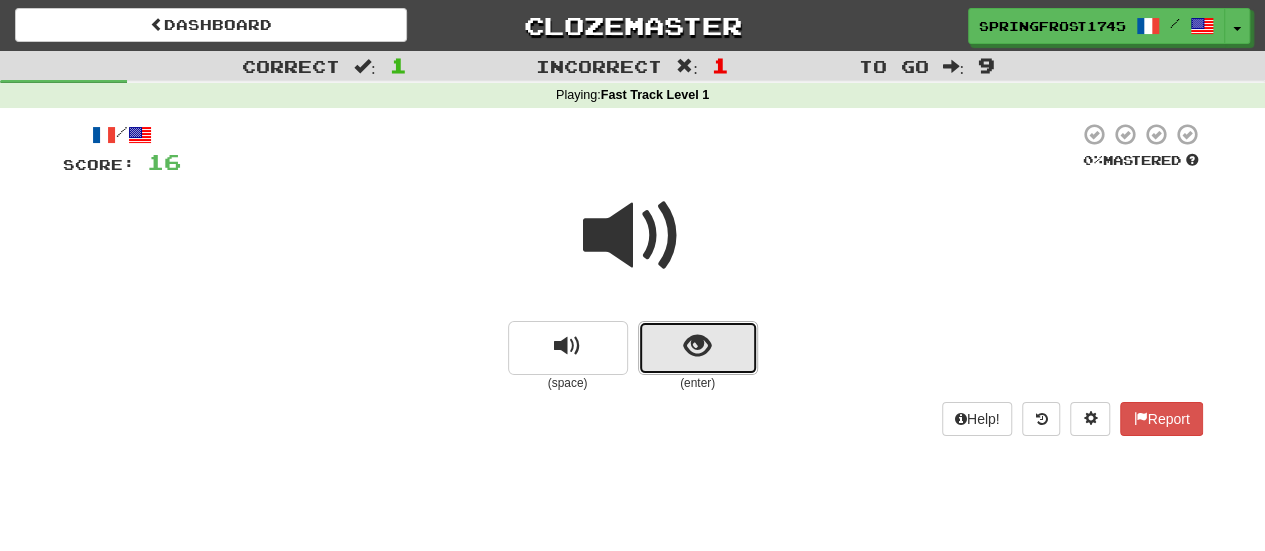 click at bounding box center (698, 348) 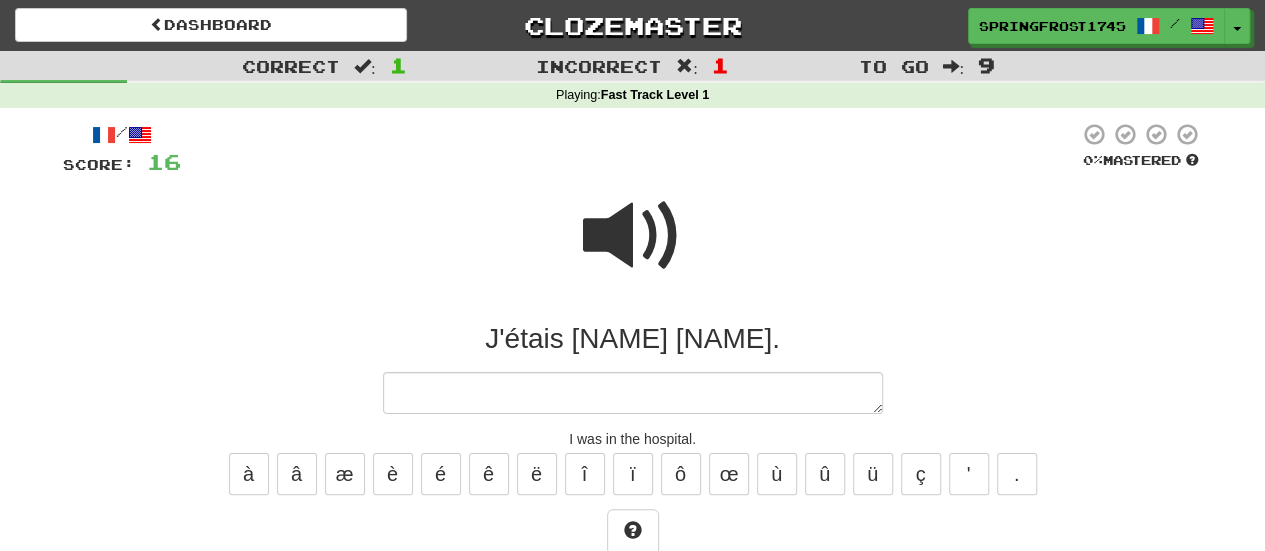 type on "*" 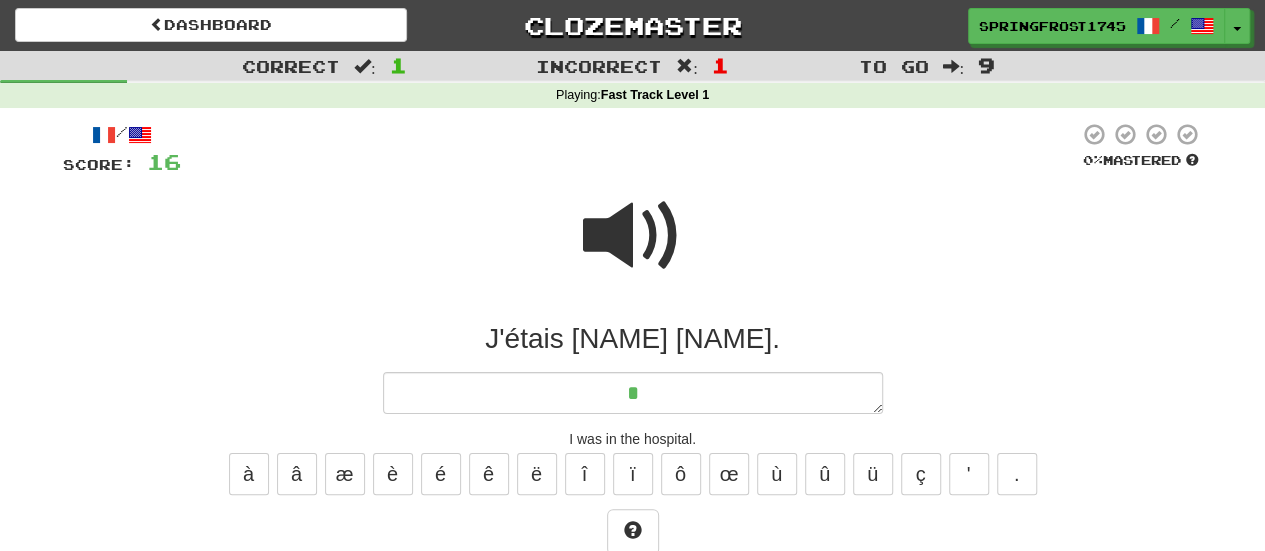 type on "*" 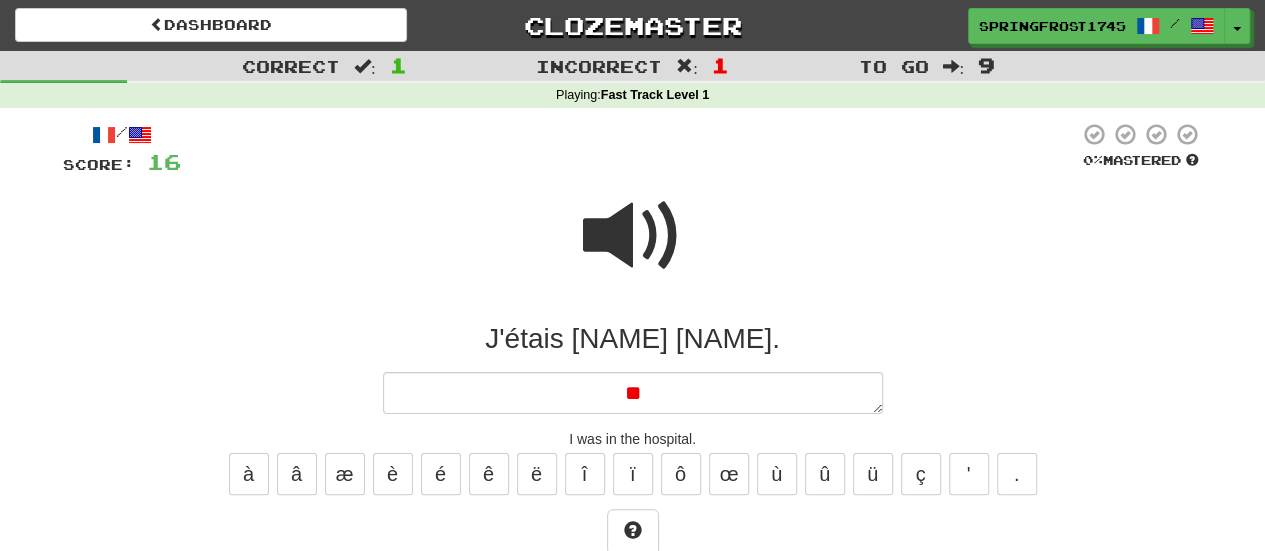 type on "*" 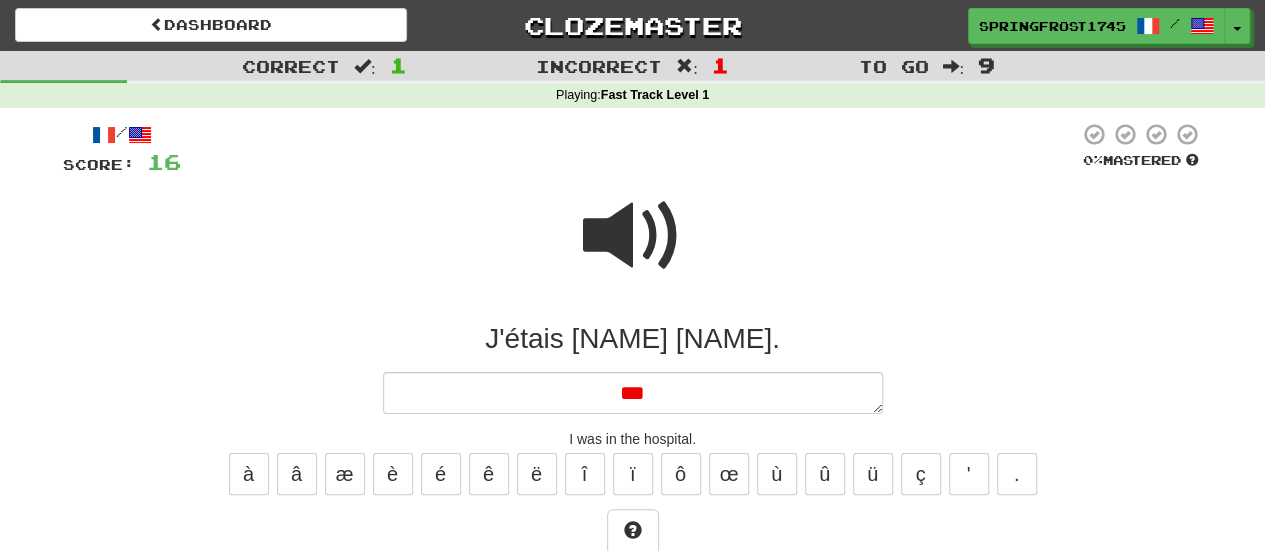 type on "*" 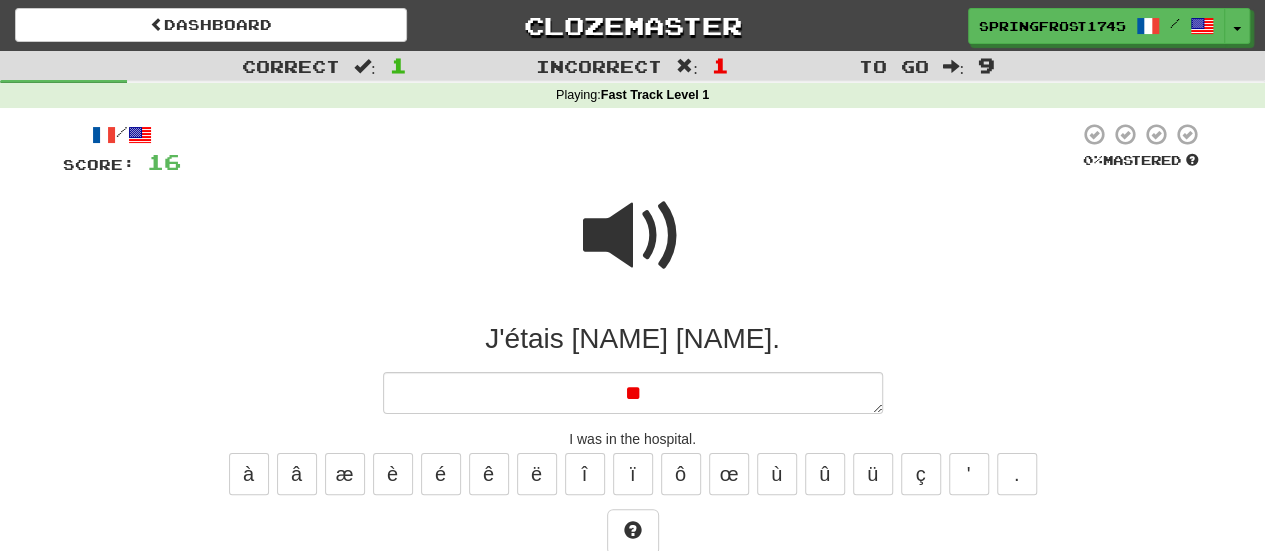 type on "*" 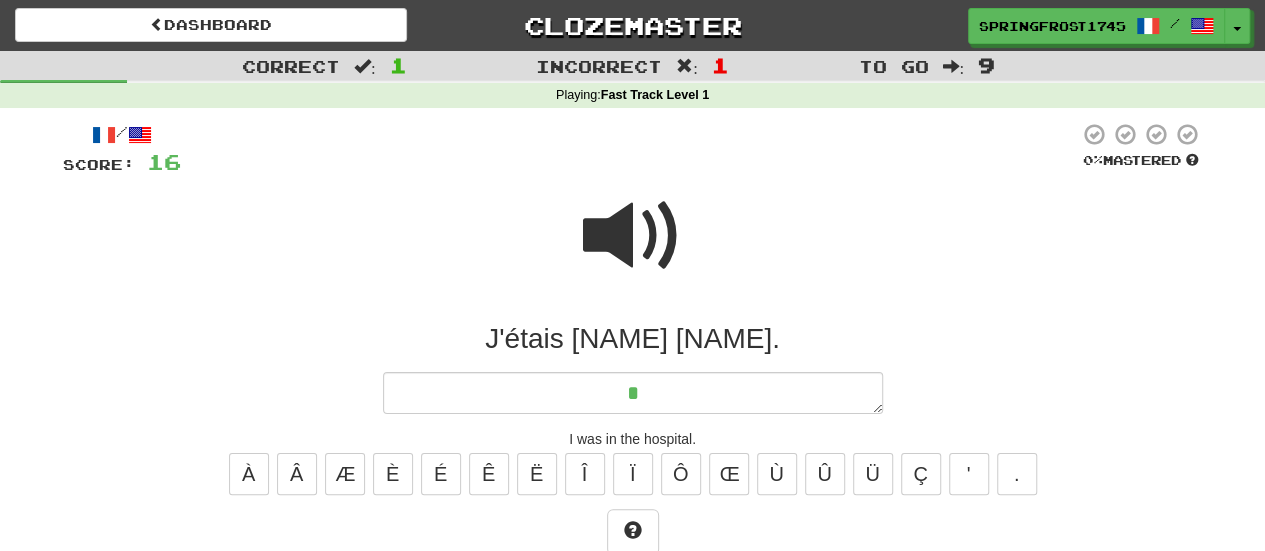 type 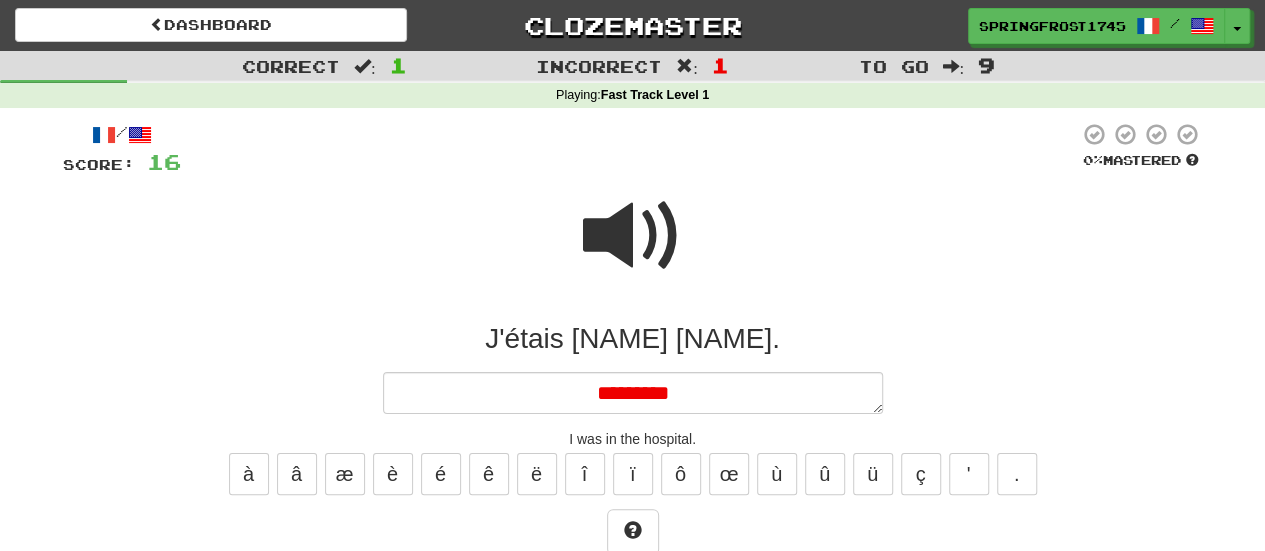 click at bounding box center [633, 236] 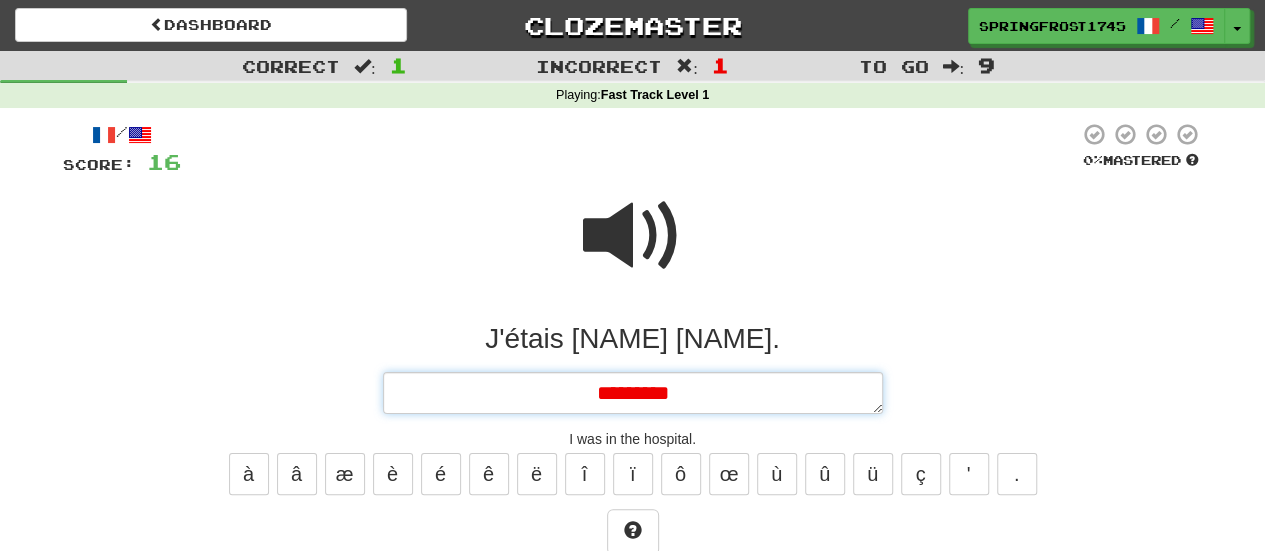 click on "********" at bounding box center (633, 392) 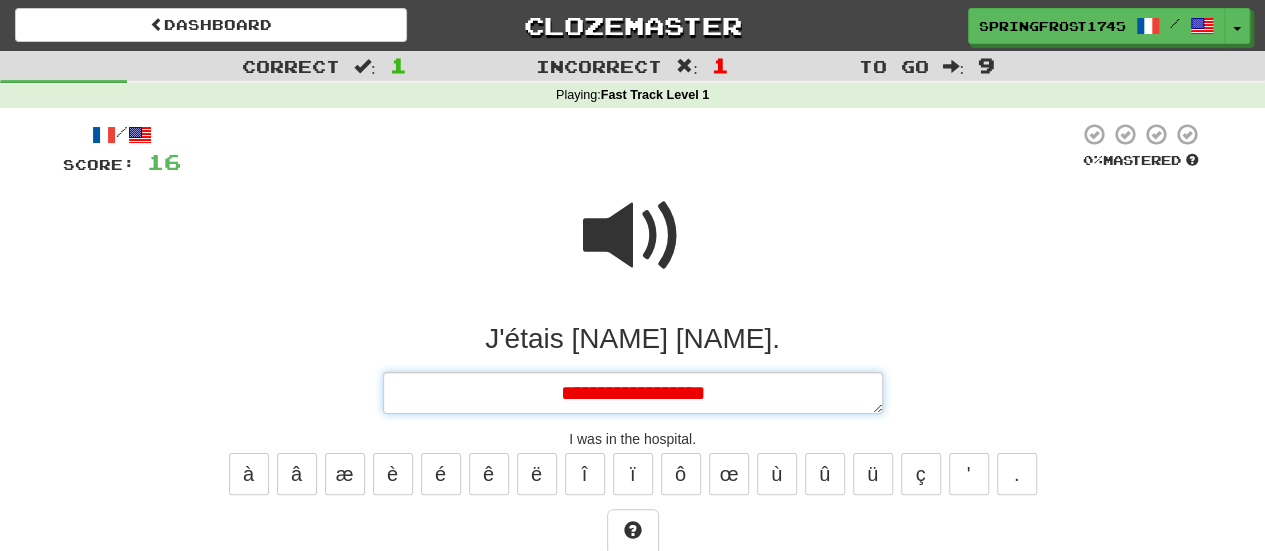 click on "**********" at bounding box center [633, 392] 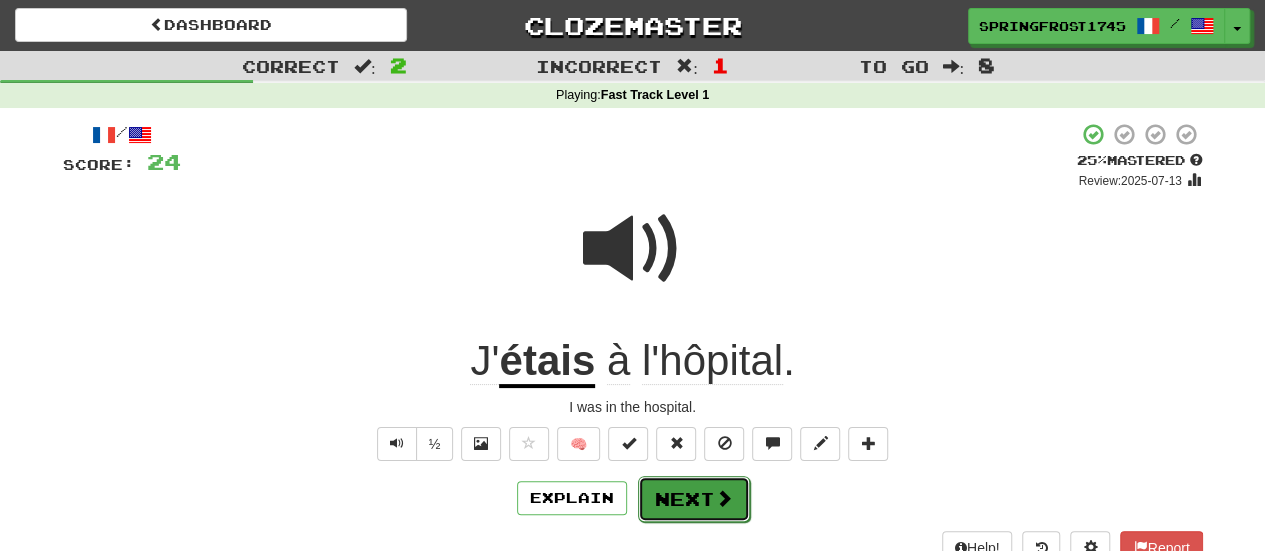 click at bounding box center (724, 498) 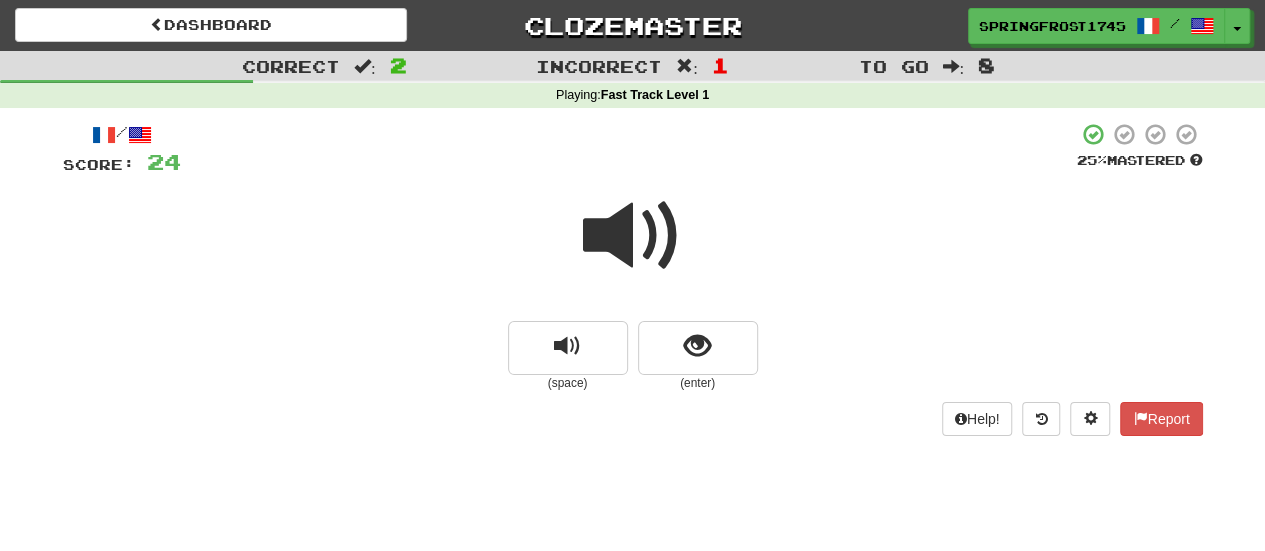 click at bounding box center (633, 236) 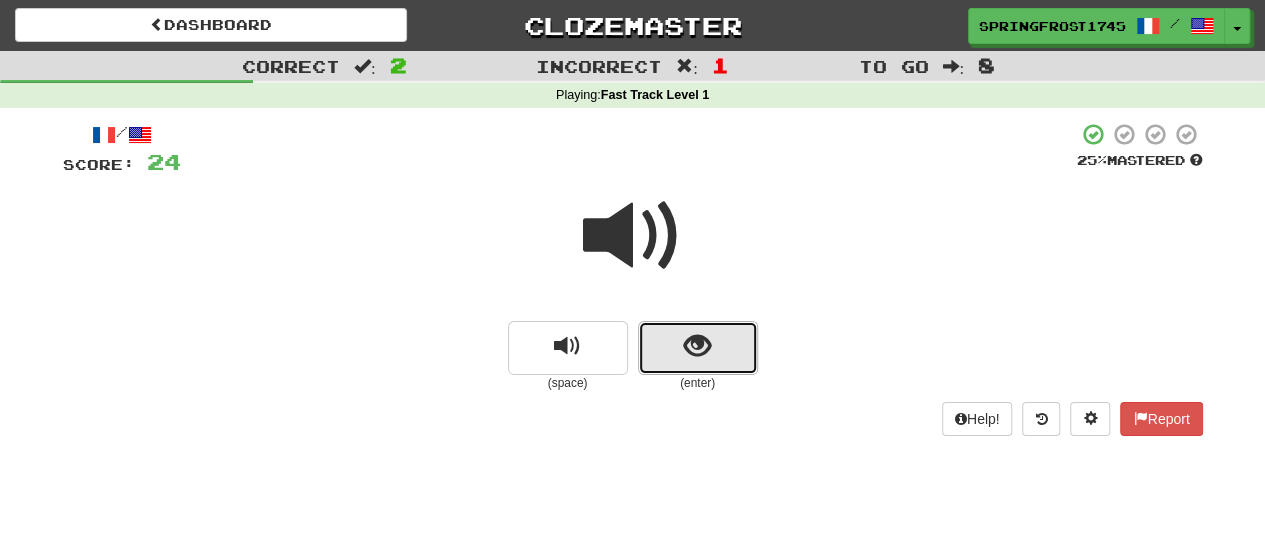 click at bounding box center [698, 348] 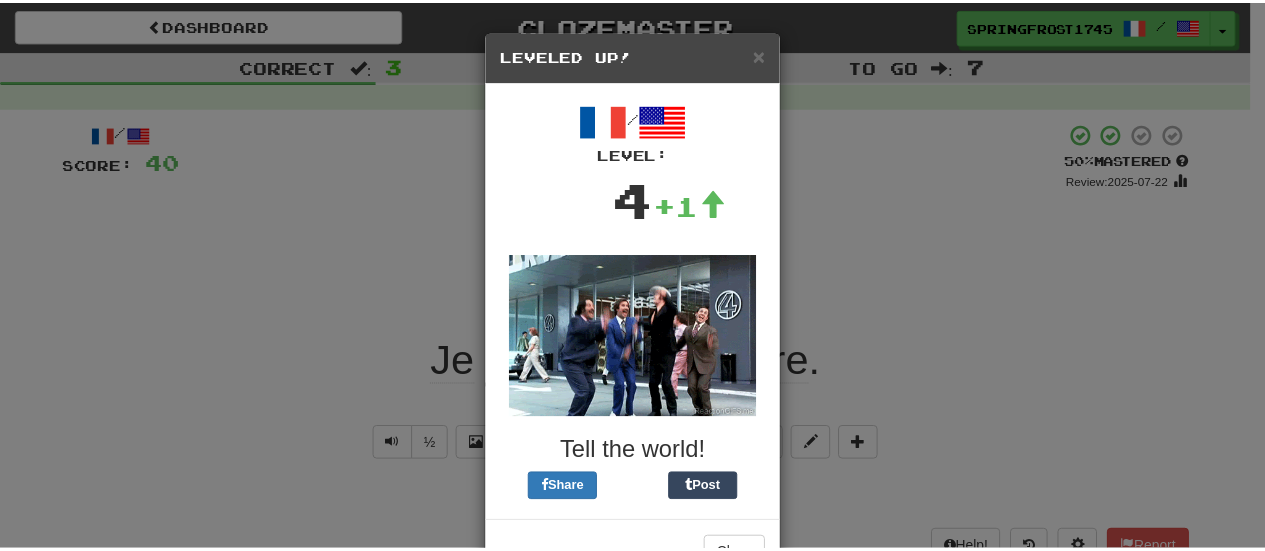 scroll, scrollTop: 64, scrollLeft: 0, axis: vertical 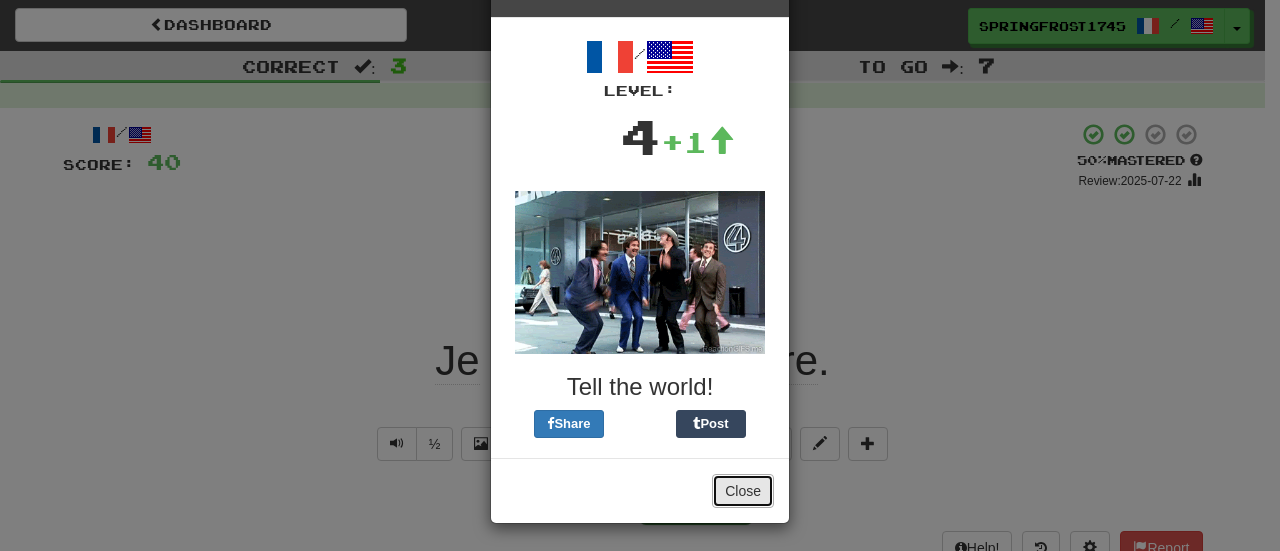 click on "Close" at bounding box center (743, 491) 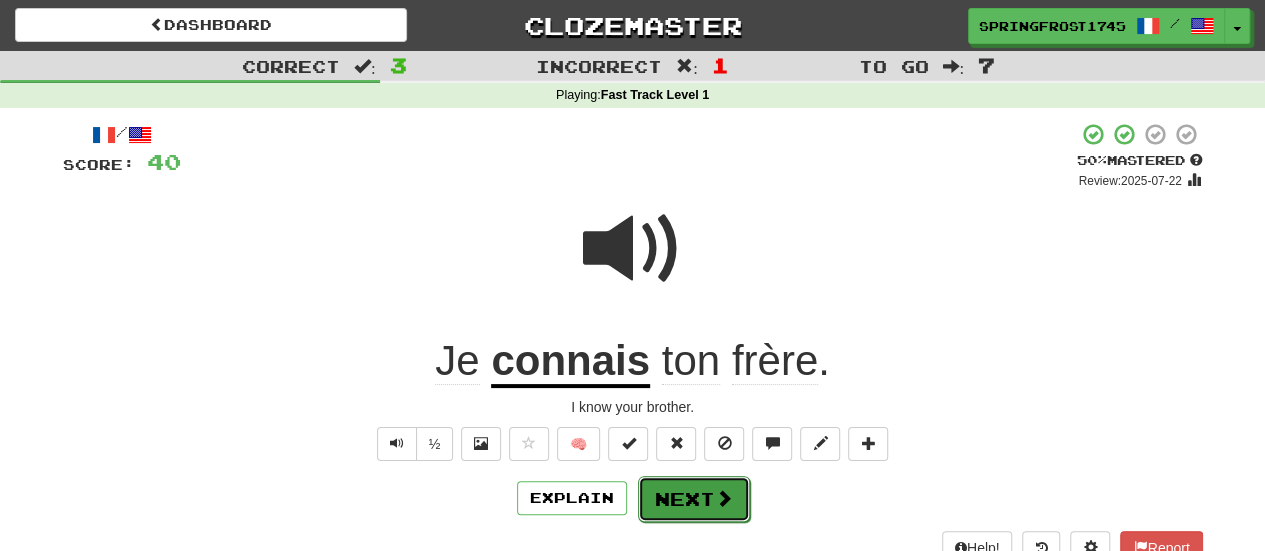 click on "Next" at bounding box center (694, 499) 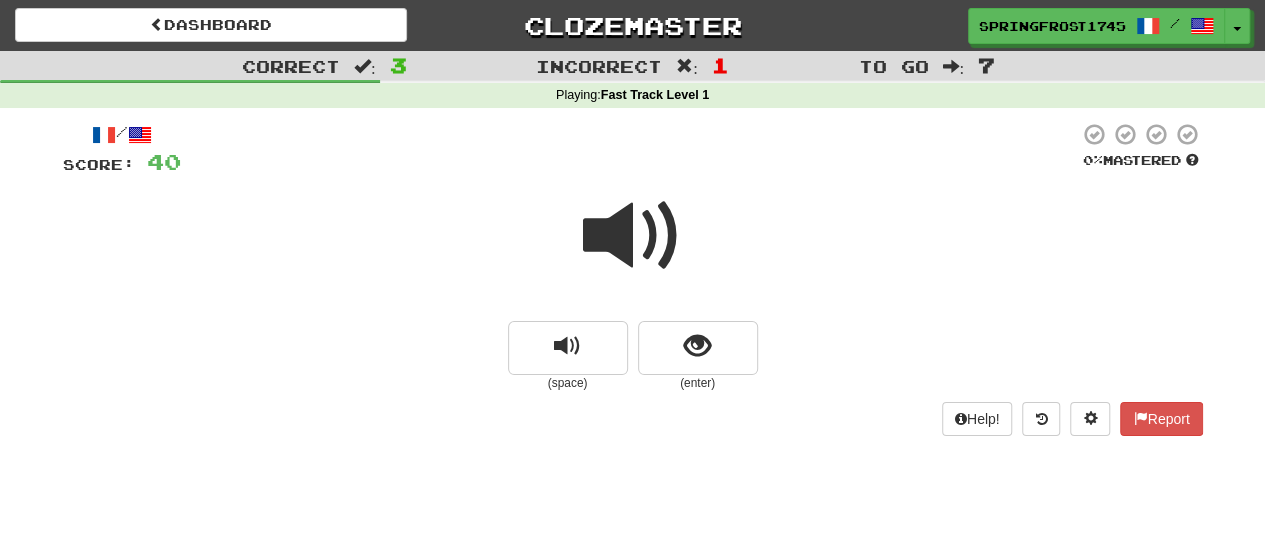 click at bounding box center (633, 236) 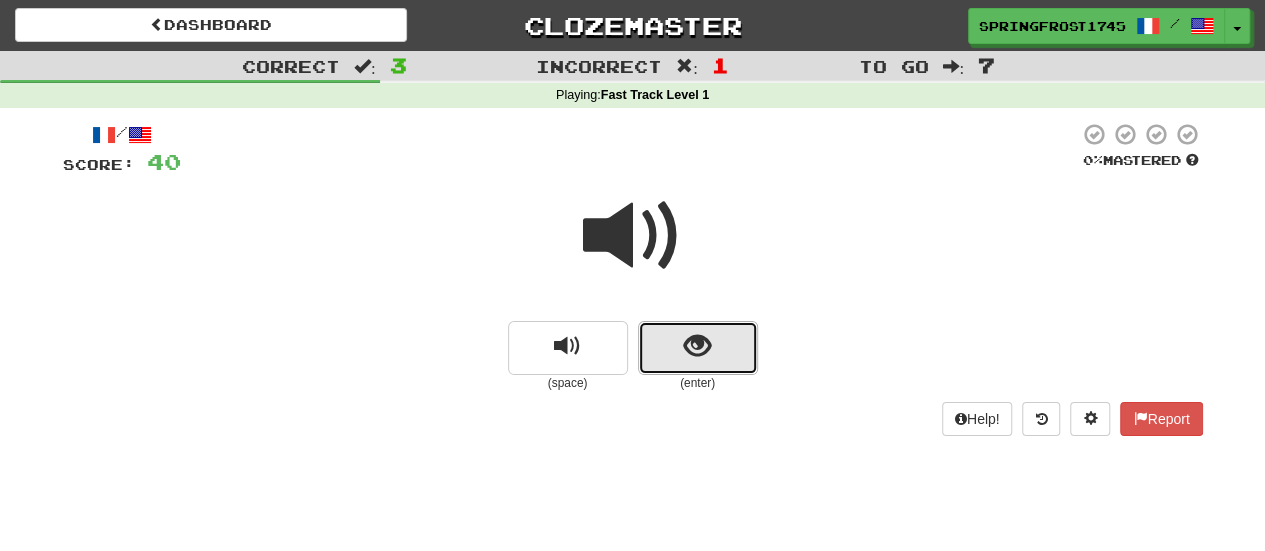 click at bounding box center (698, 348) 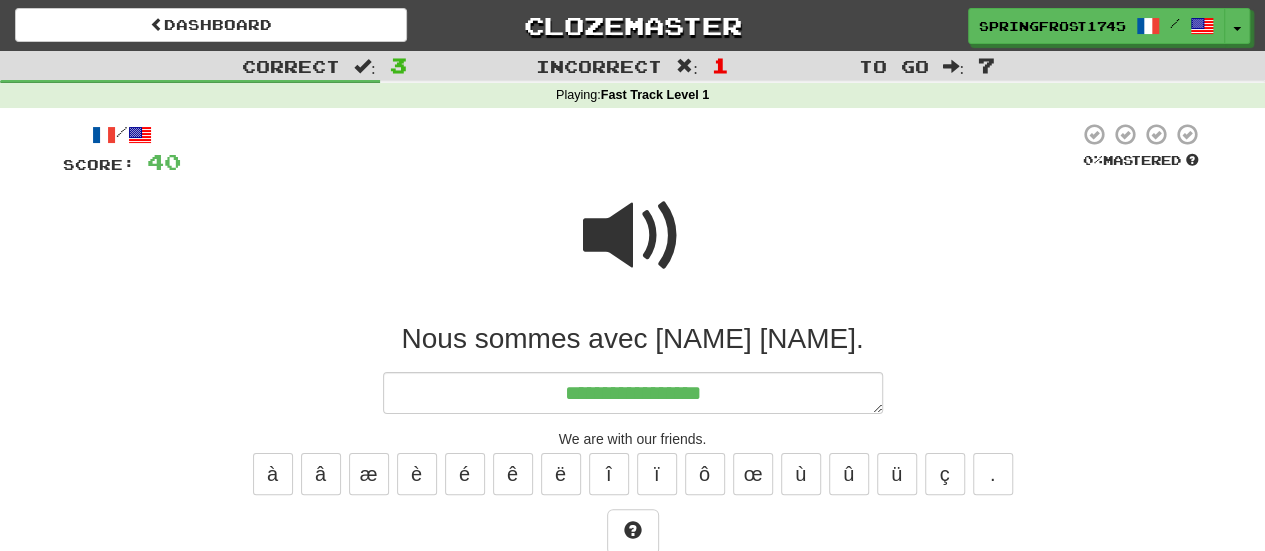click at bounding box center (633, 236) 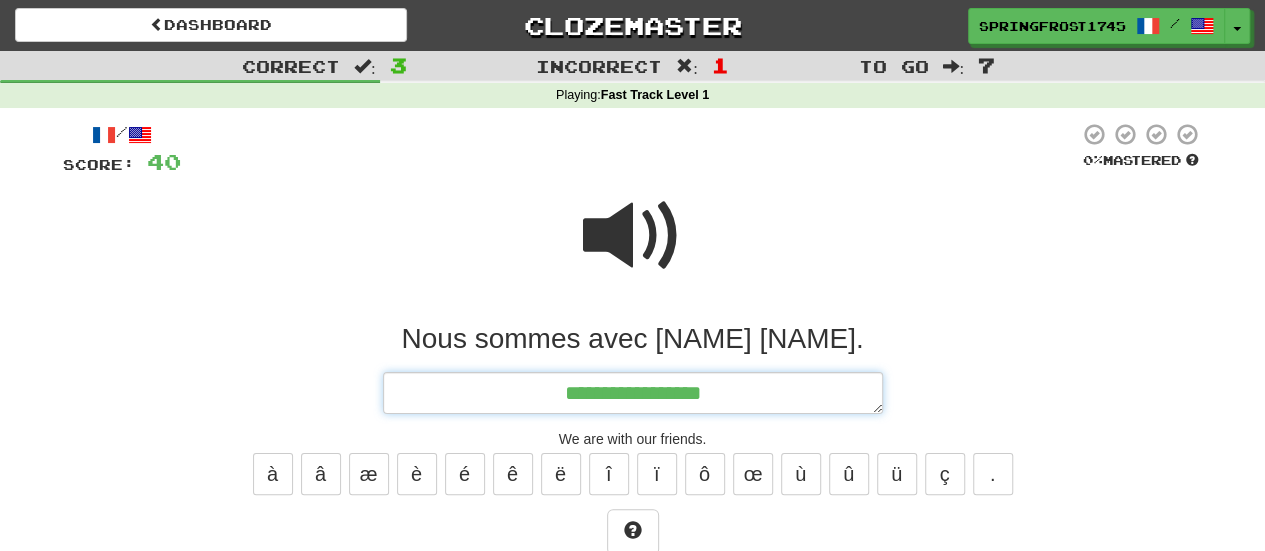 click on "**********" at bounding box center (633, 392) 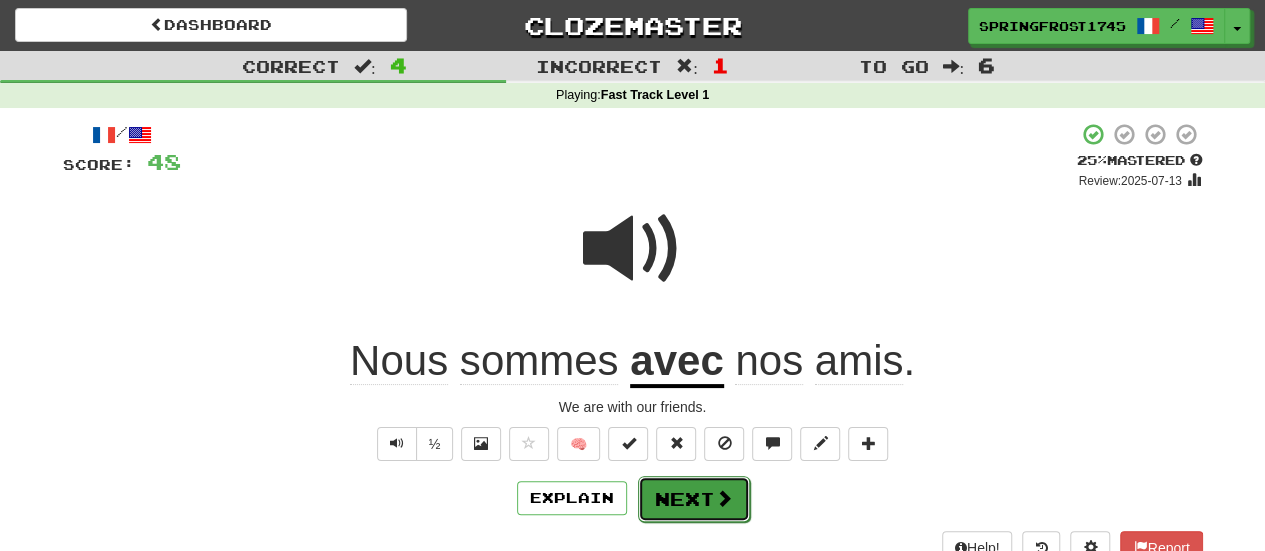 click on "Next" at bounding box center (694, 499) 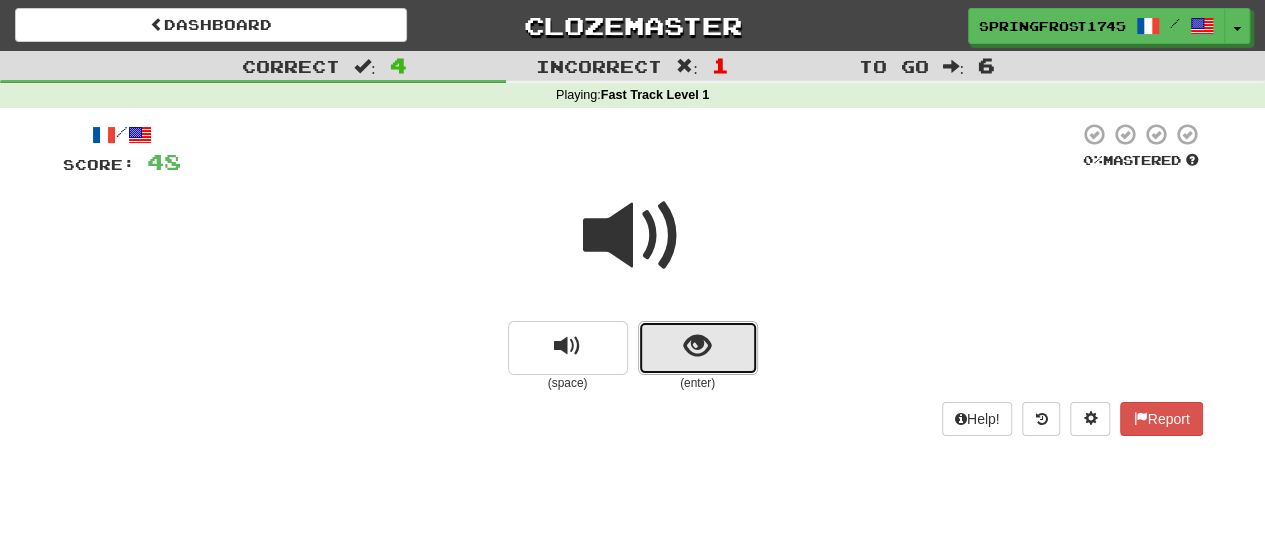 click at bounding box center (698, 348) 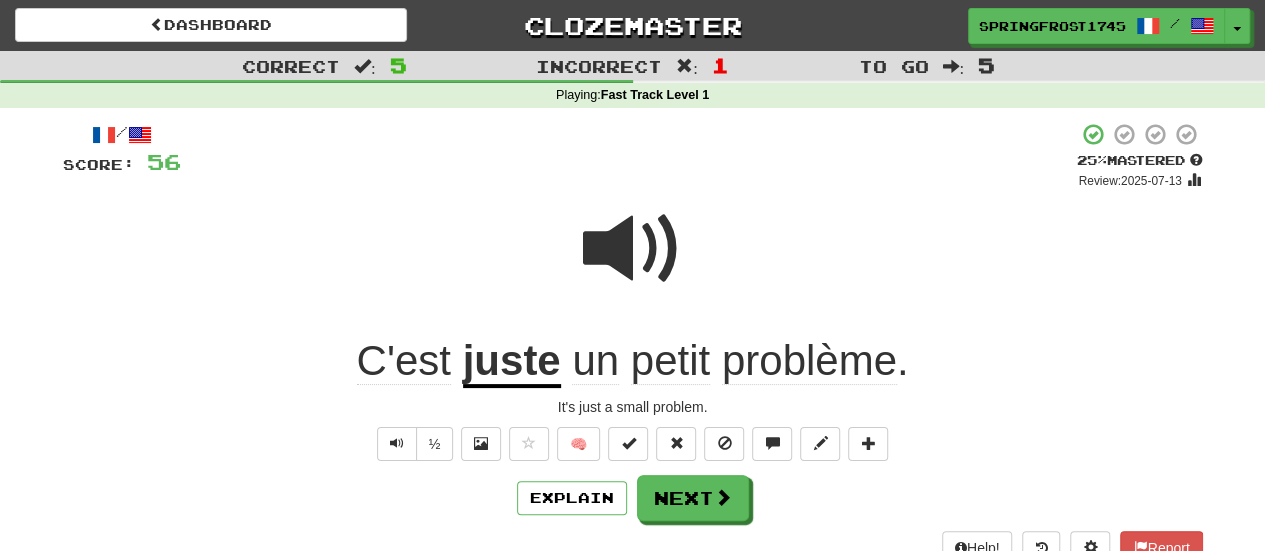 scroll, scrollTop: 92, scrollLeft: 0, axis: vertical 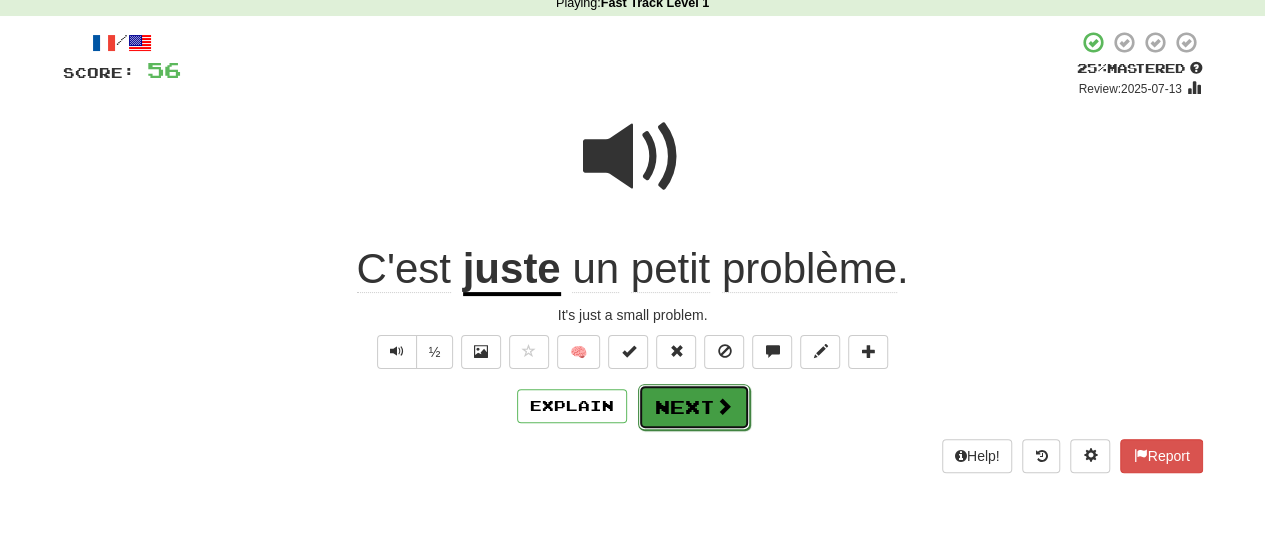 click on "Next" at bounding box center [694, 407] 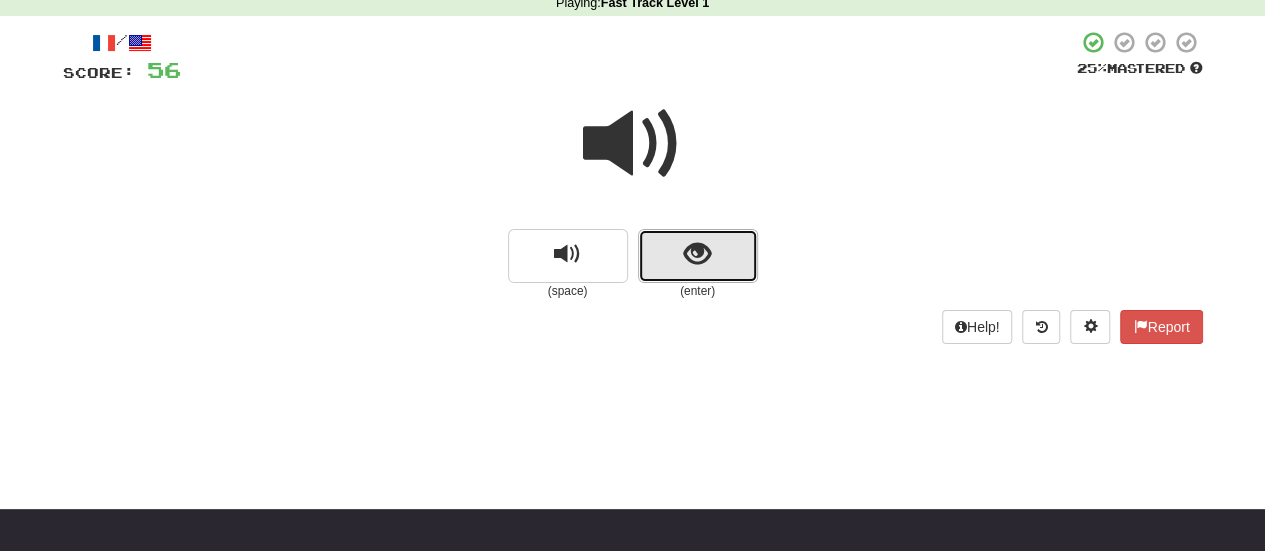 click at bounding box center [698, 256] 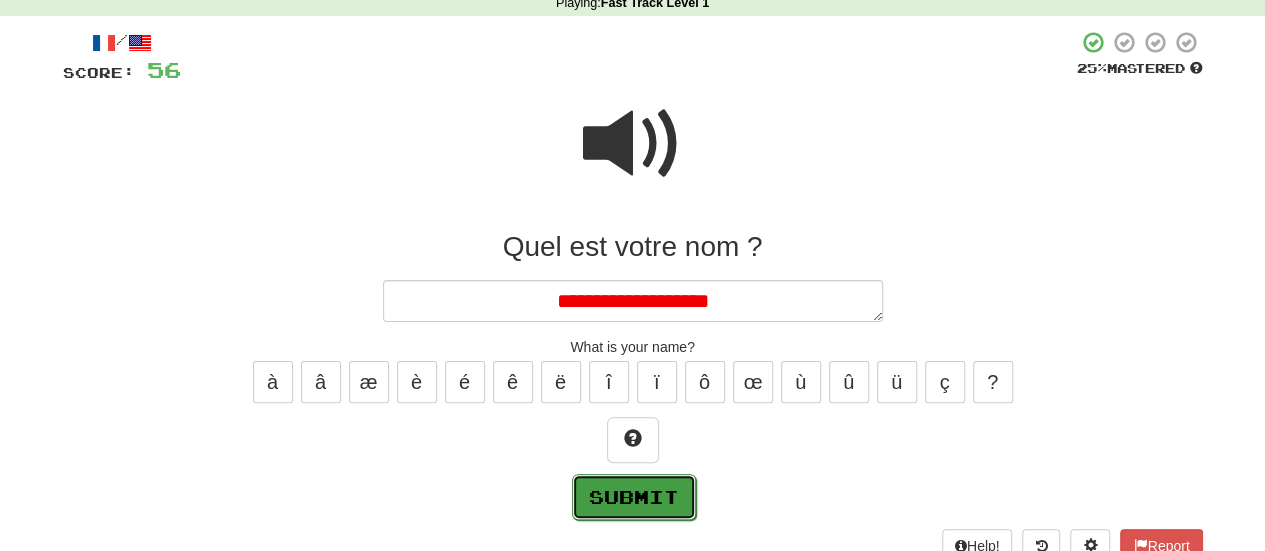 click on "Submit" at bounding box center [634, 497] 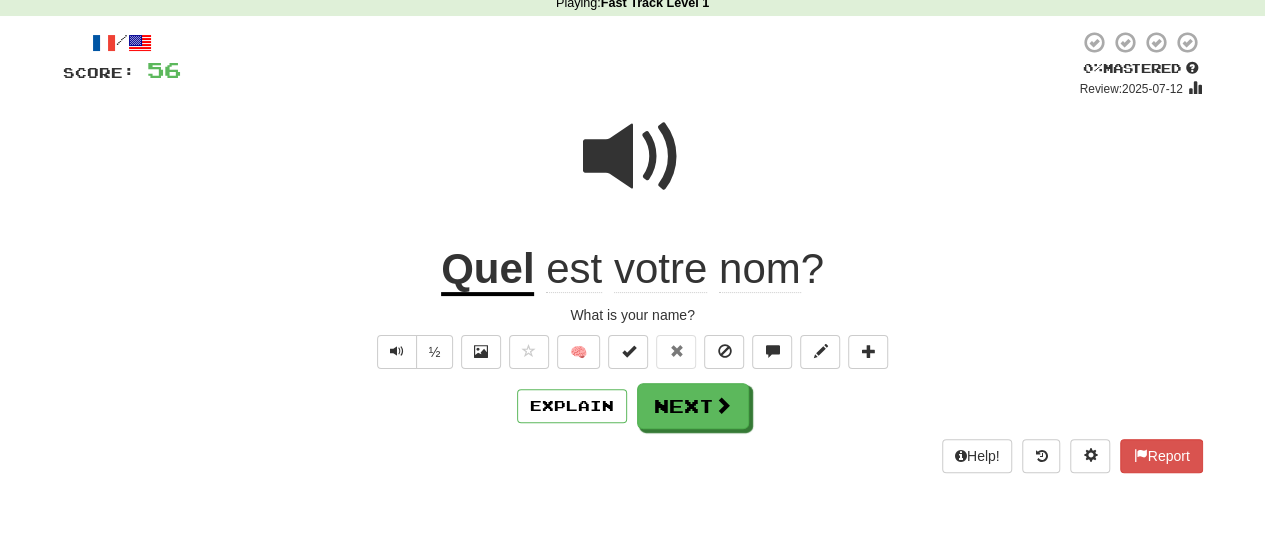 scroll, scrollTop: 64, scrollLeft: 0, axis: vertical 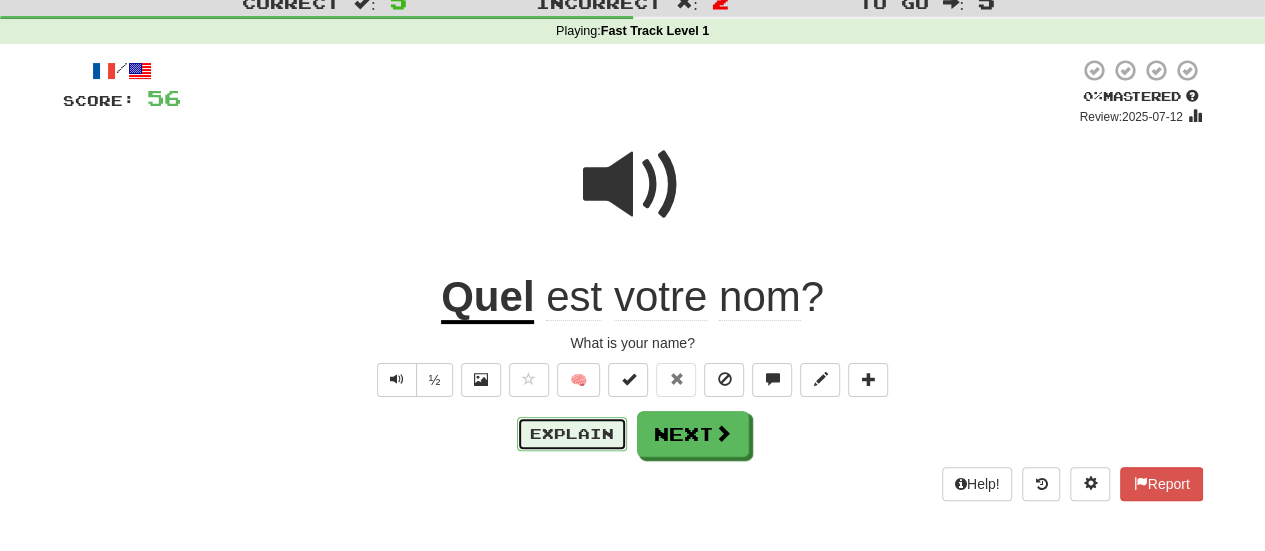 click on "Explain" at bounding box center (572, 434) 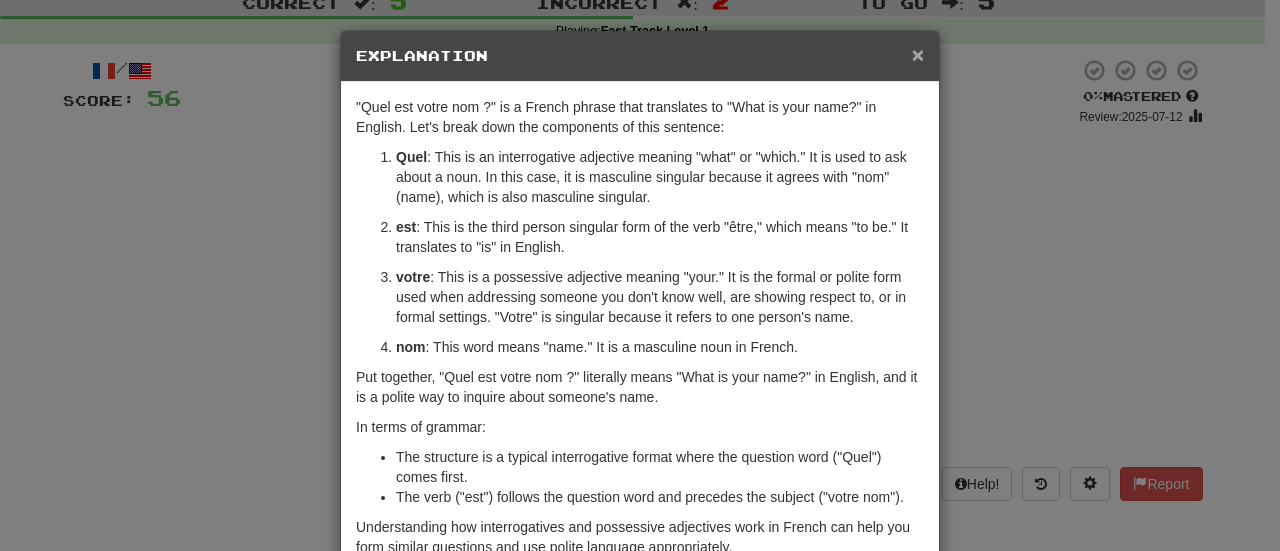 click on "×" at bounding box center [918, 54] 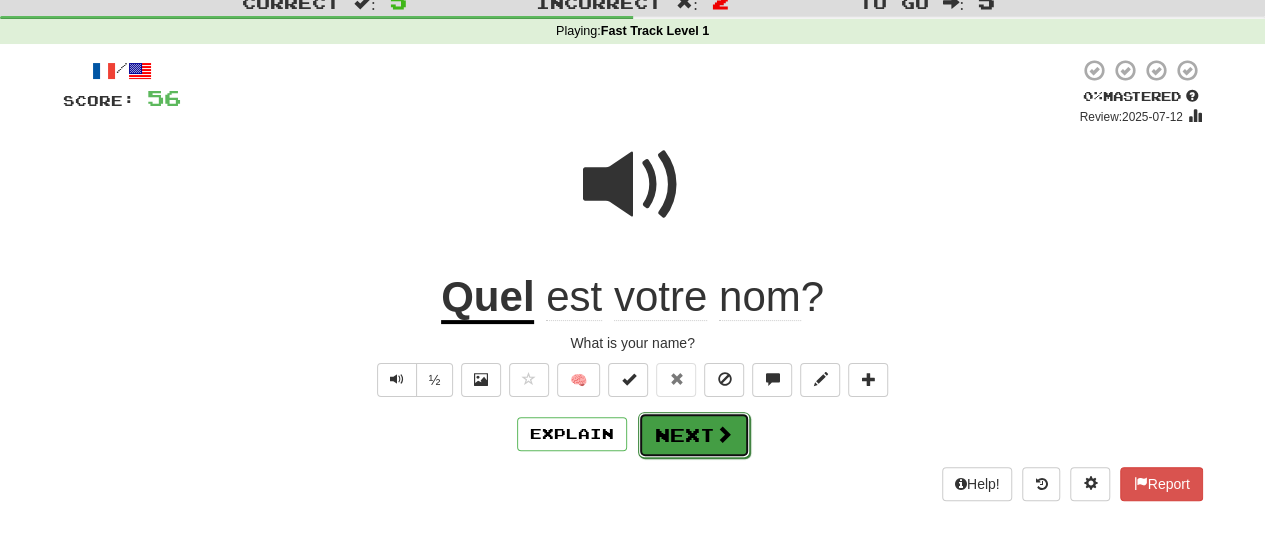 click on "Next" at bounding box center [694, 435] 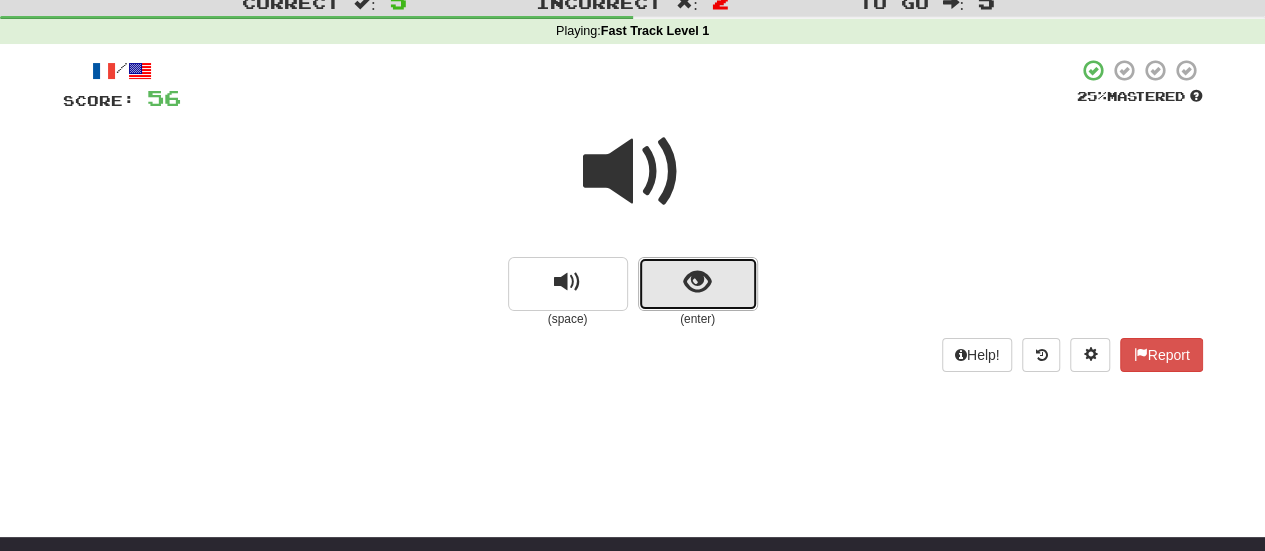 click at bounding box center [698, 284] 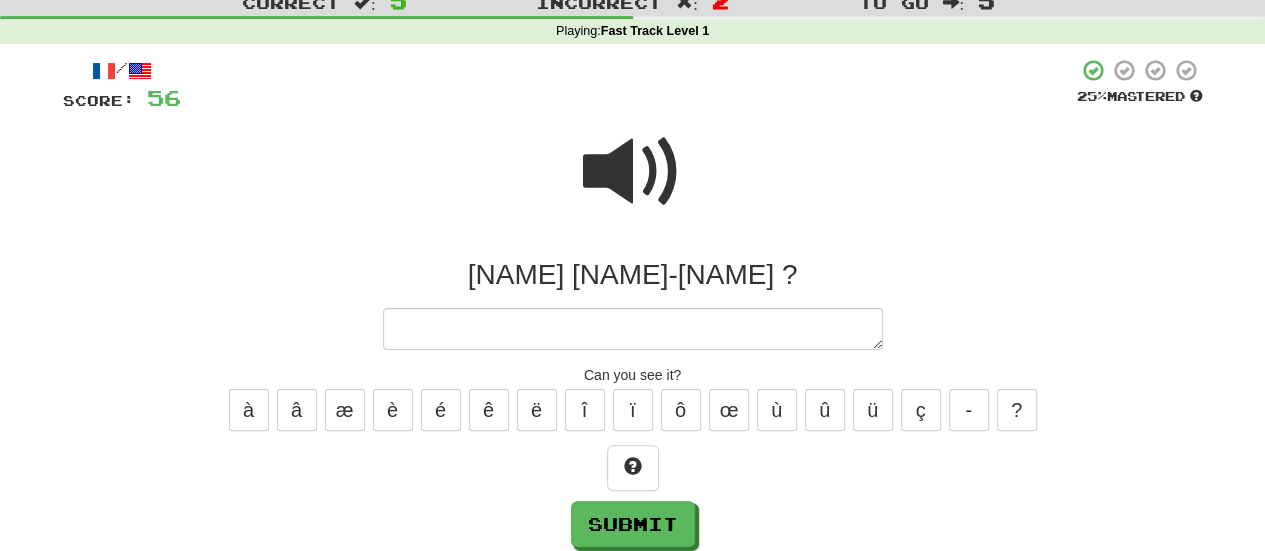 click at bounding box center [633, 172] 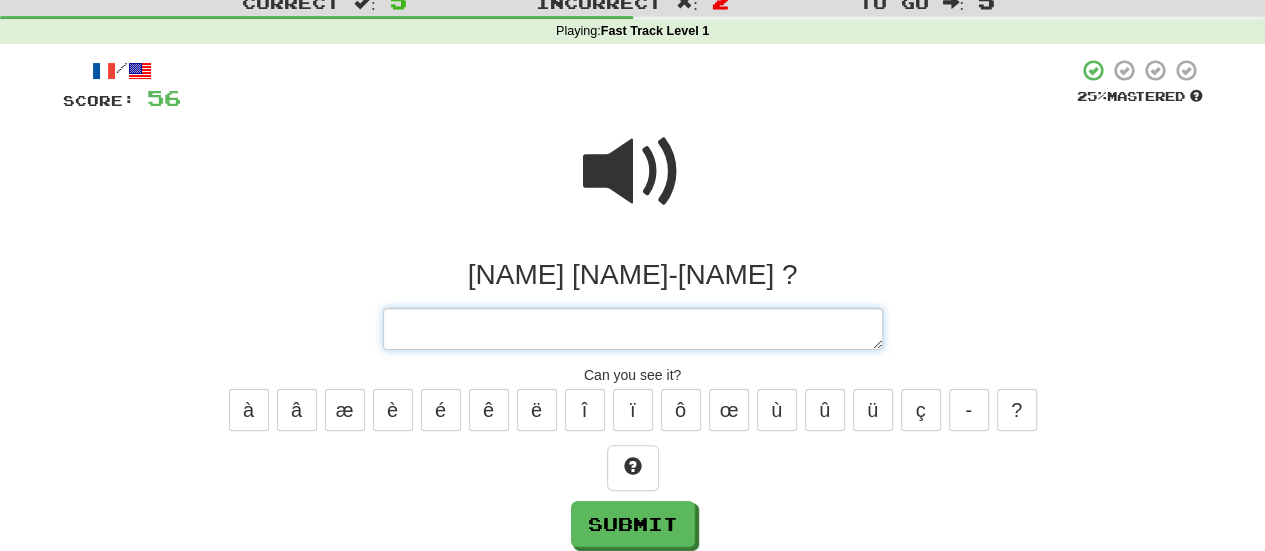 click at bounding box center (633, 328) 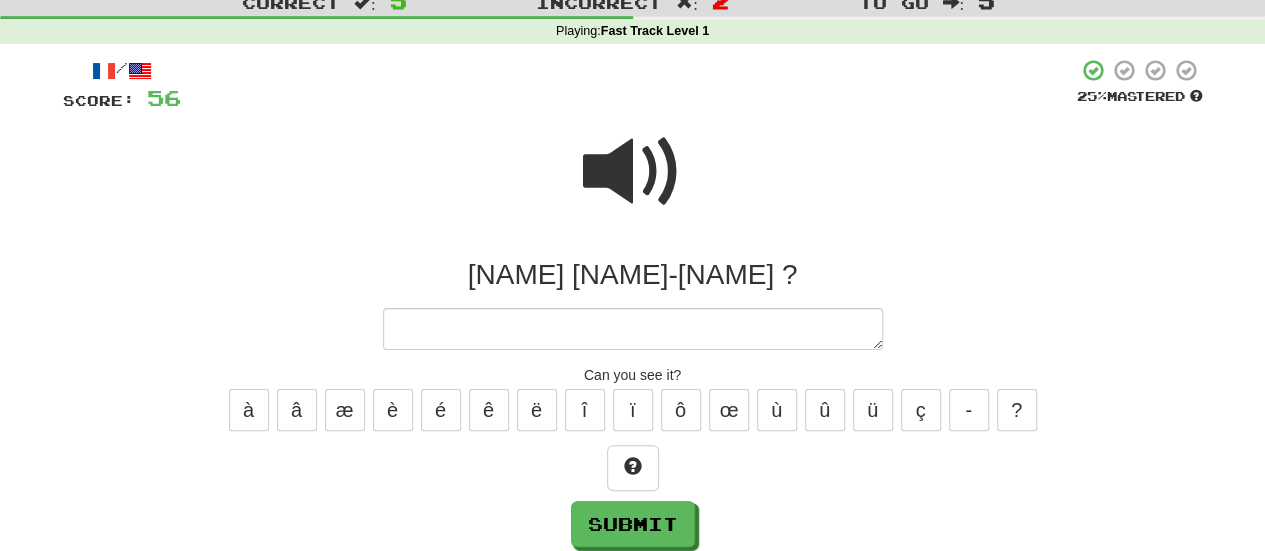 click at bounding box center (633, 172) 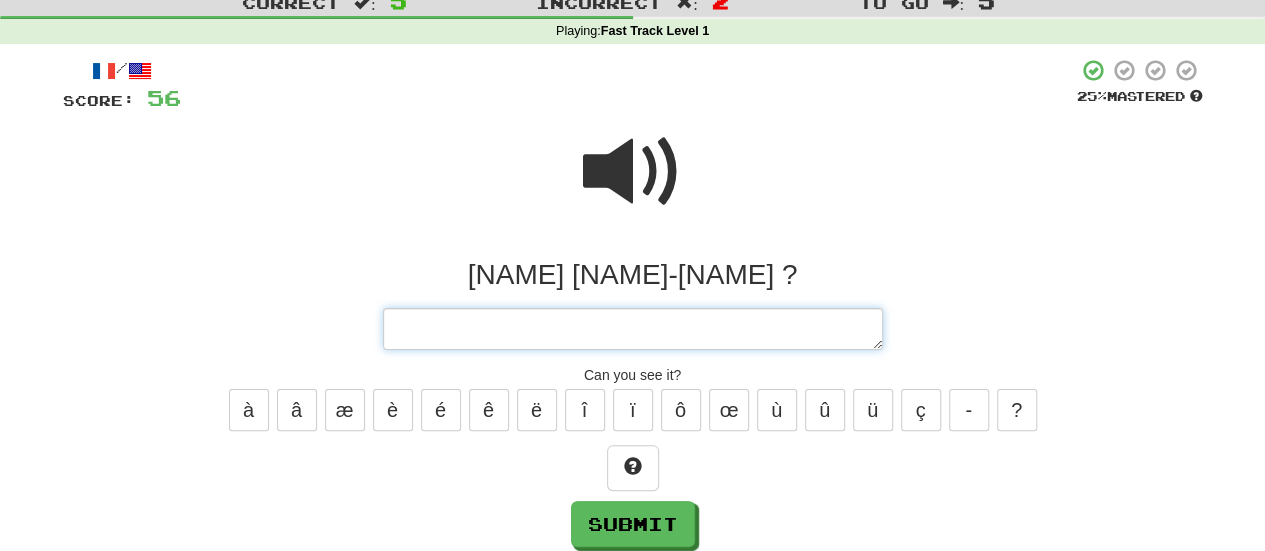 click at bounding box center [633, 328] 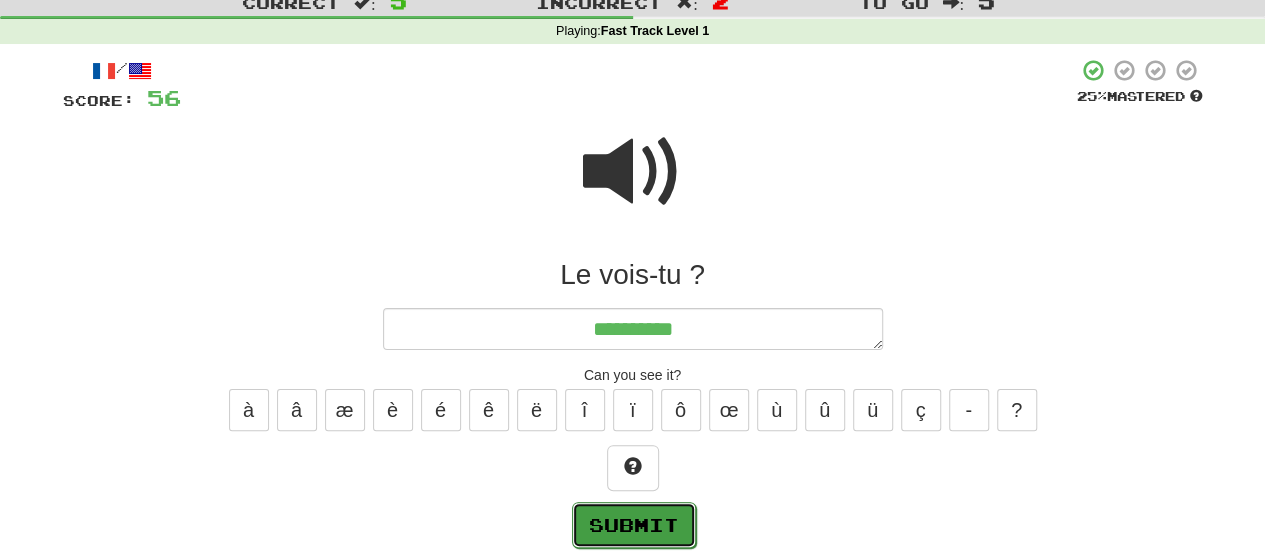 click on "Submit" at bounding box center [634, 525] 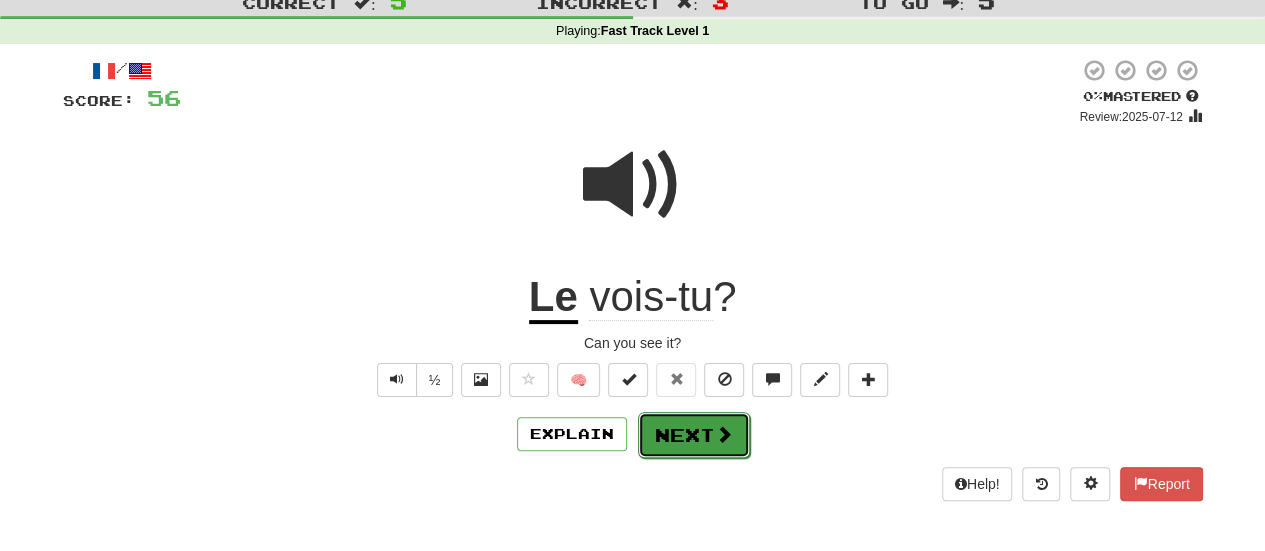 click on "Next" at bounding box center (694, 435) 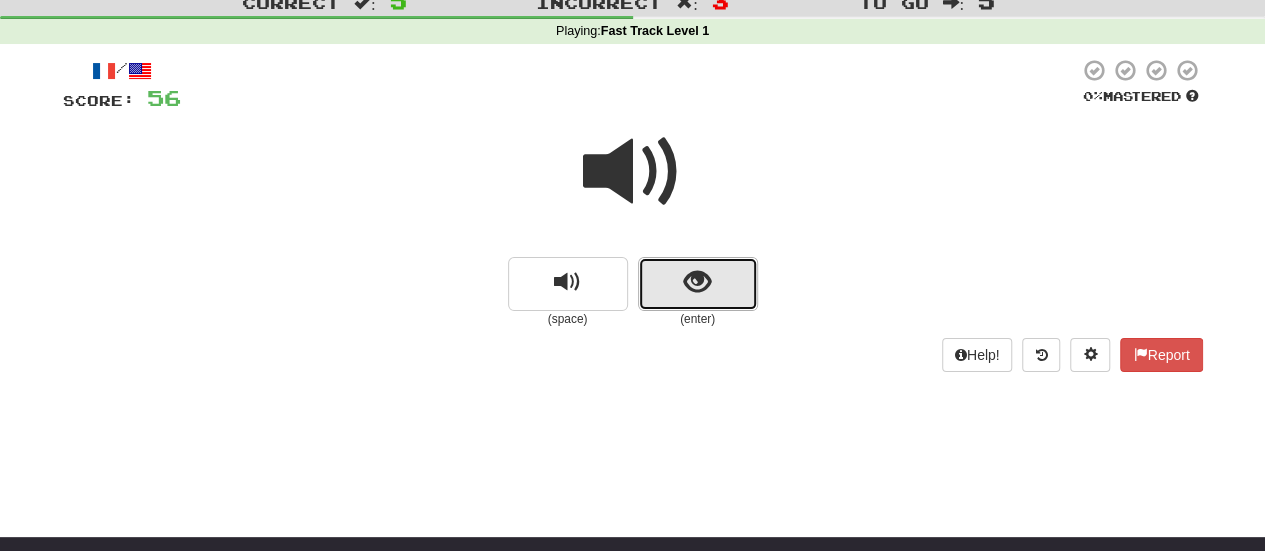 click at bounding box center [698, 284] 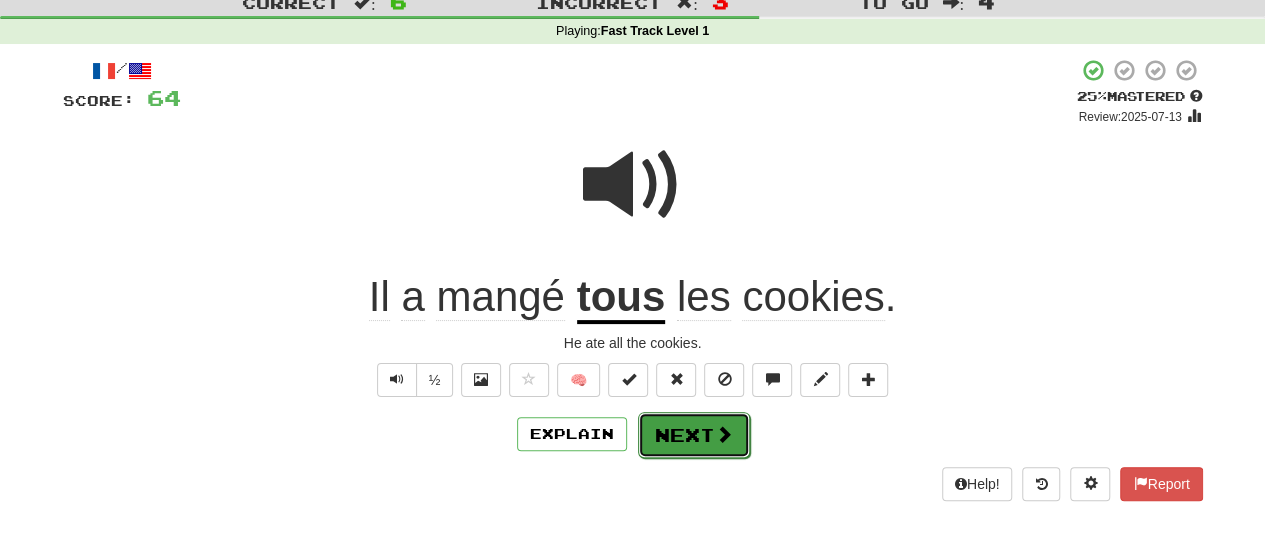 click on "Next" at bounding box center [694, 435] 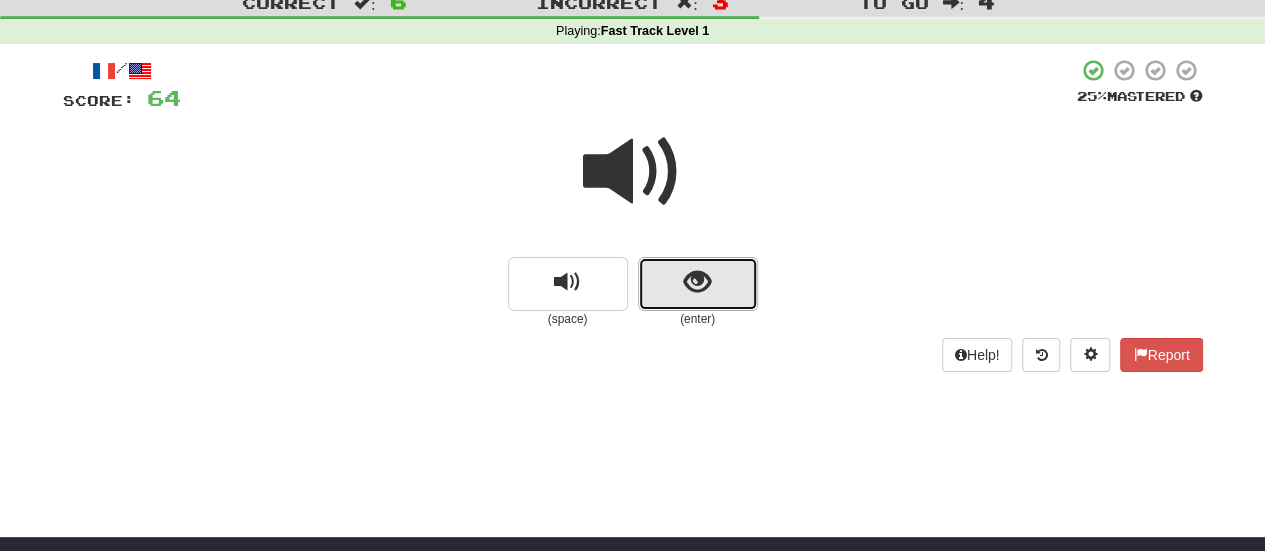 click at bounding box center [697, 282] 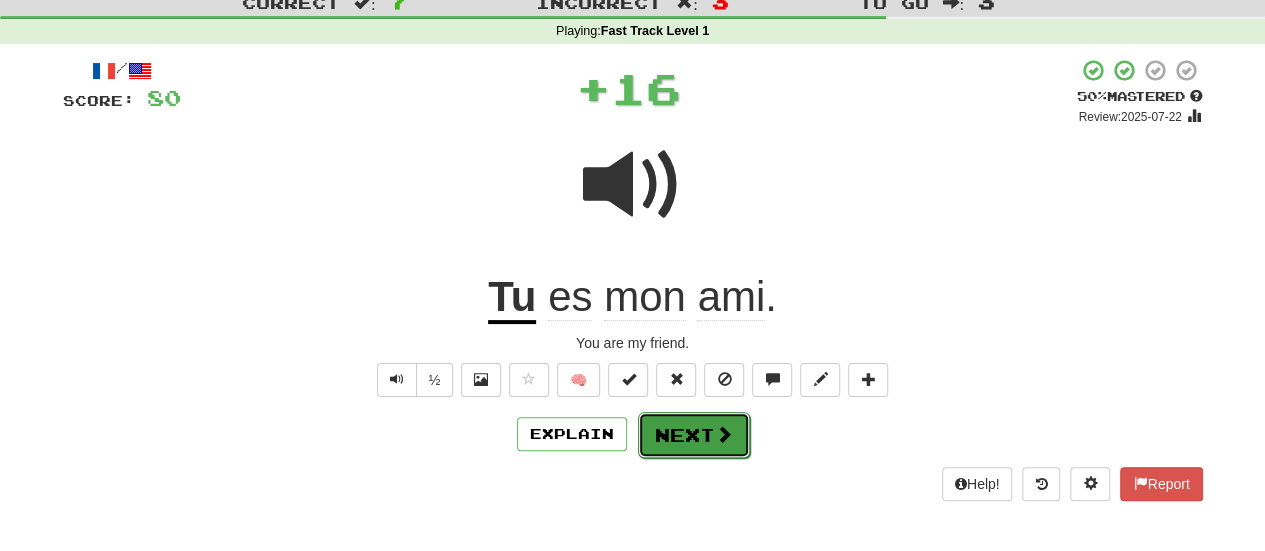click at bounding box center [724, 434] 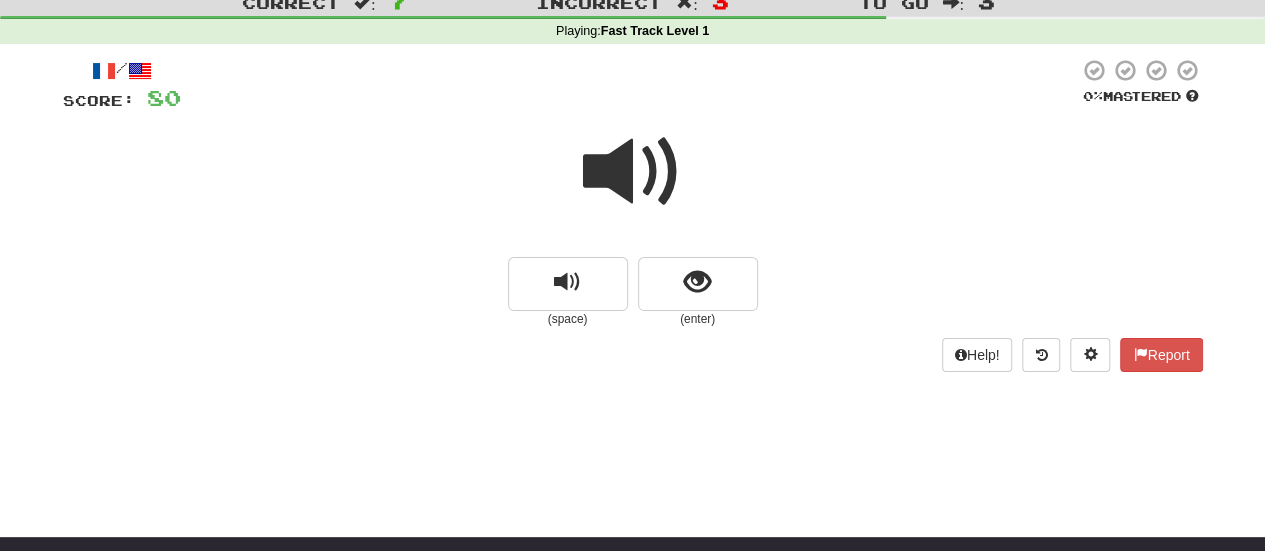 click on "(enter)" at bounding box center [698, 319] 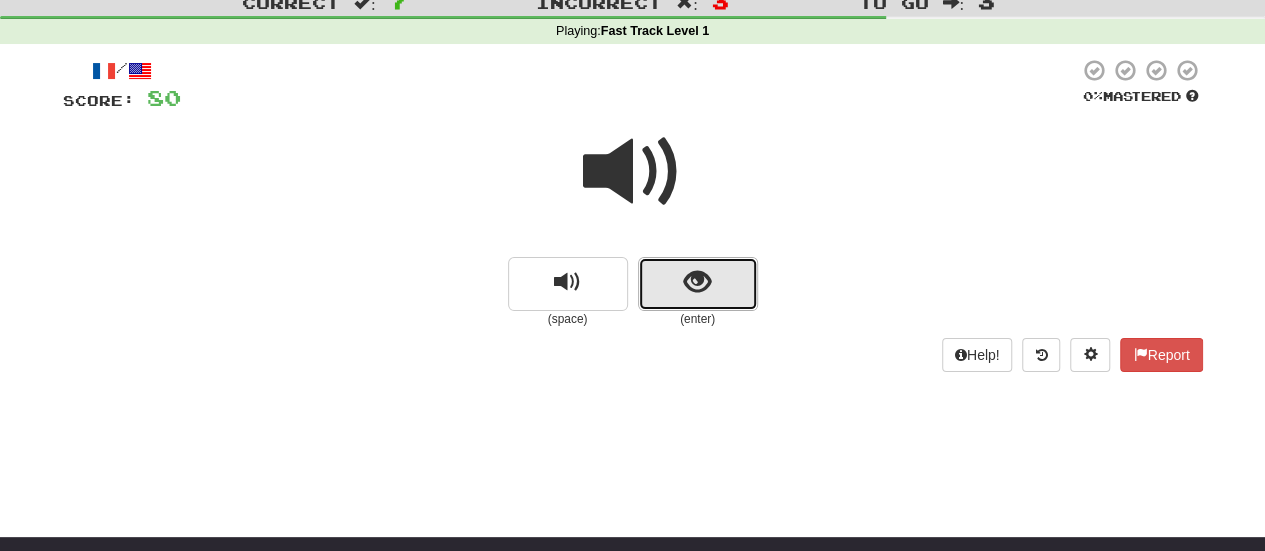 click at bounding box center (698, 284) 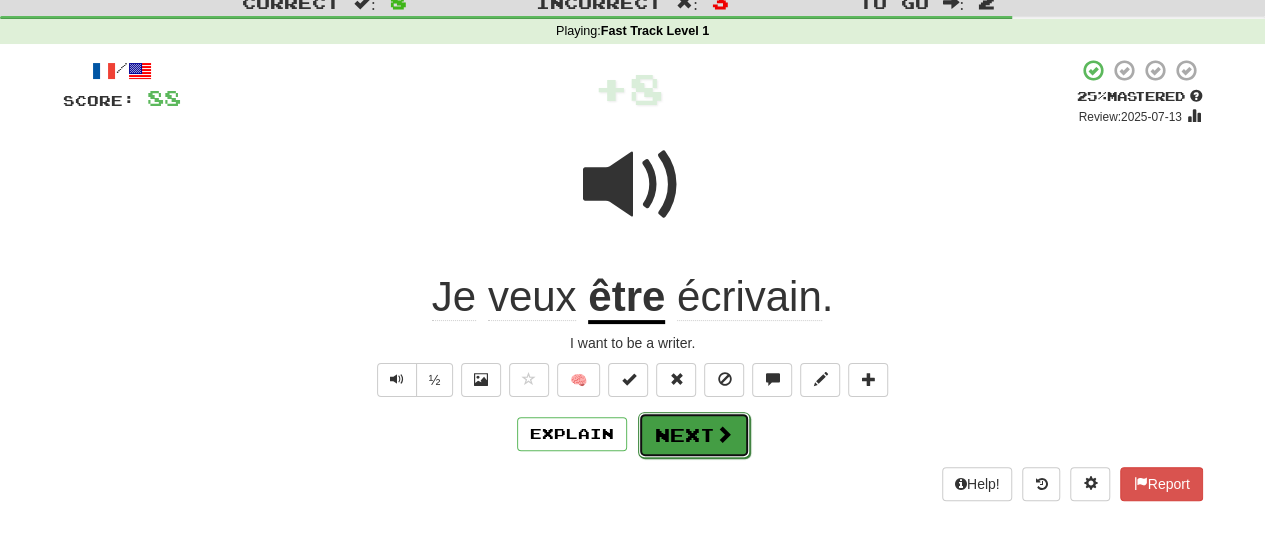 click on "Next" at bounding box center (694, 435) 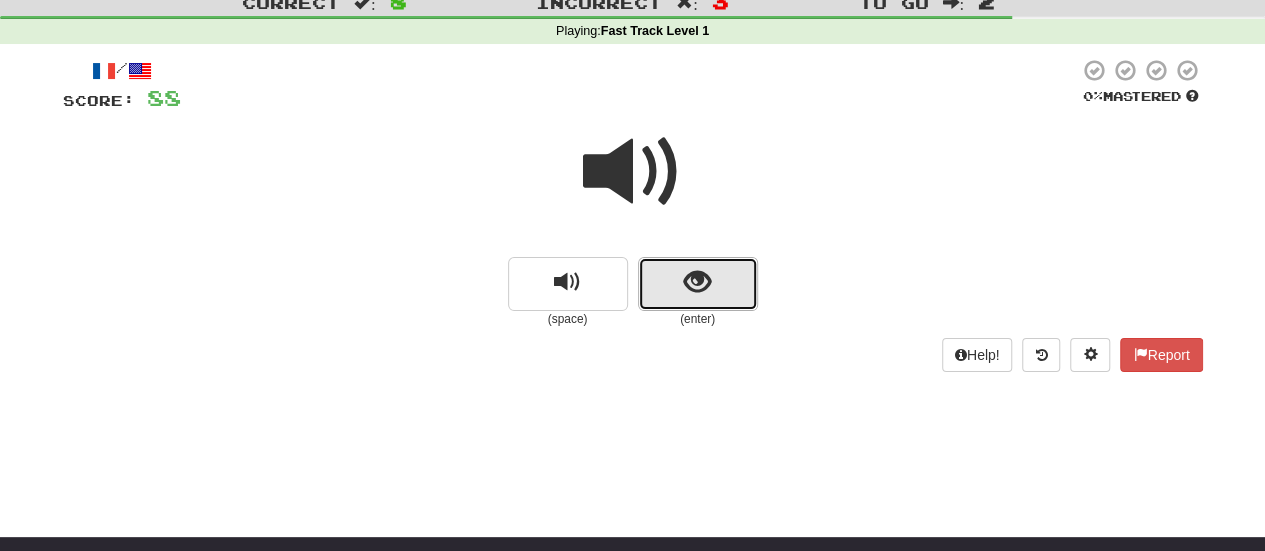 click at bounding box center [697, 282] 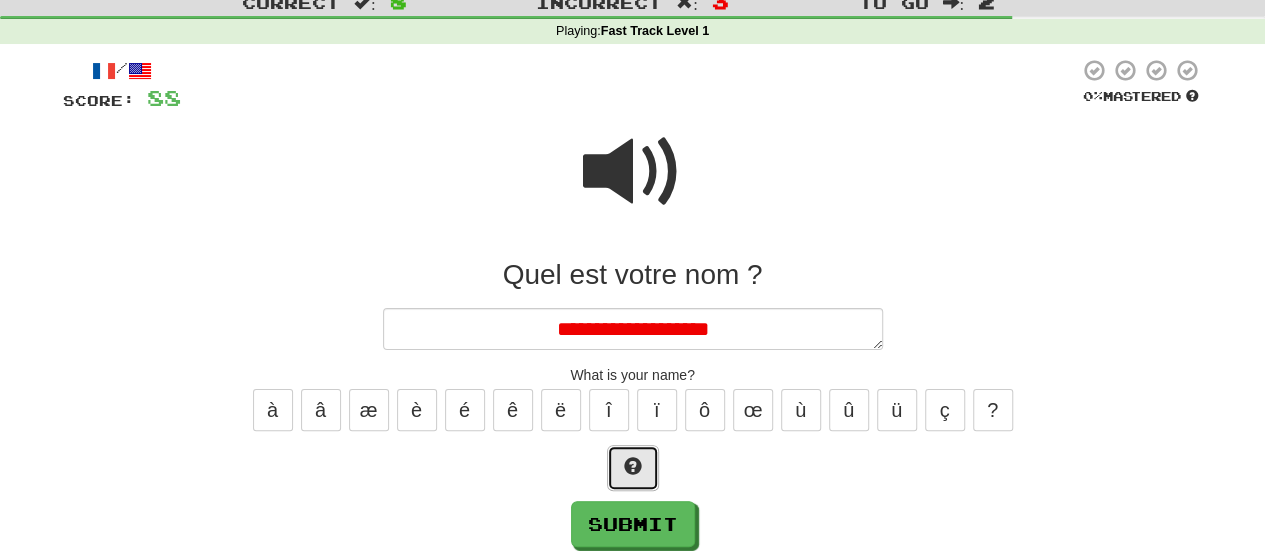 click at bounding box center (633, 466) 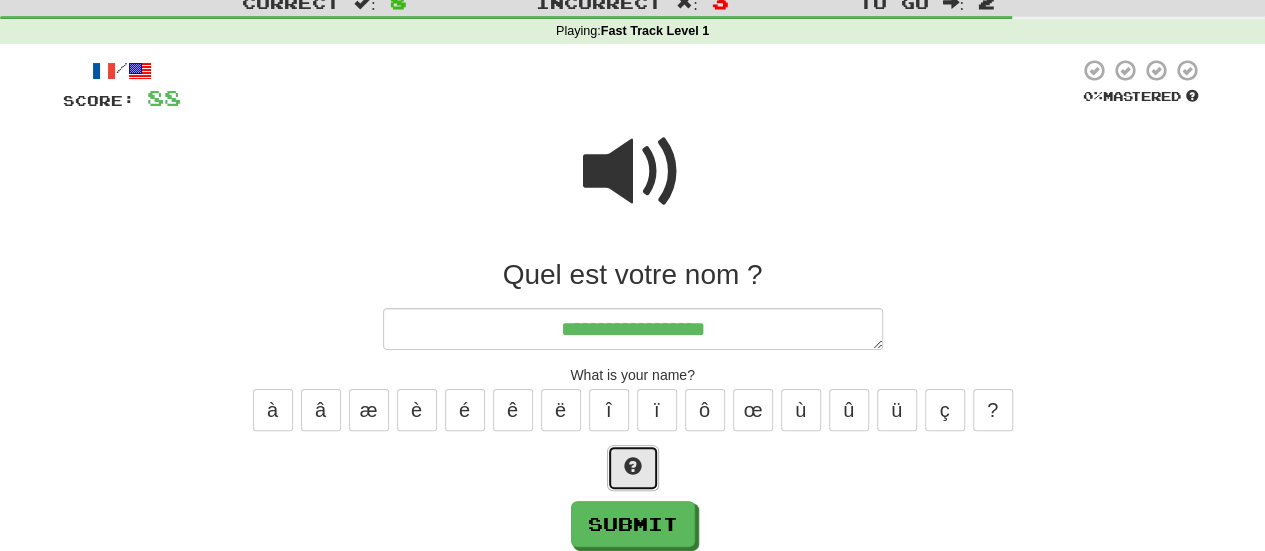 click at bounding box center (633, 468) 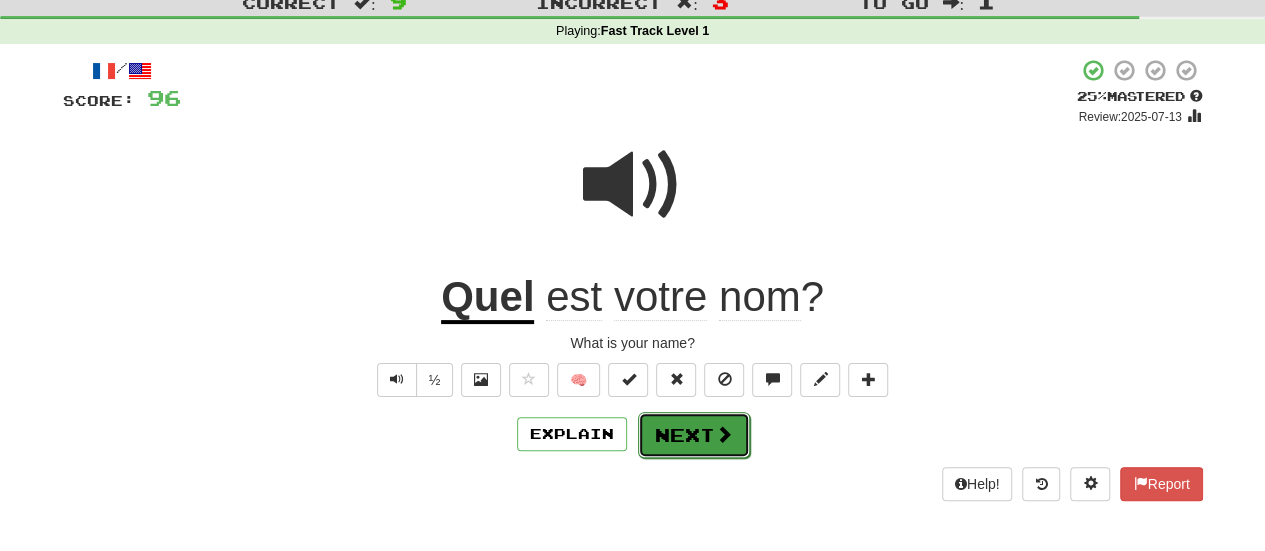 click on "Next" at bounding box center (694, 435) 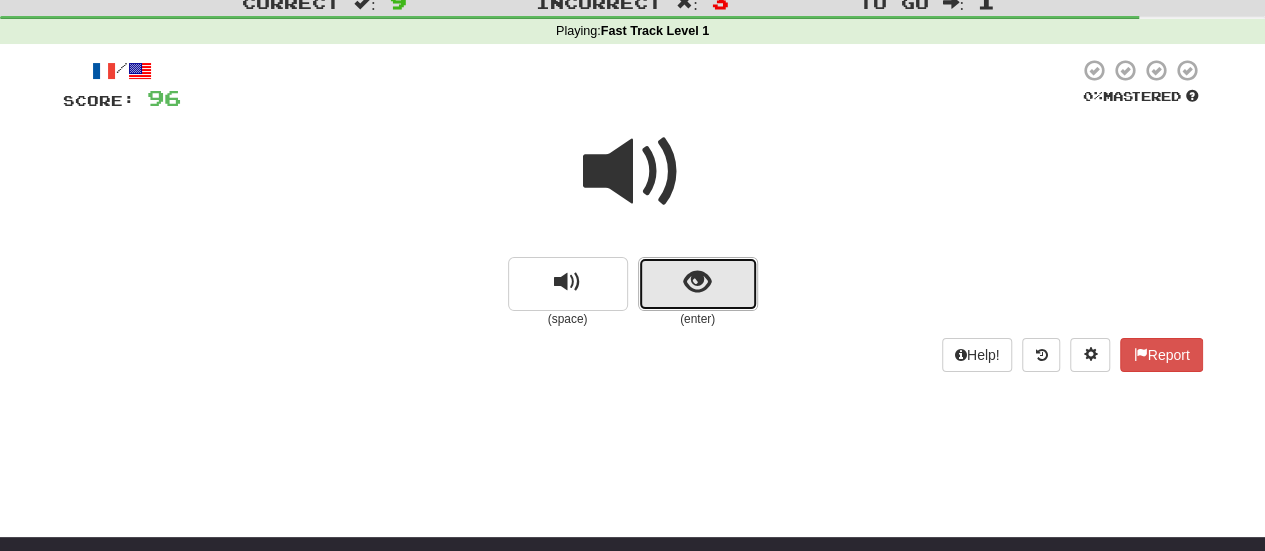 click at bounding box center (697, 282) 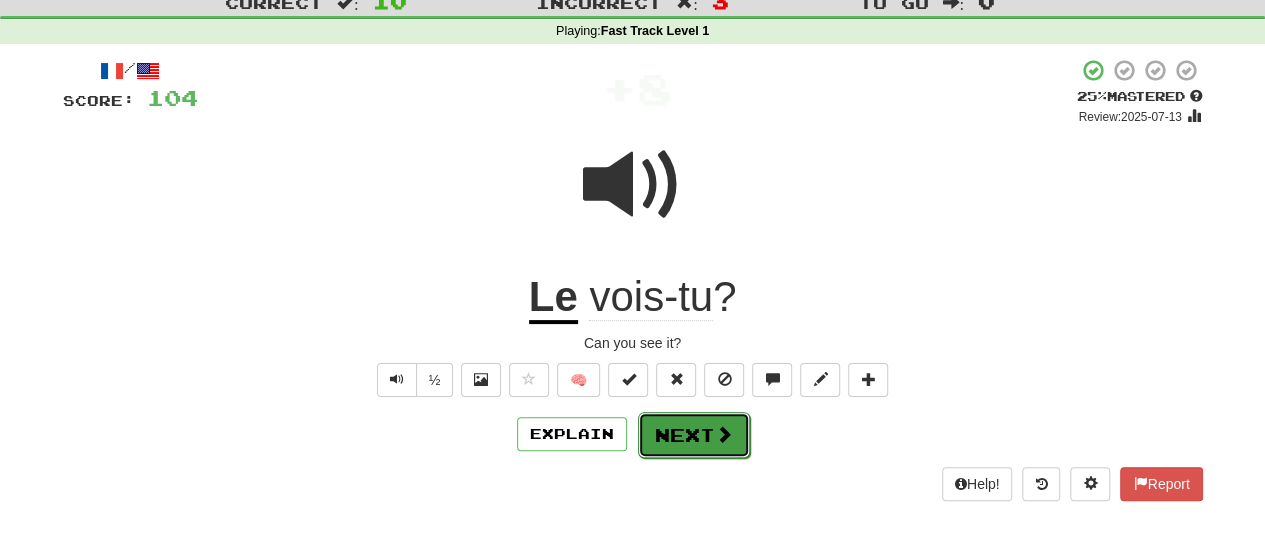 click on "Next" at bounding box center [694, 435] 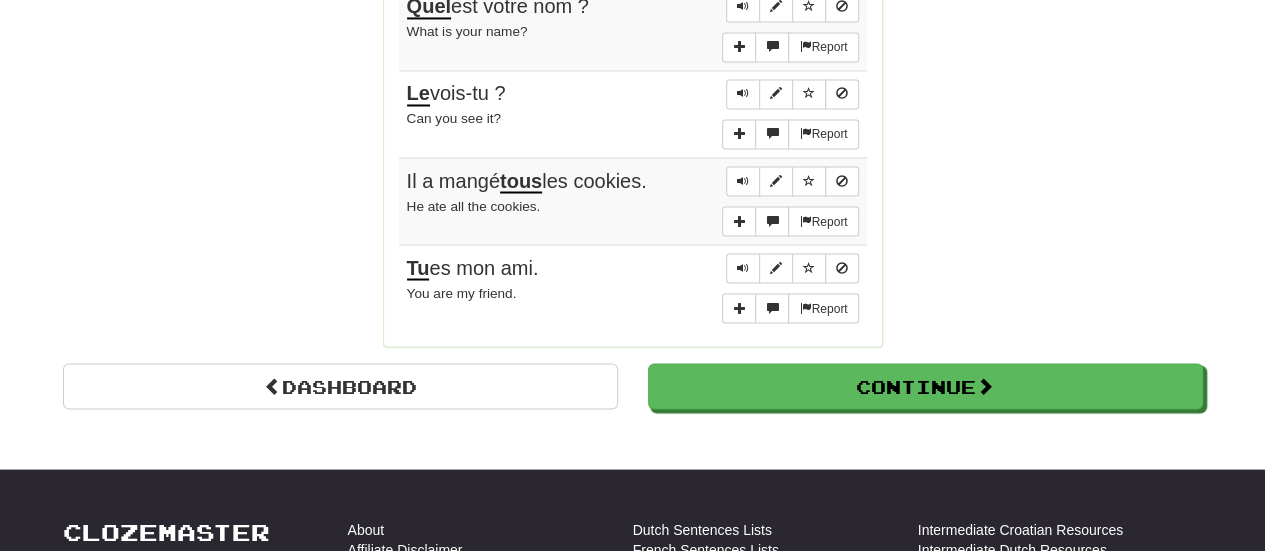 scroll, scrollTop: 1740, scrollLeft: 0, axis: vertical 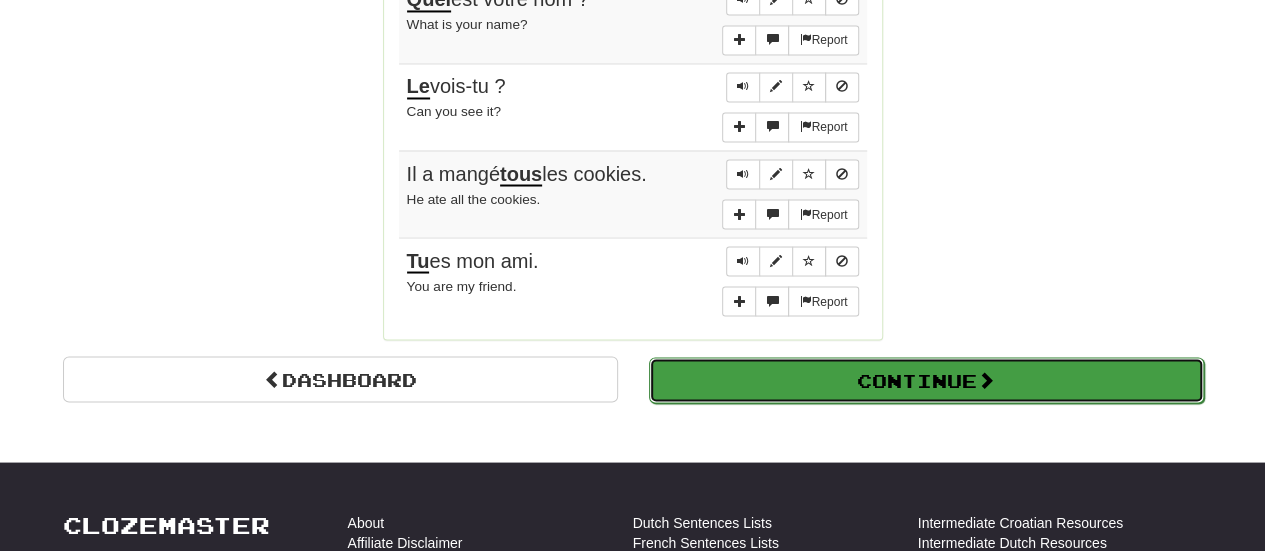 click on "Continue" at bounding box center [926, 380] 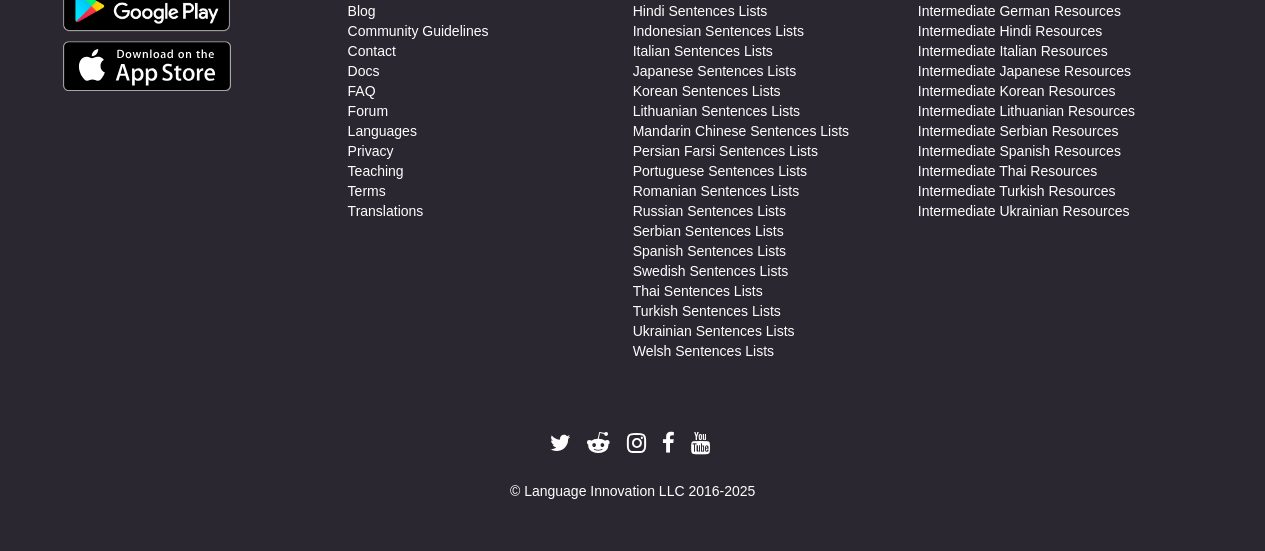 scroll, scrollTop: 0, scrollLeft: 0, axis: both 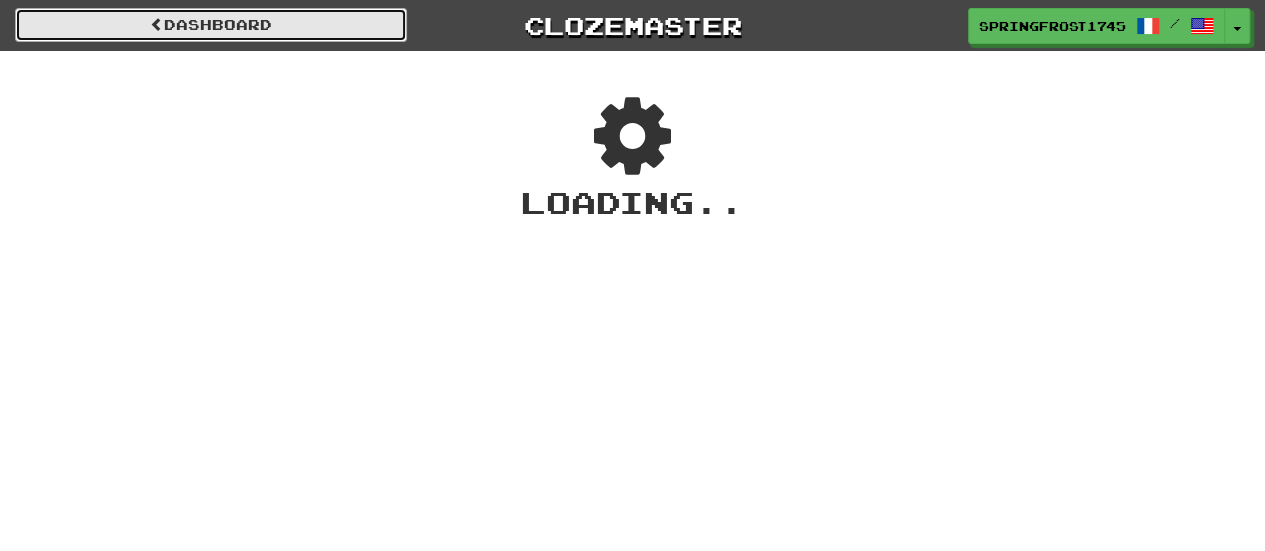 click on "Dashboard" at bounding box center (211, 25) 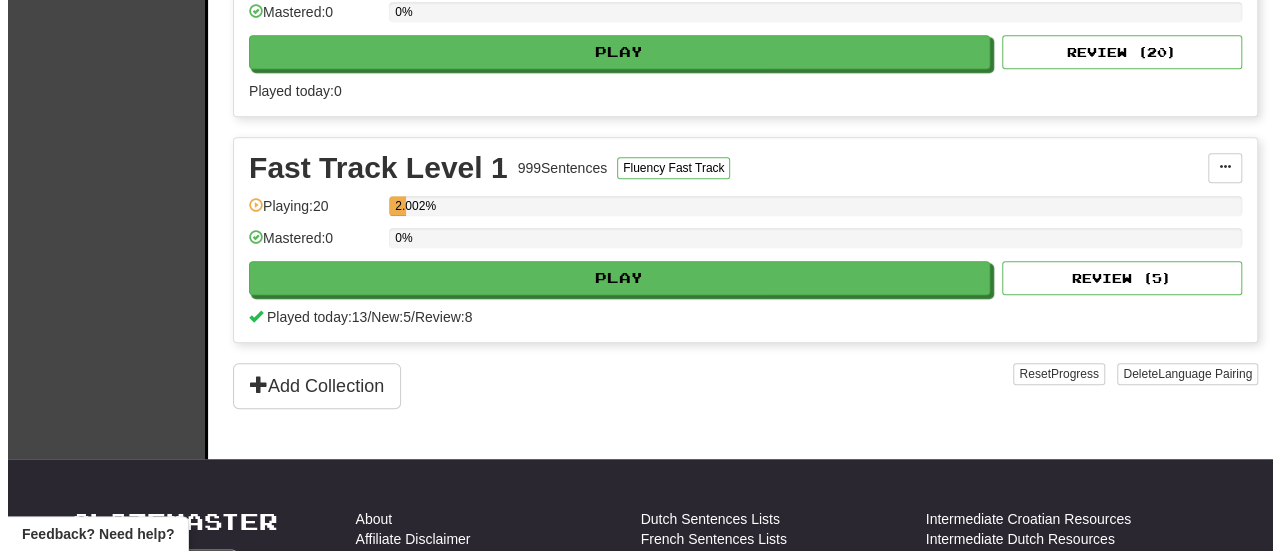 scroll, scrollTop: 549, scrollLeft: 0, axis: vertical 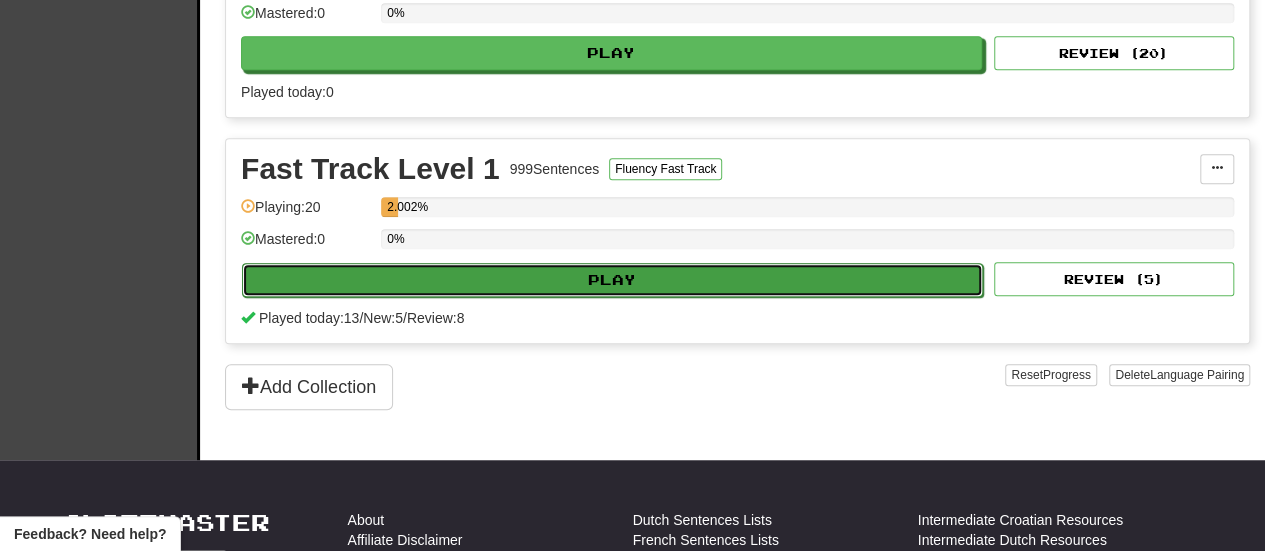 click on "Play" at bounding box center [612, 280] 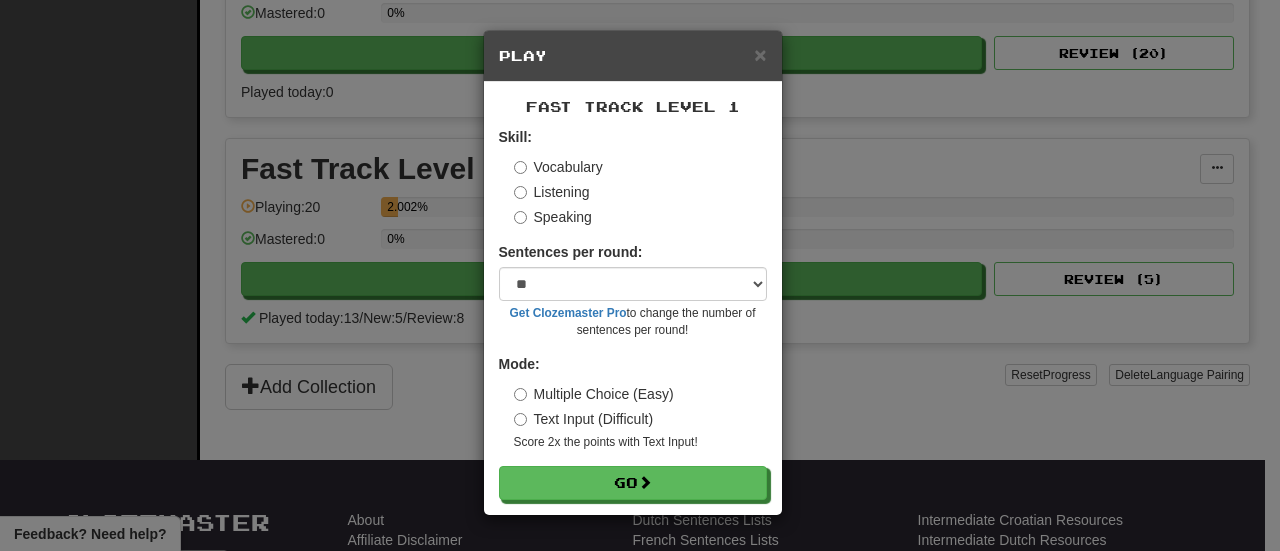 click on "Listening" at bounding box center [552, 192] 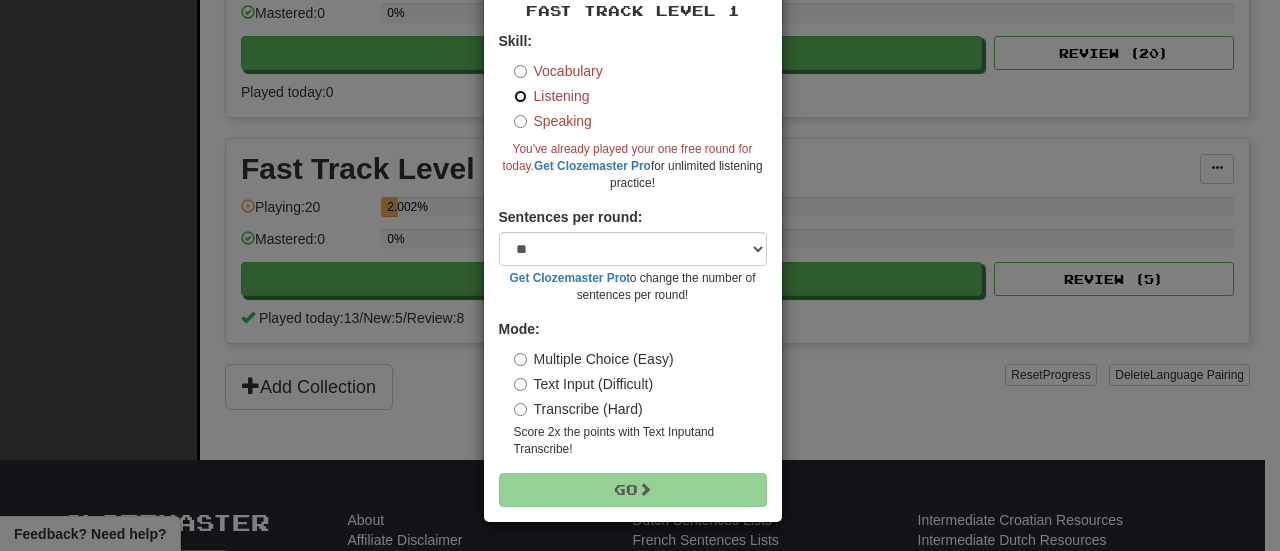 scroll, scrollTop: 96, scrollLeft: 0, axis: vertical 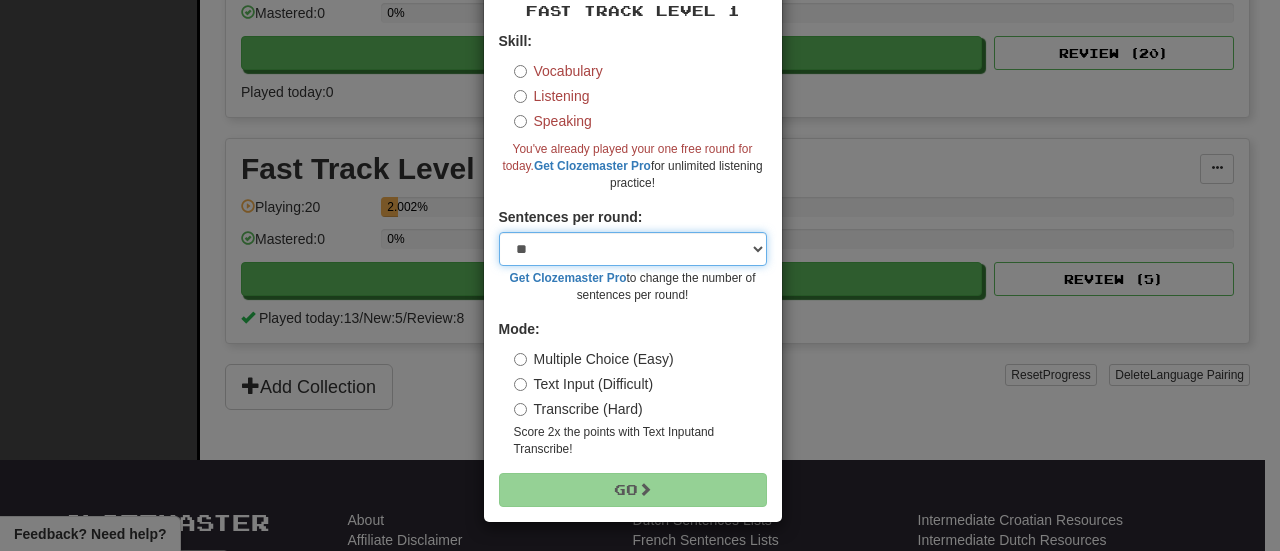 click on "* ** ** ** ** ** *** ********" at bounding box center (633, 249) 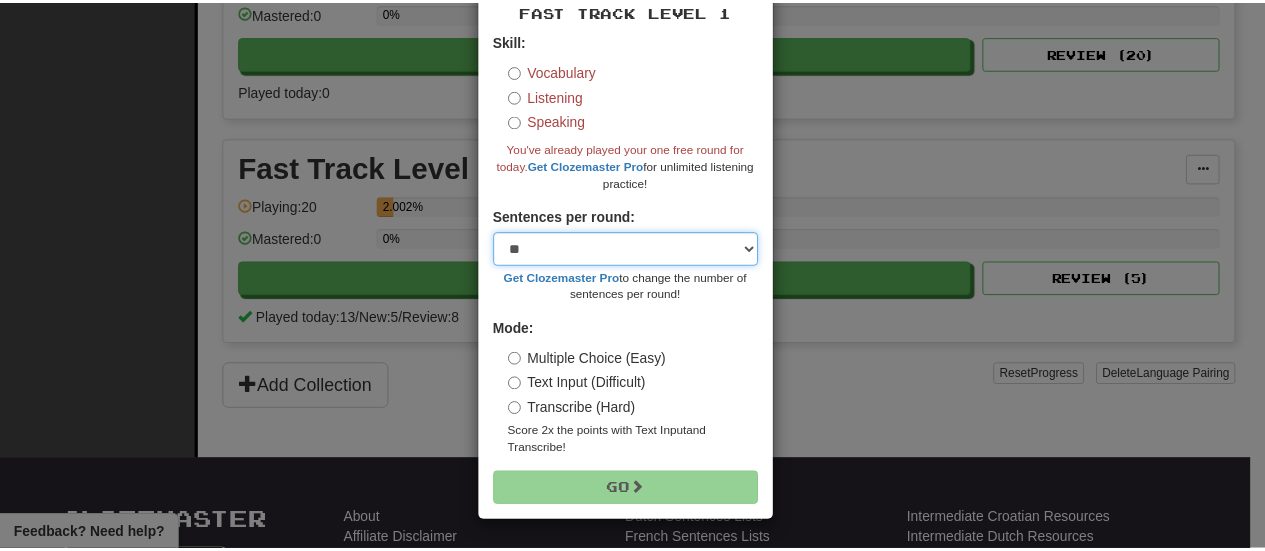 scroll, scrollTop: 0, scrollLeft: 0, axis: both 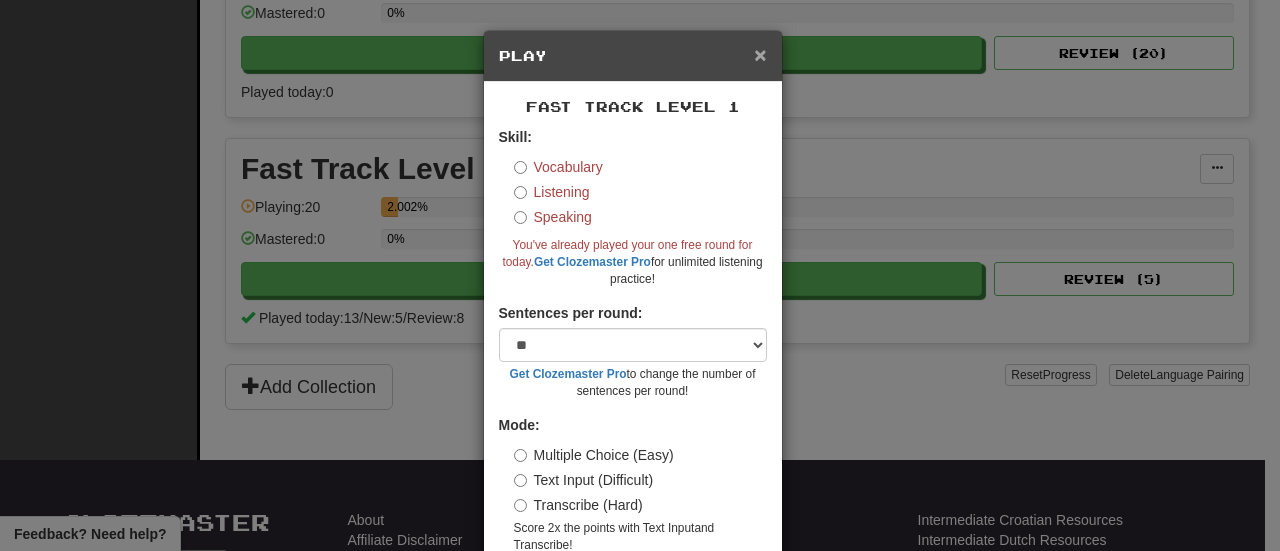 click on "×" at bounding box center [760, 54] 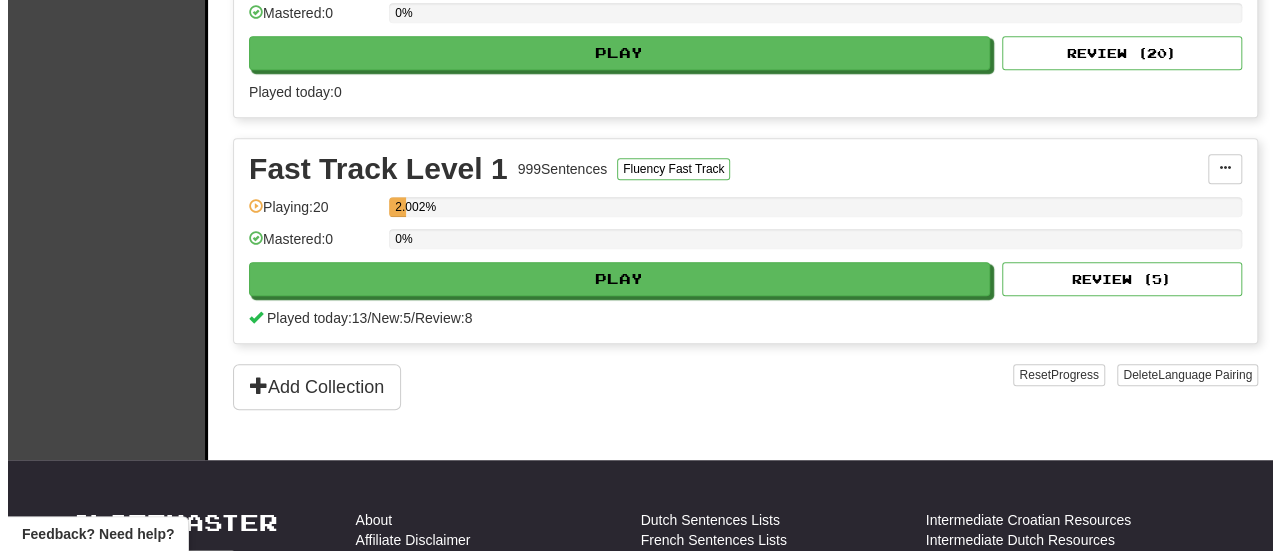scroll, scrollTop: 395, scrollLeft: 0, axis: vertical 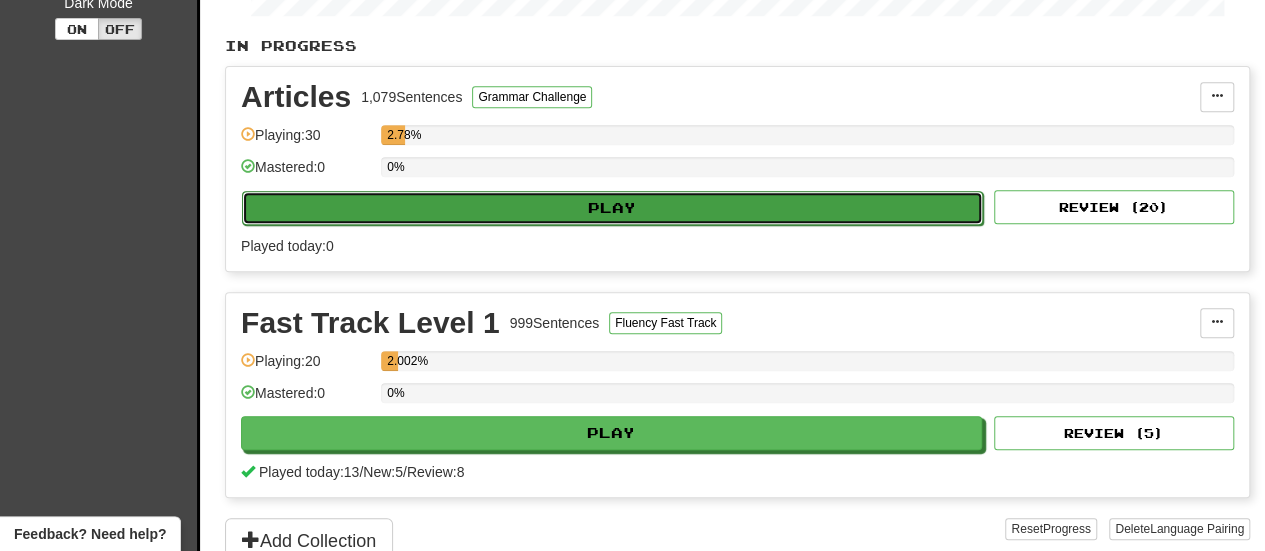 click on "Play" at bounding box center (612, 208) 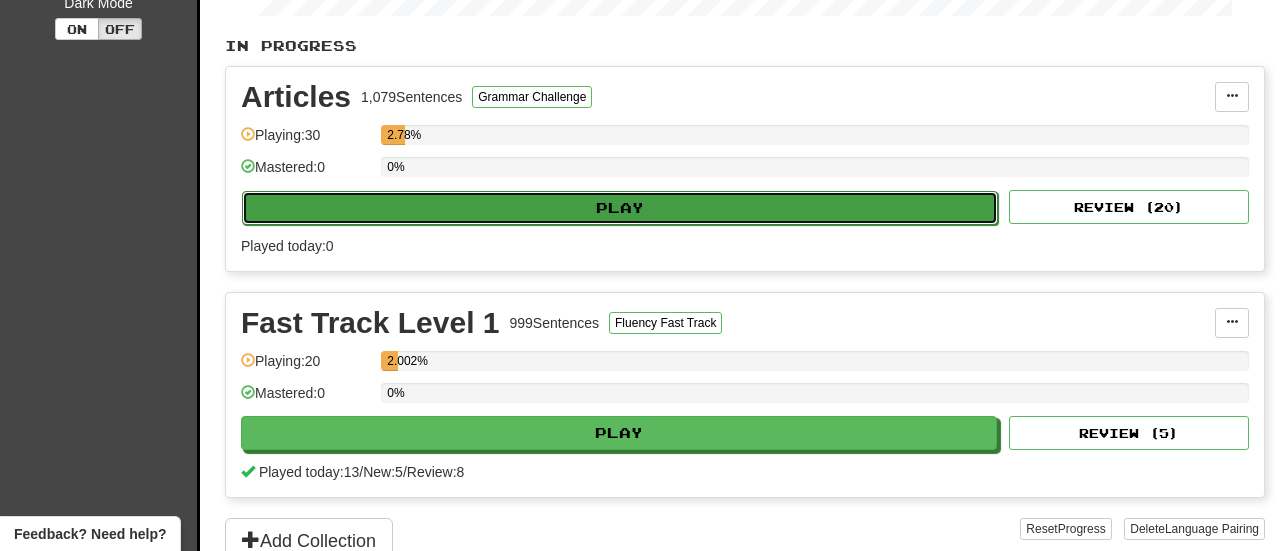 select on "**" 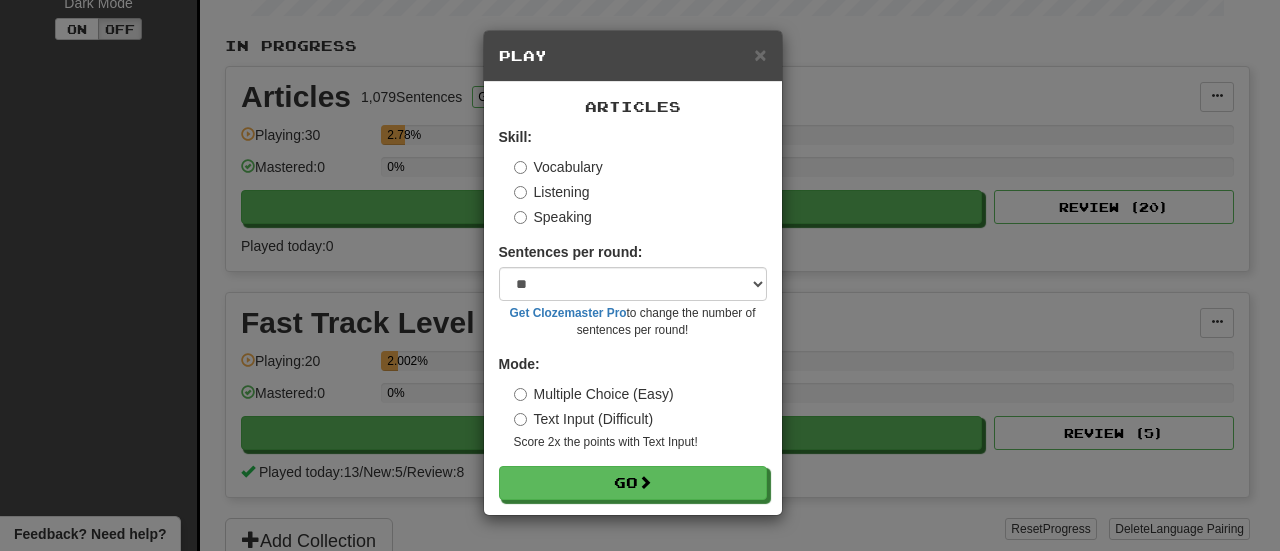 click on "Listening" at bounding box center [552, 192] 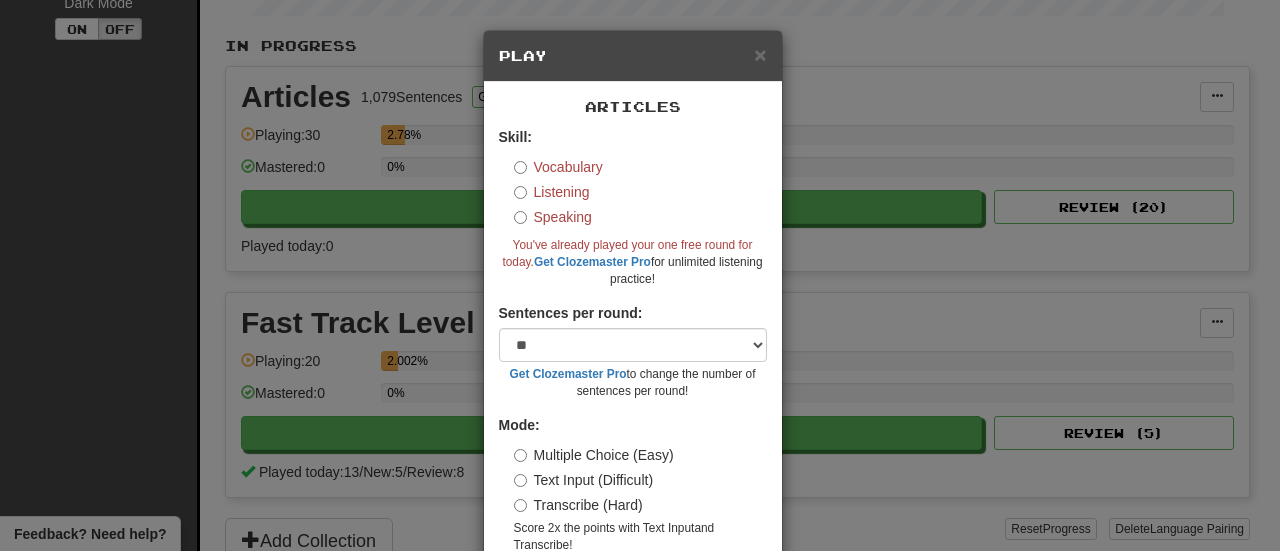 click on "Vocabulary" at bounding box center [558, 167] 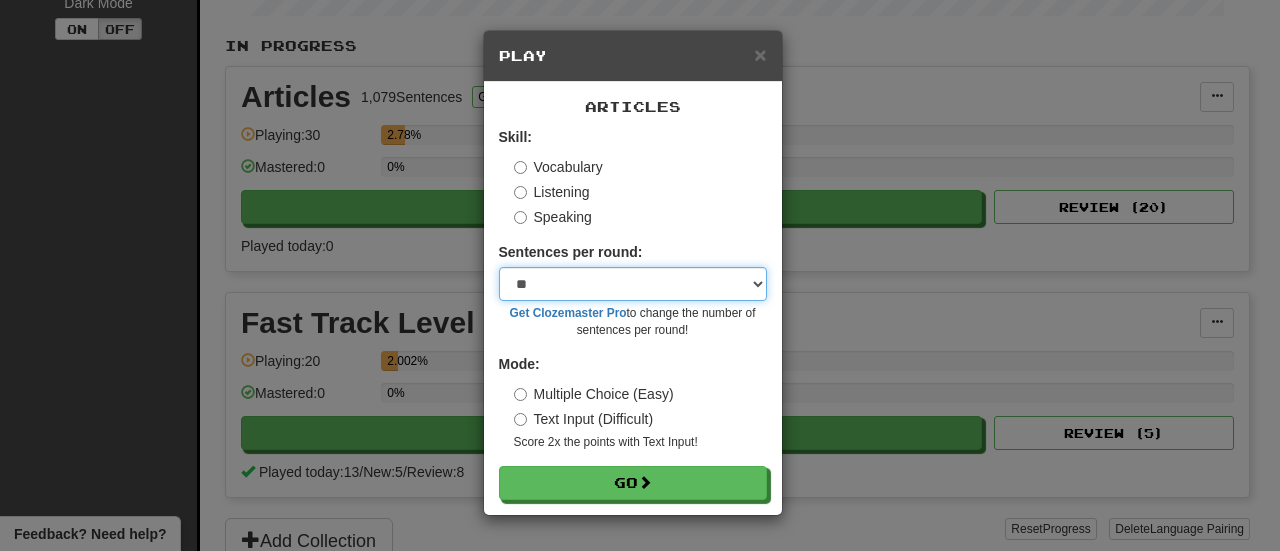 click on "* ** ** ** ** ** *** ********" at bounding box center [633, 284] 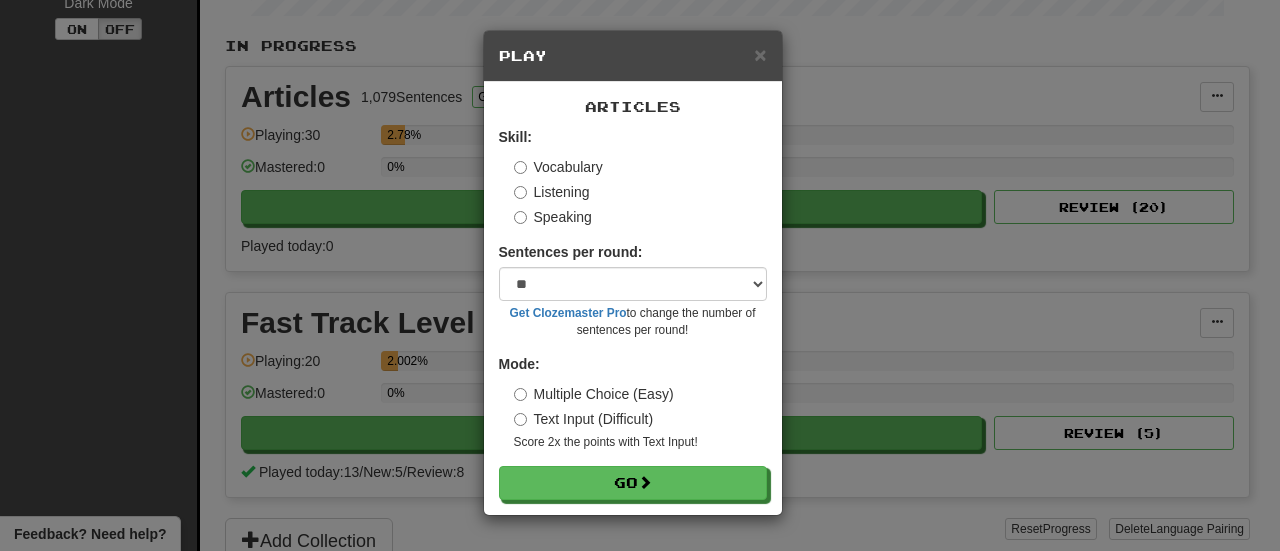 click on "Listening" at bounding box center [640, 192] 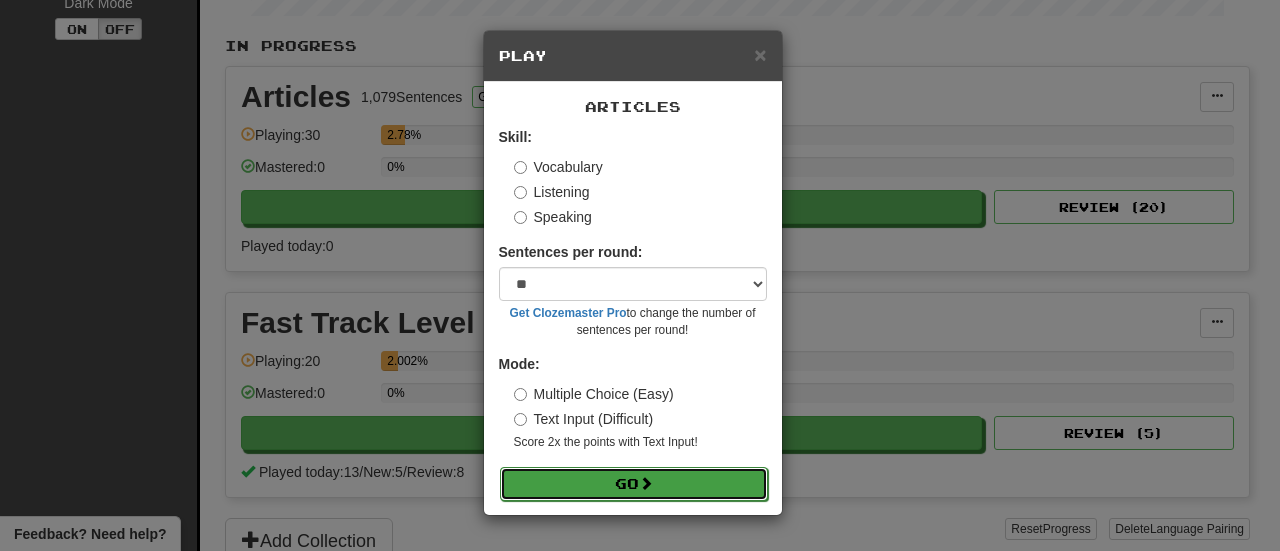 click on "Go" at bounding box center (634, 484) 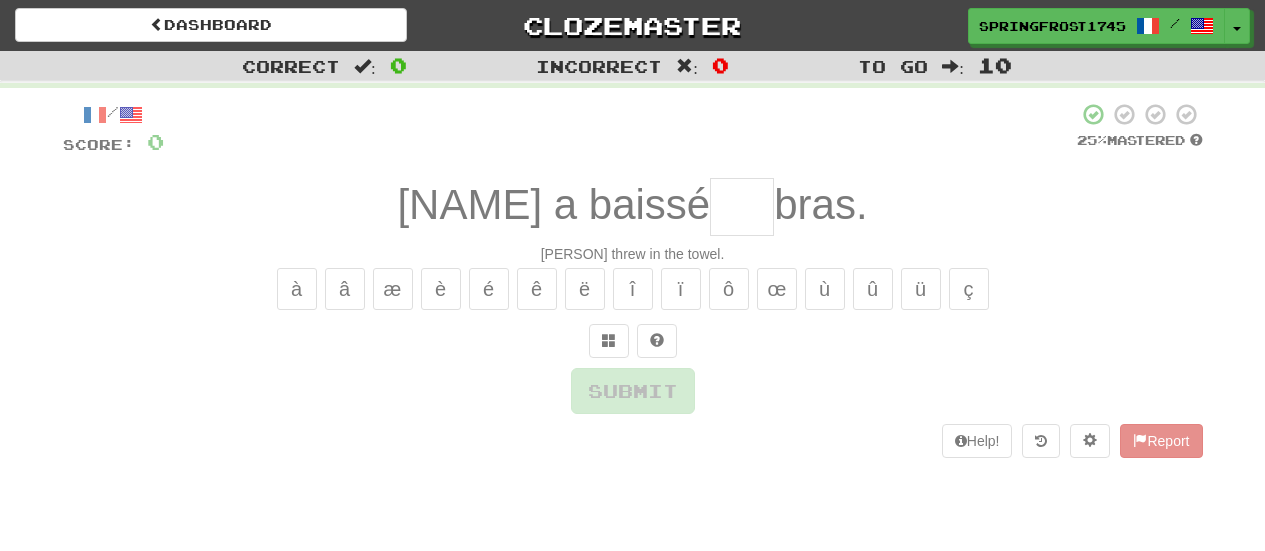 scroll, scrollTop: 0, scrollLeft: 0, axis: both 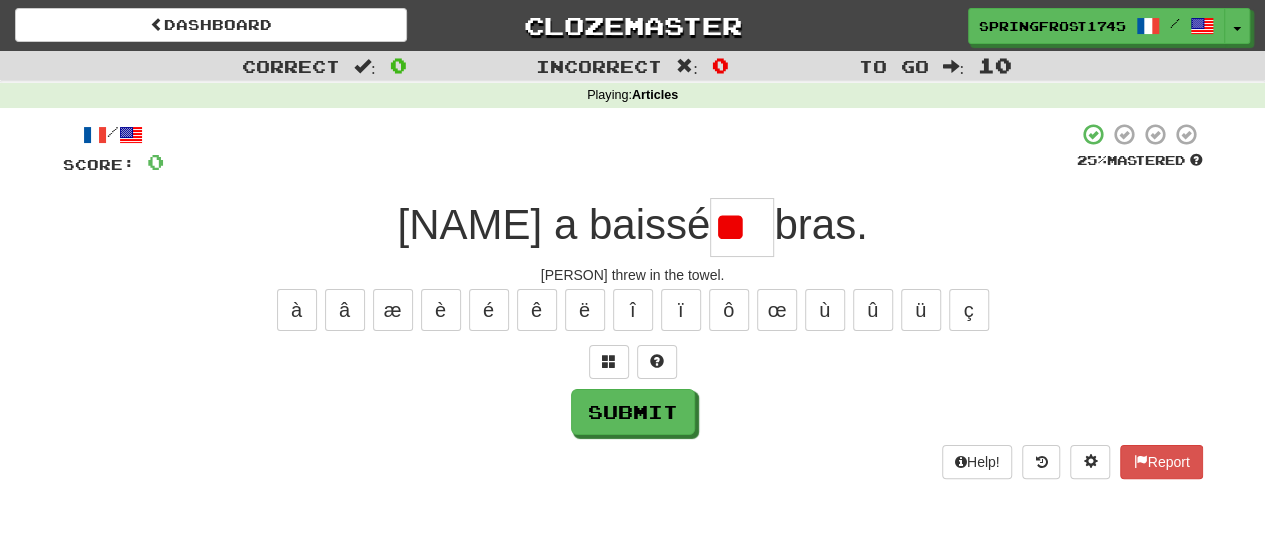 type on "*" 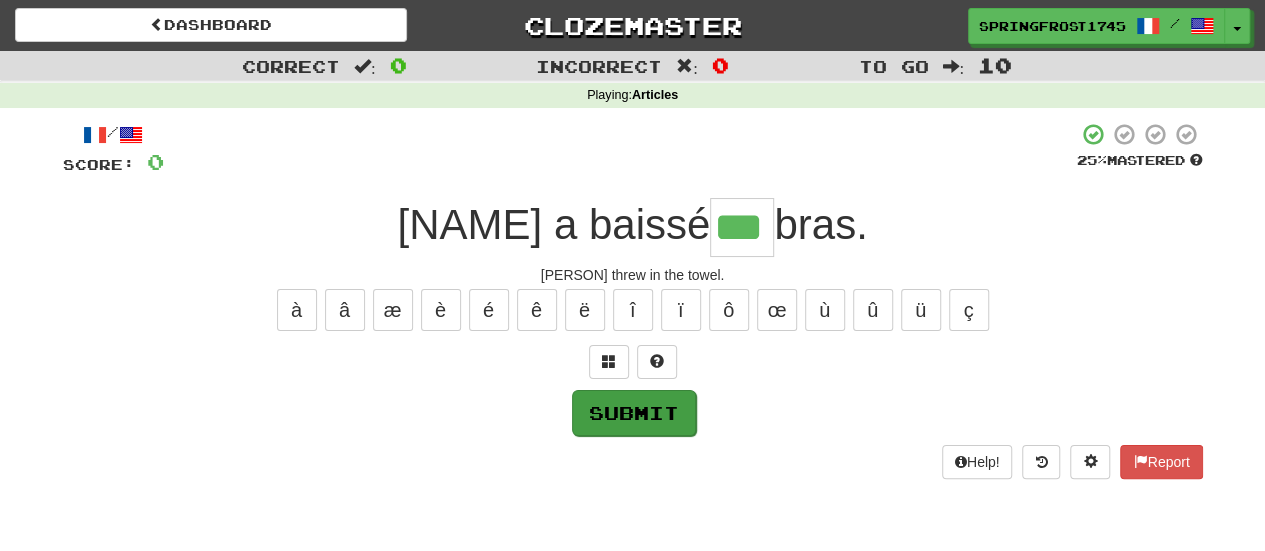 type on "***" 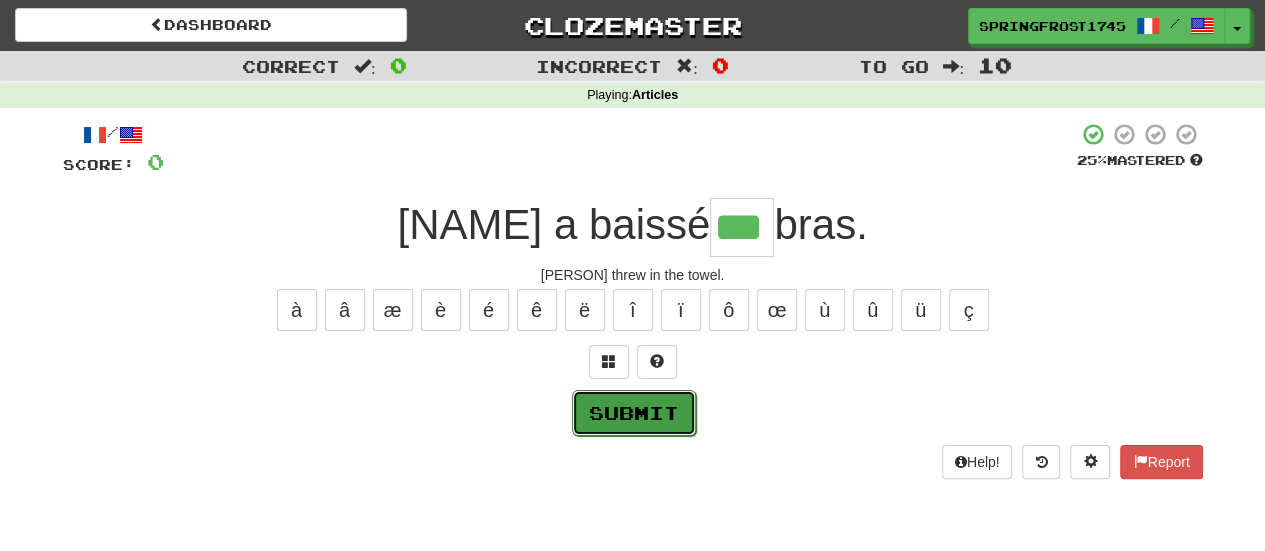 click on "Submit" at bounding box center [634, 413] 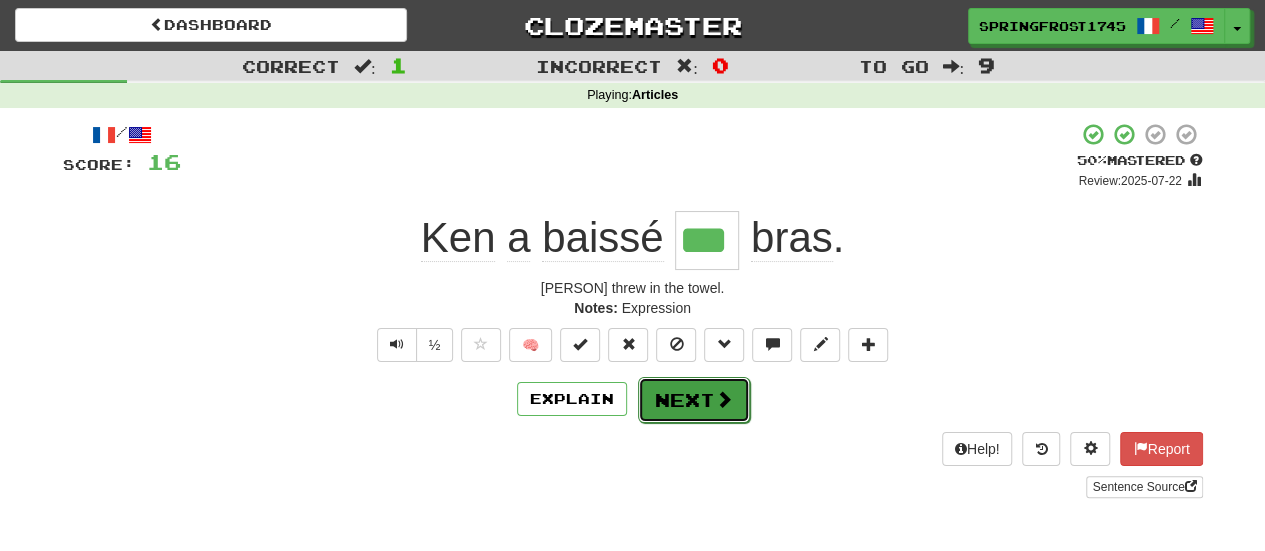 click on "Next" at bounding box center [694, 400] 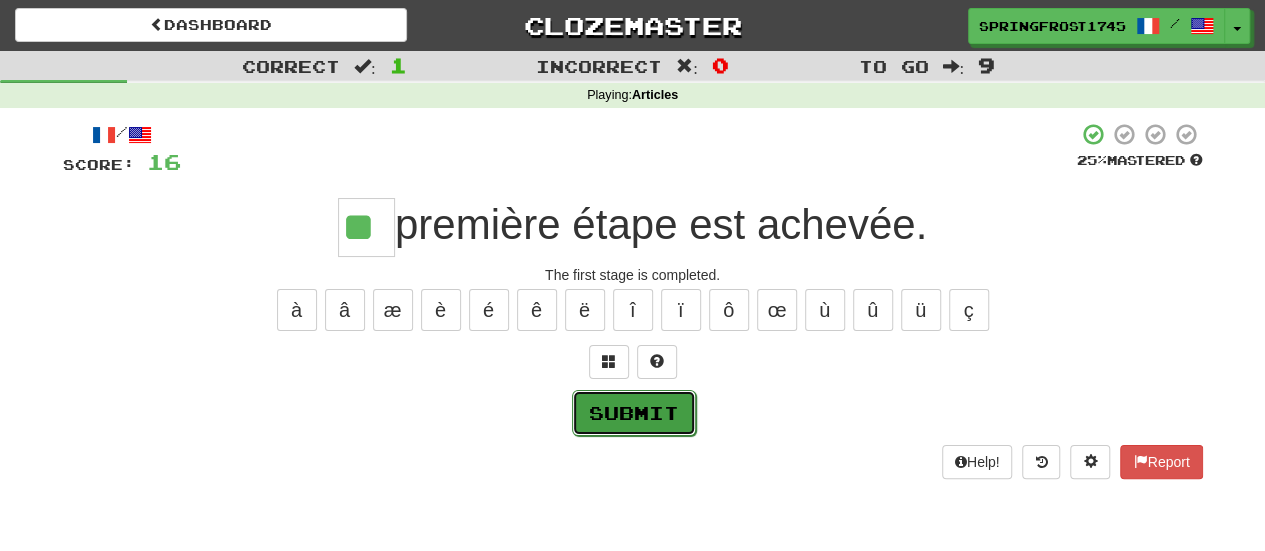 click on "Submit" at bounding box center (634, 413) 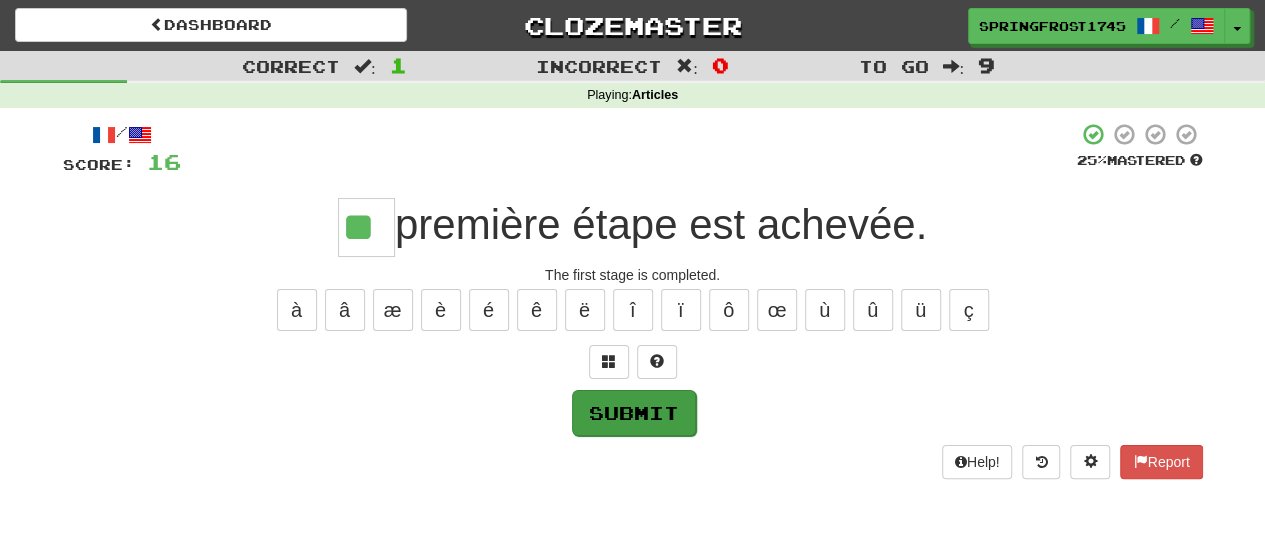 type on "**" 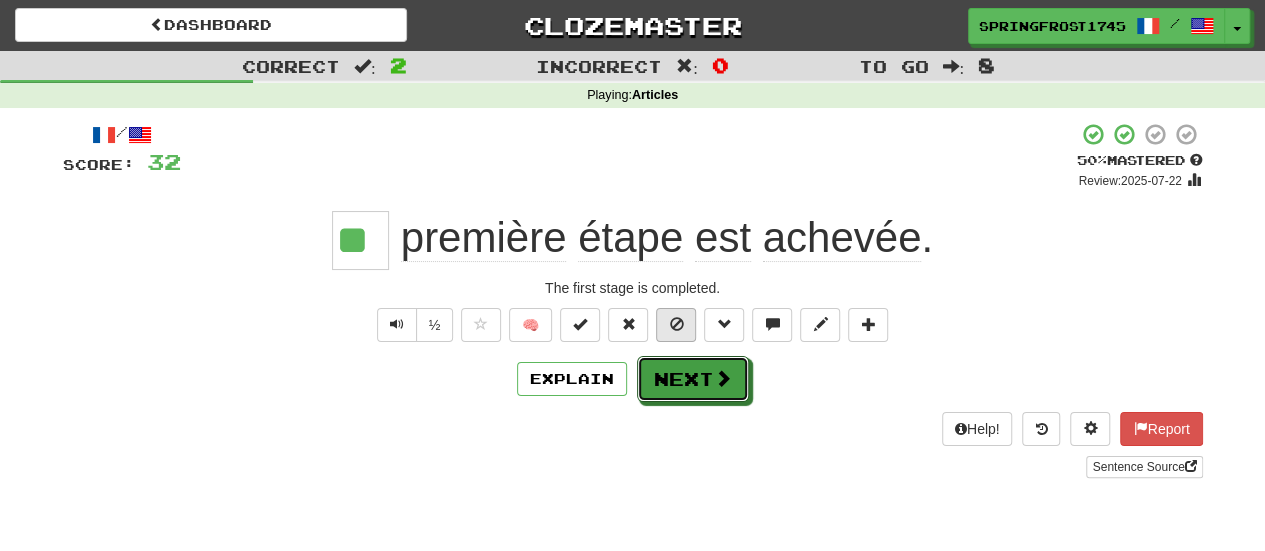 drag, startPoint x: 690, startPoint y: 383, endPoint x: 662, endPoint y: 335, distance: 55.569775 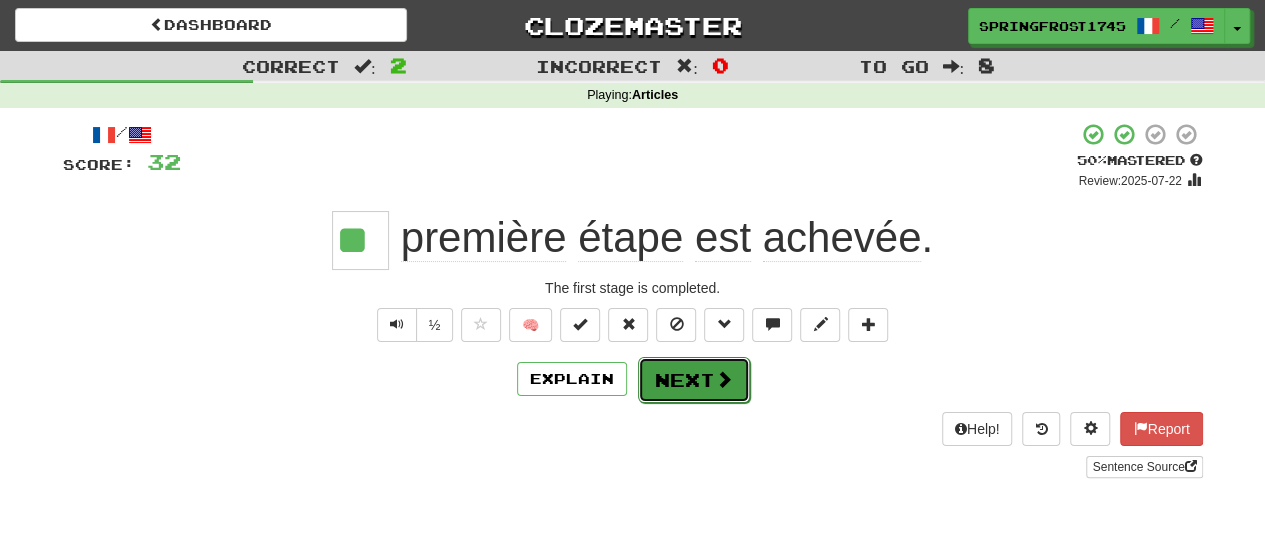 click on "Next" at bounding box center [694, 380] 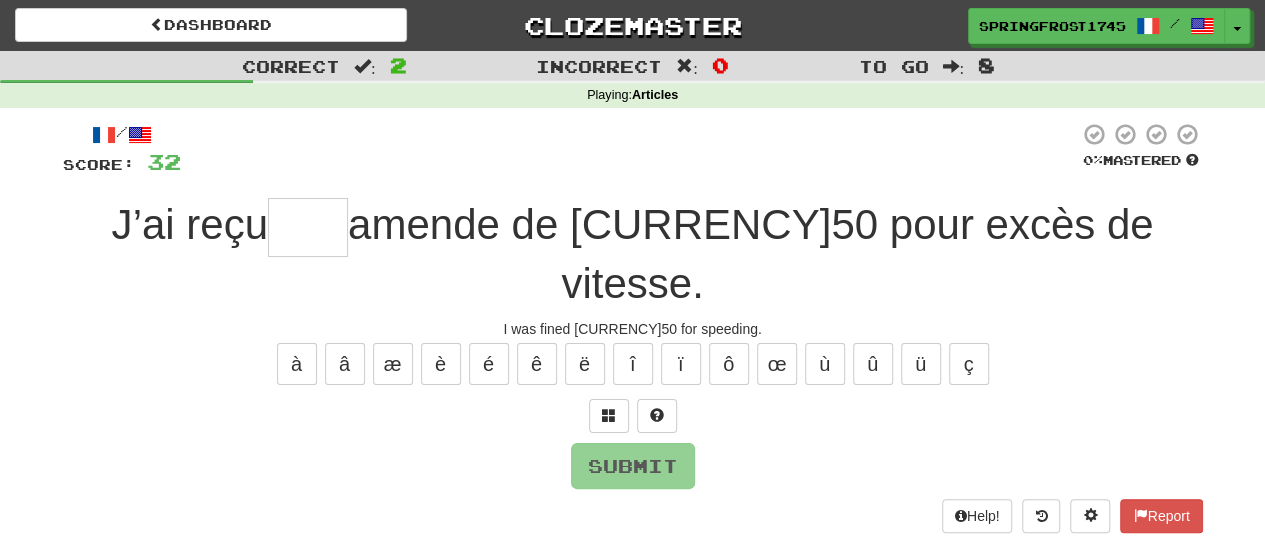 type on "*" 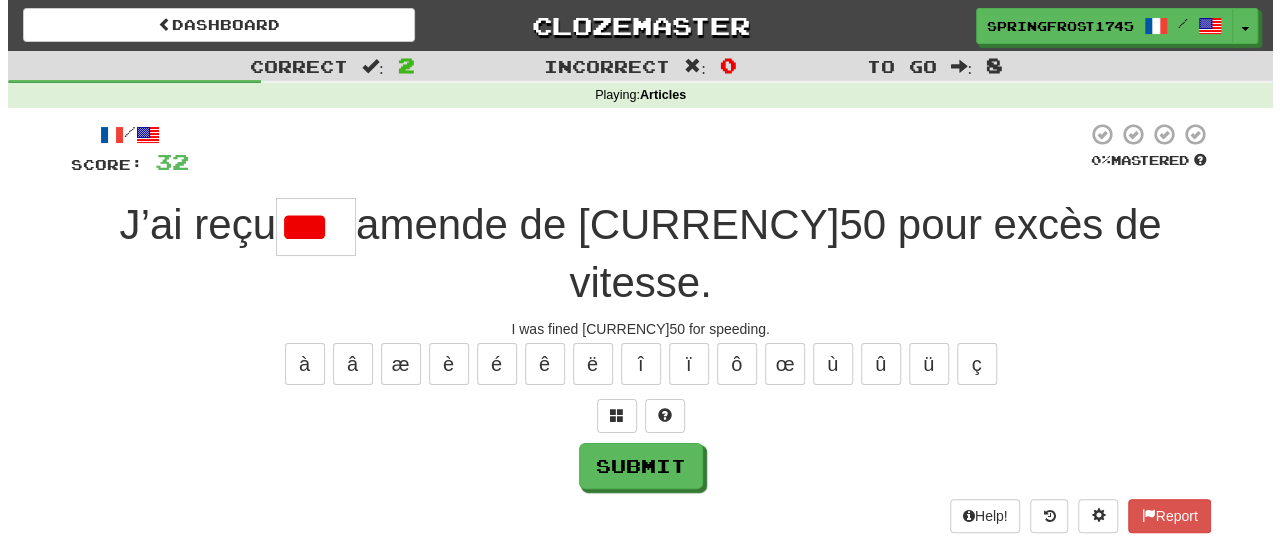 scroll, scrollTop: 0, scrollLeft: 0, axis: both 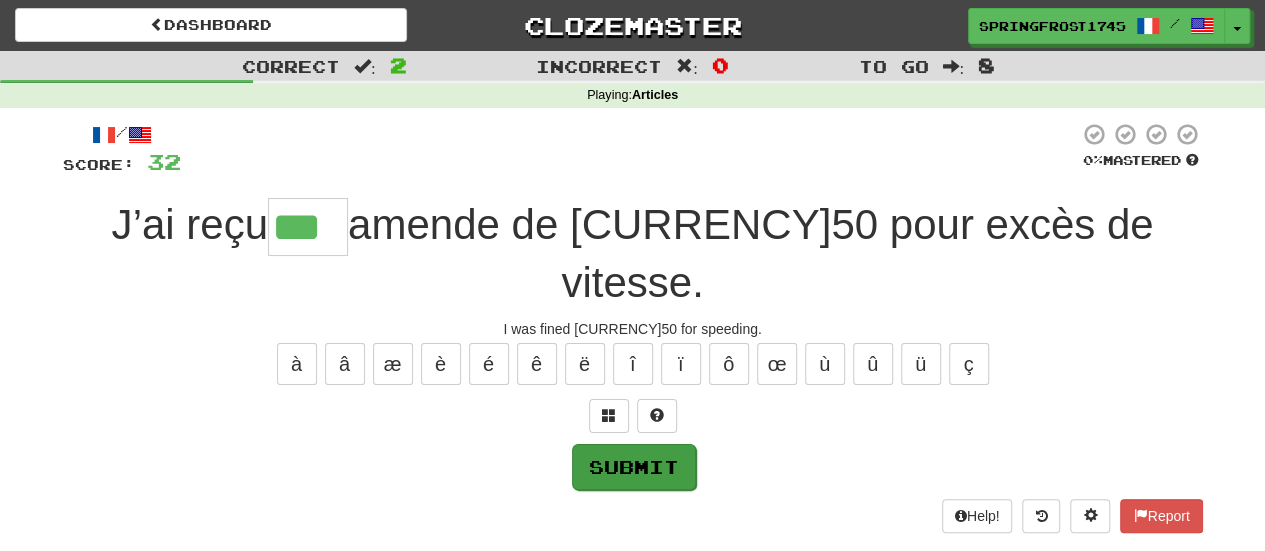 type on "***" 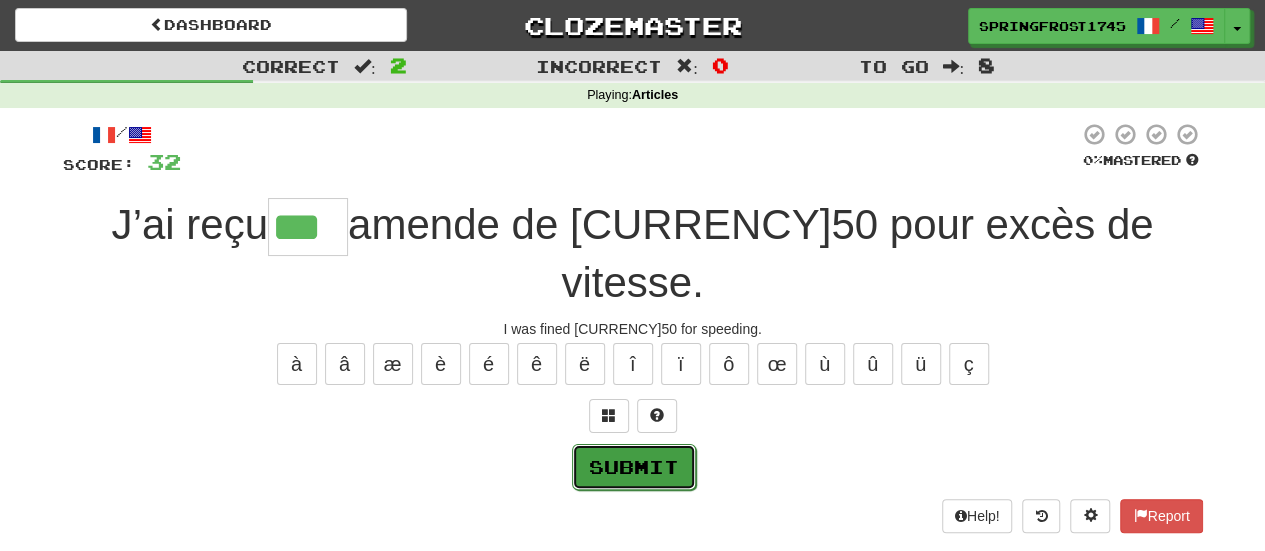 click on "Submit" at bounding box center (634, 467) 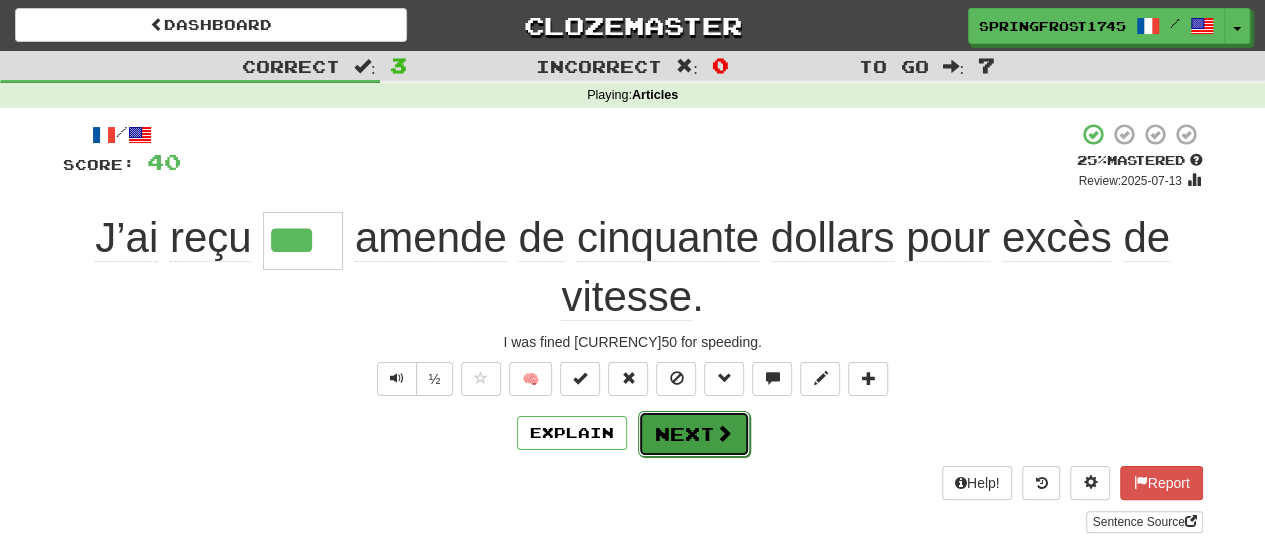 click on "Next" at bounding box center [694, 434] 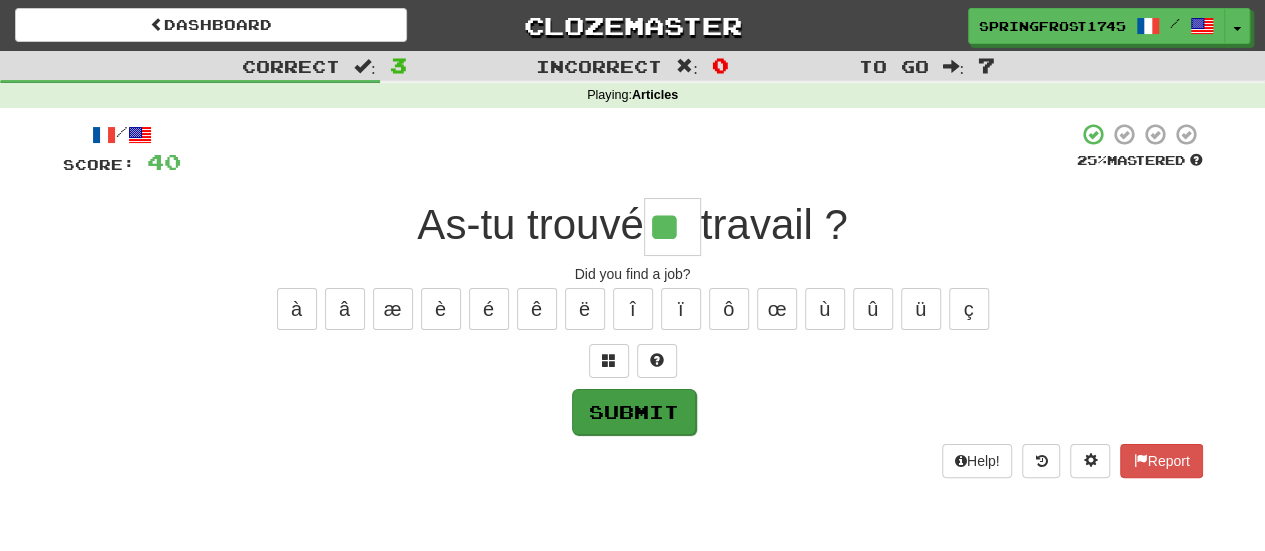 type on "**" 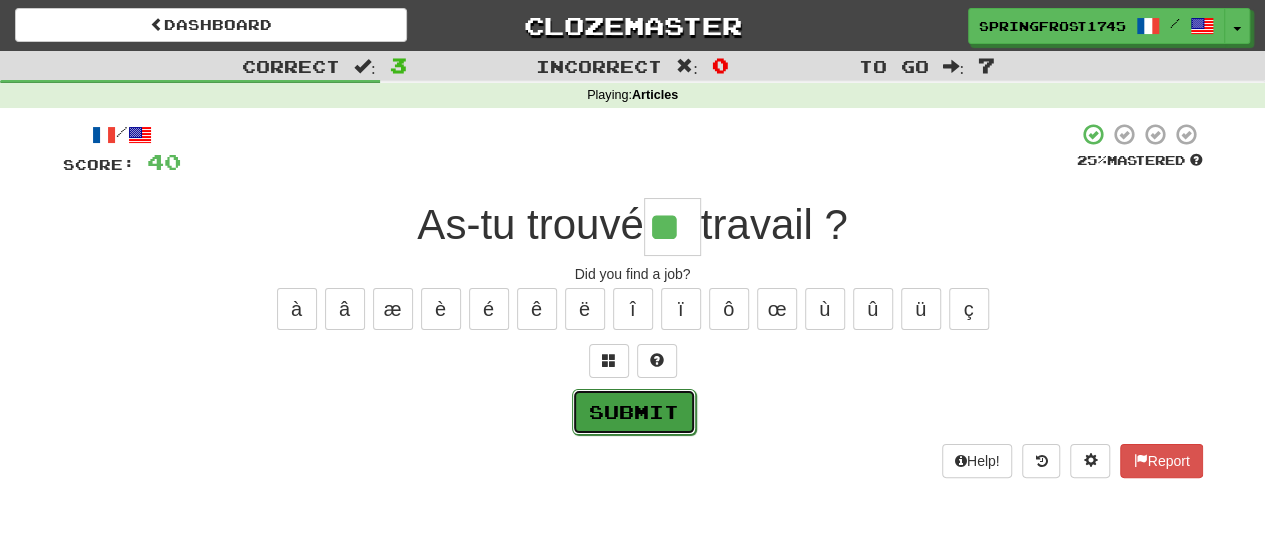 click on "Submit" at bounding box center [634, 412] 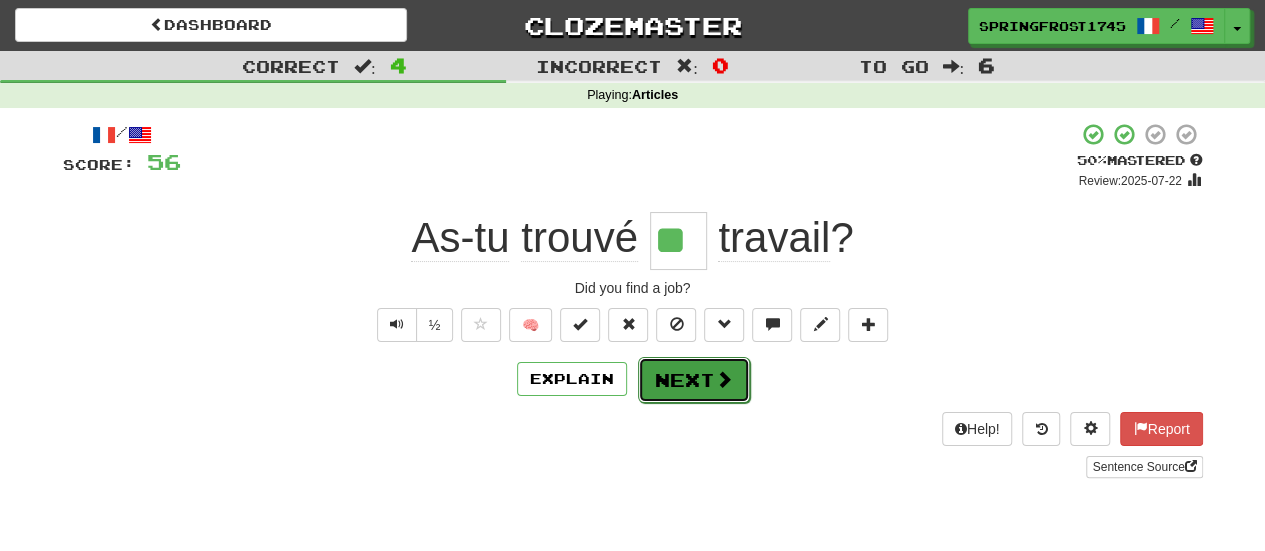 click on "Next" at bounding box center (694, 380) 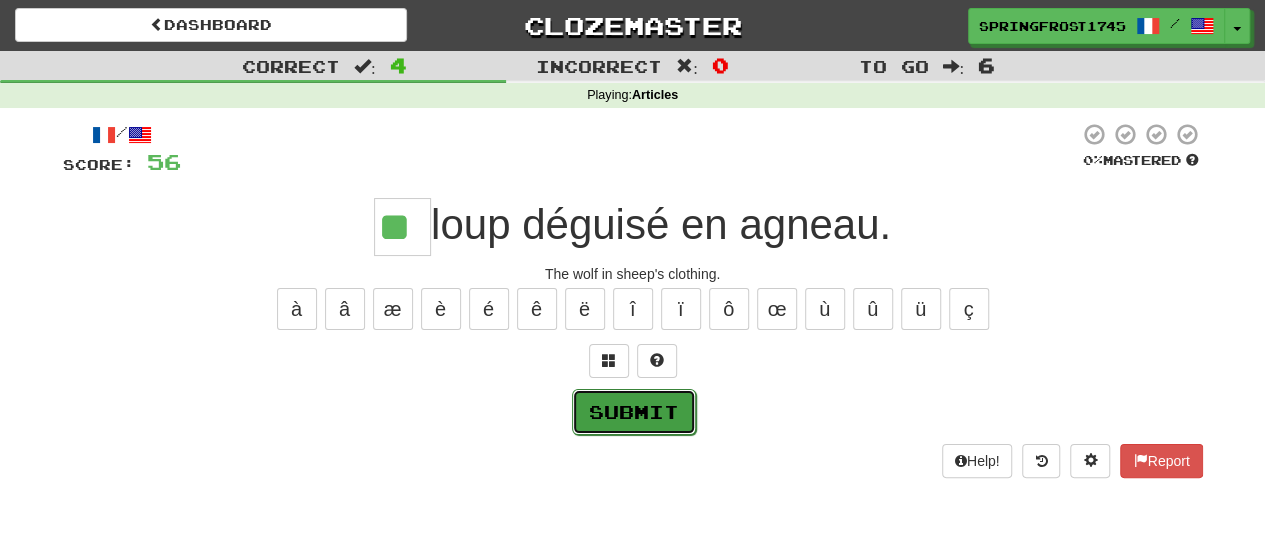 click on "Submit" at bounding box center (634, 412) 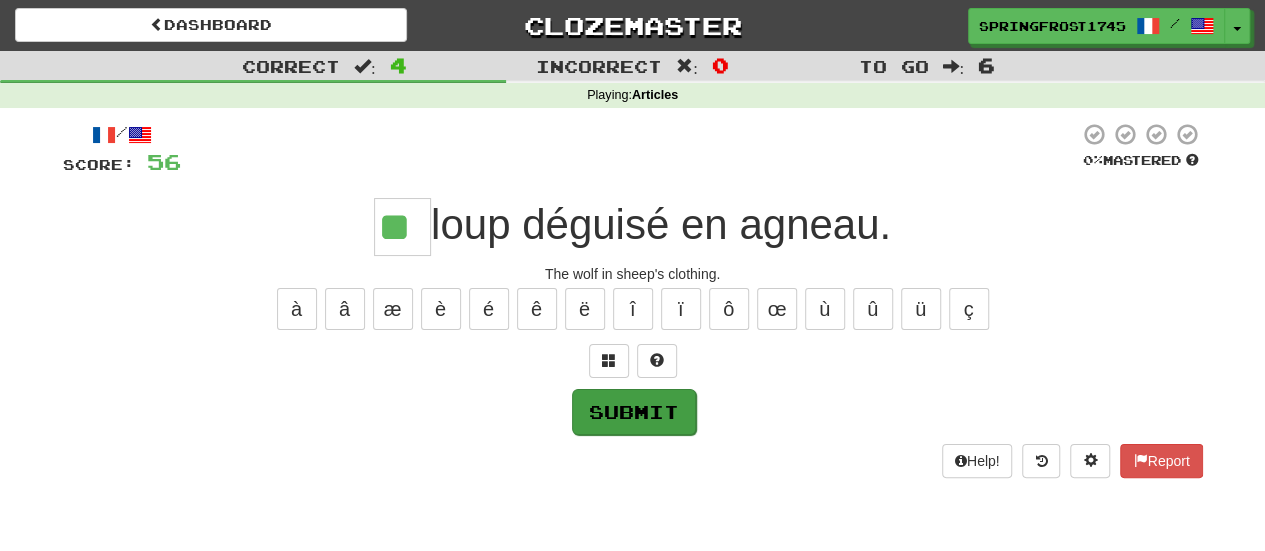 type on "**" 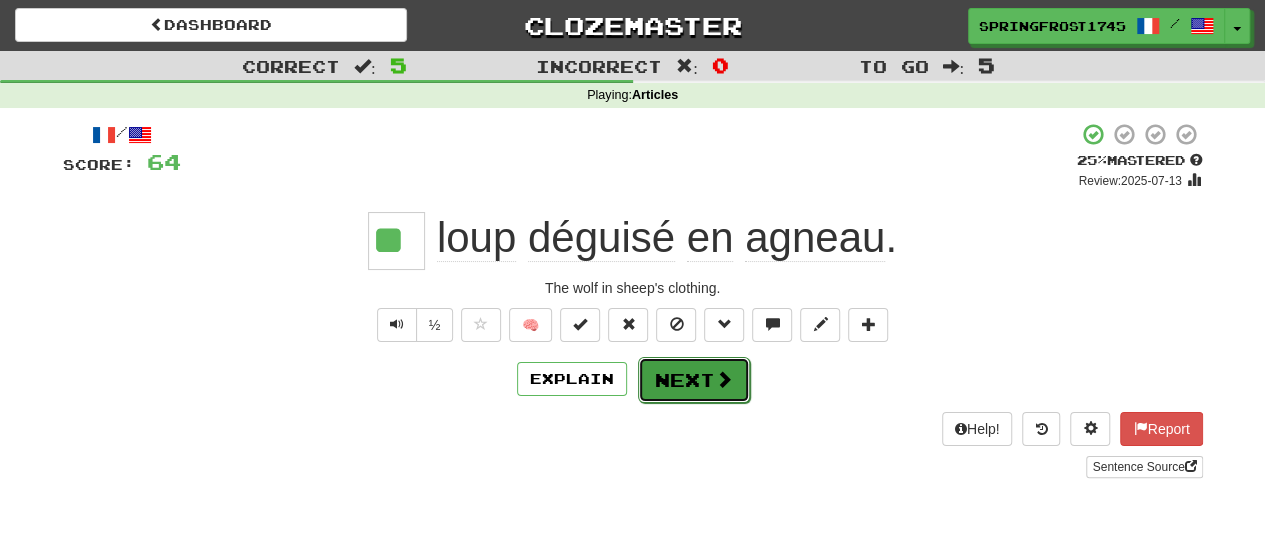 click on "Next" at bounding box center [694, 380] 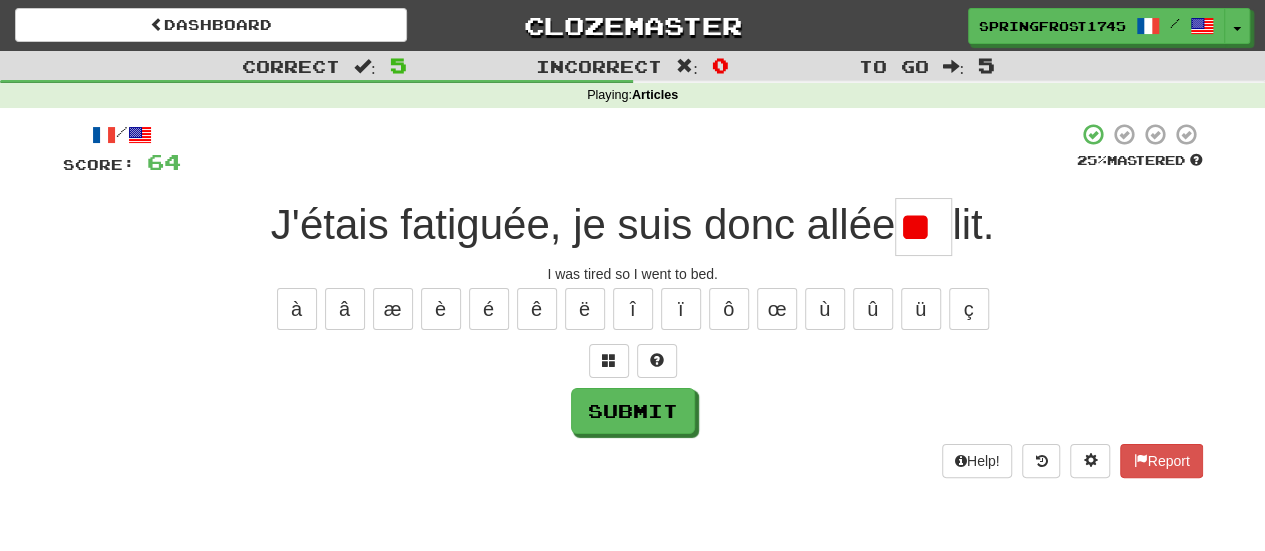 type on "*" 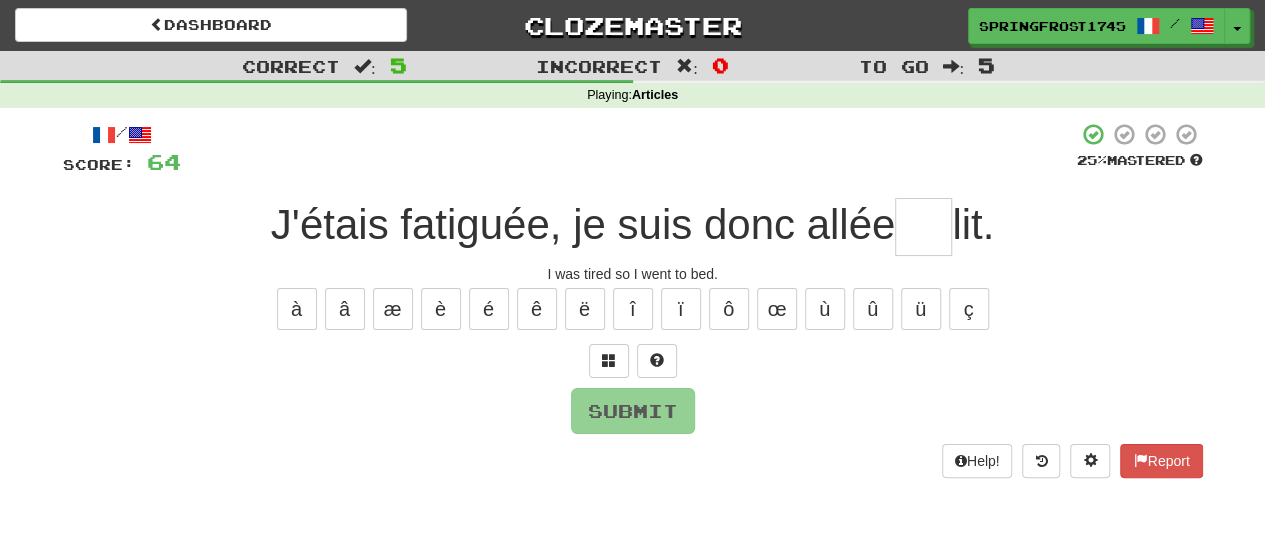 type on "*" 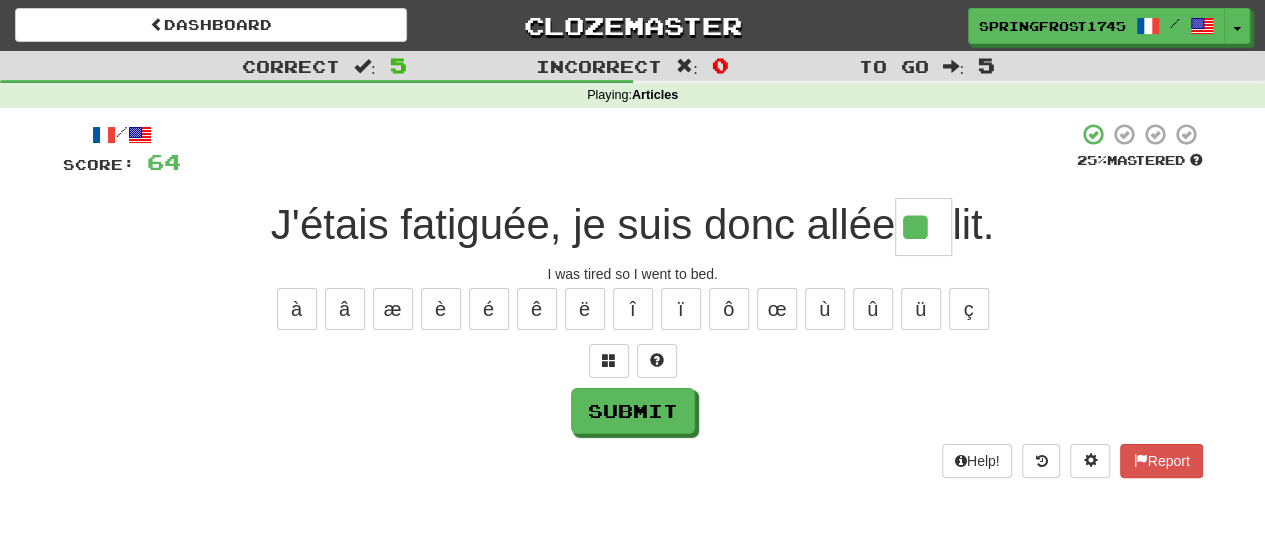 type on "**" 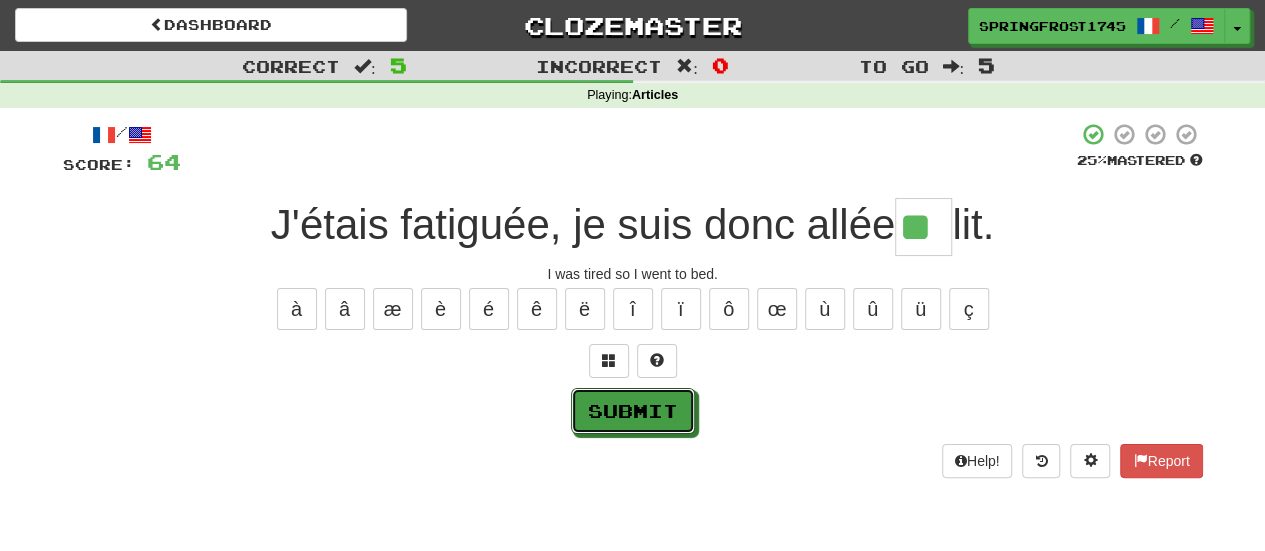 click on "Submit" at bounding box center (633, 411) 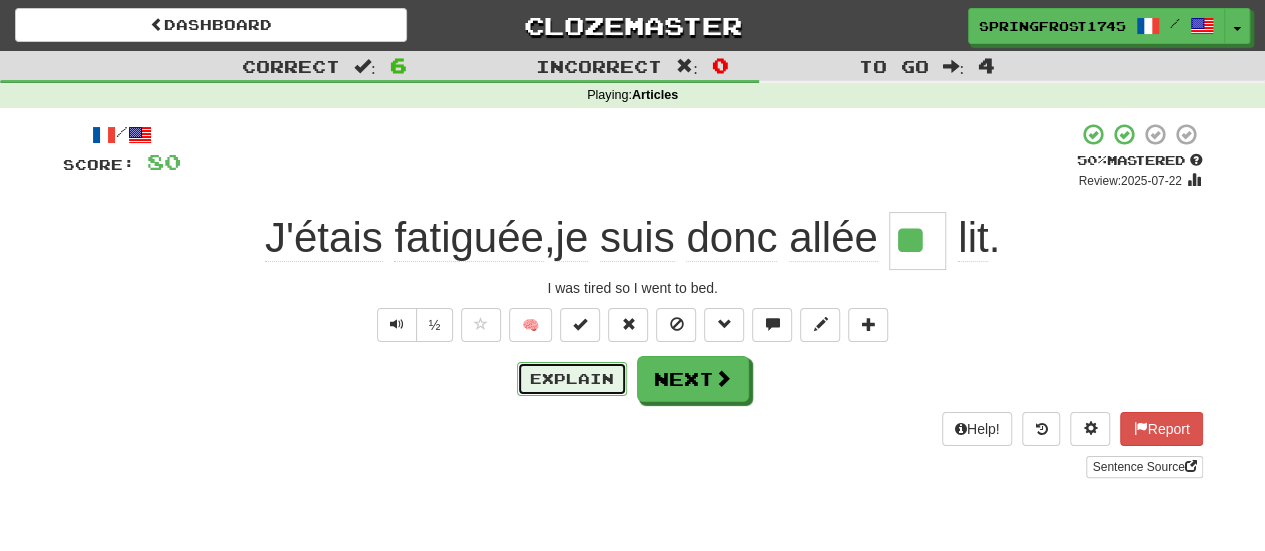 click on "Explain" at bounding box center (572, 379) 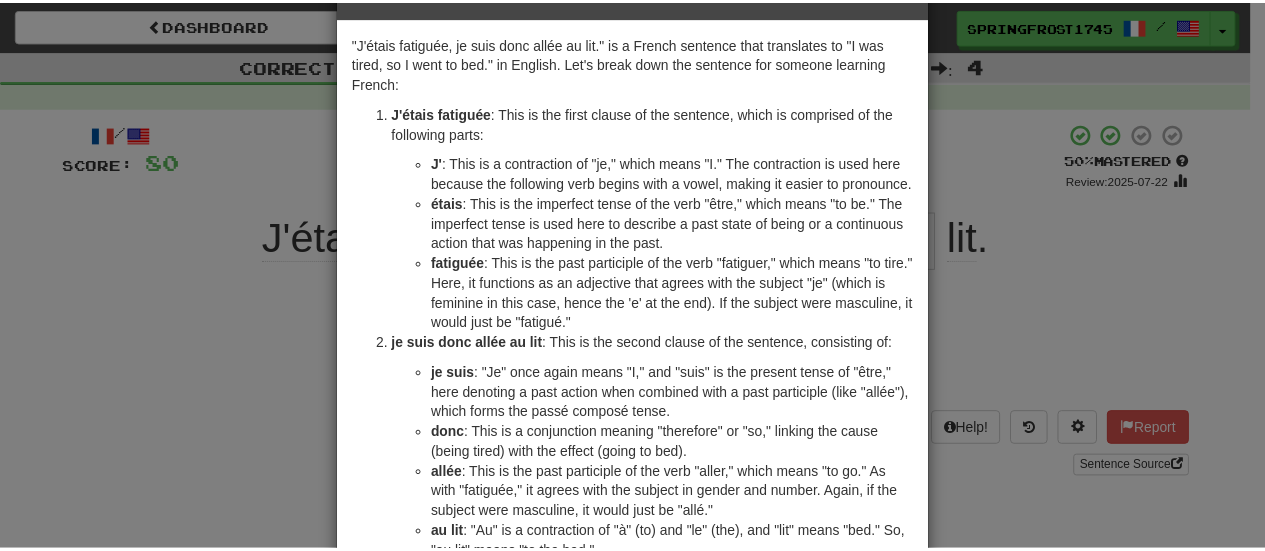 scroll, scrollTop: 0, scrollLeft: 0, axis: both 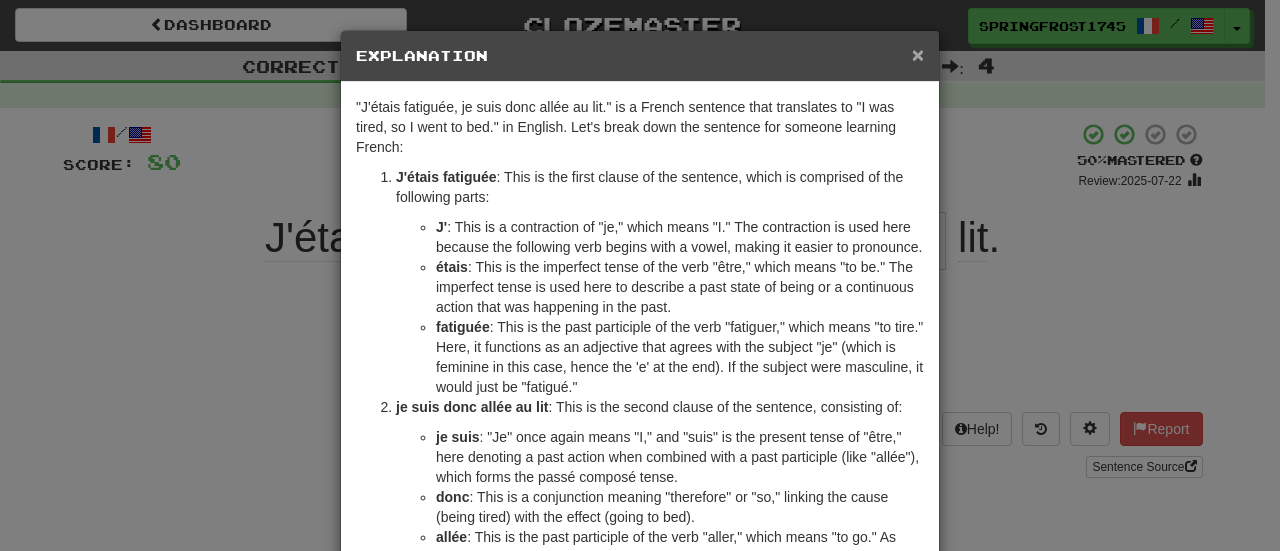 click on "×" at bounding box center [918, 54] 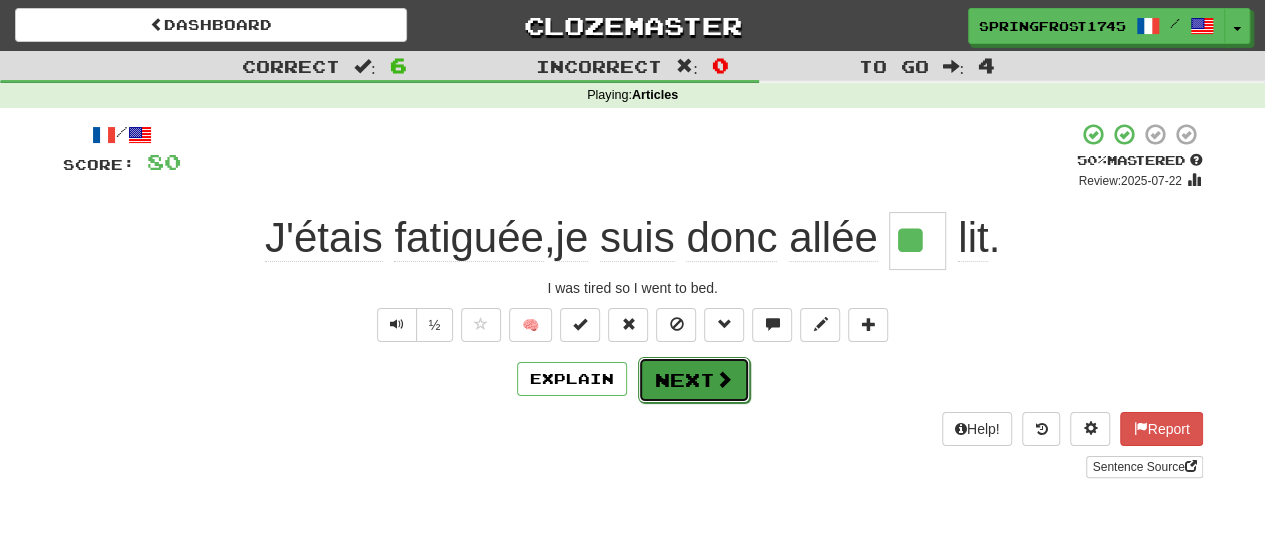 click on "Next" at bounding box center (694, 380) 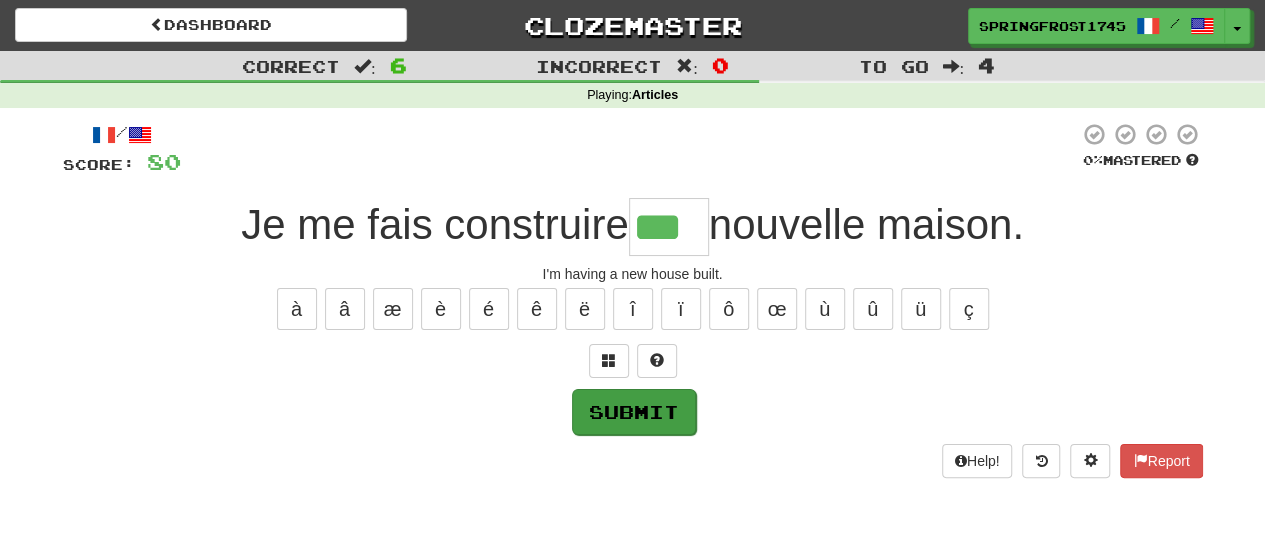 type on "***" 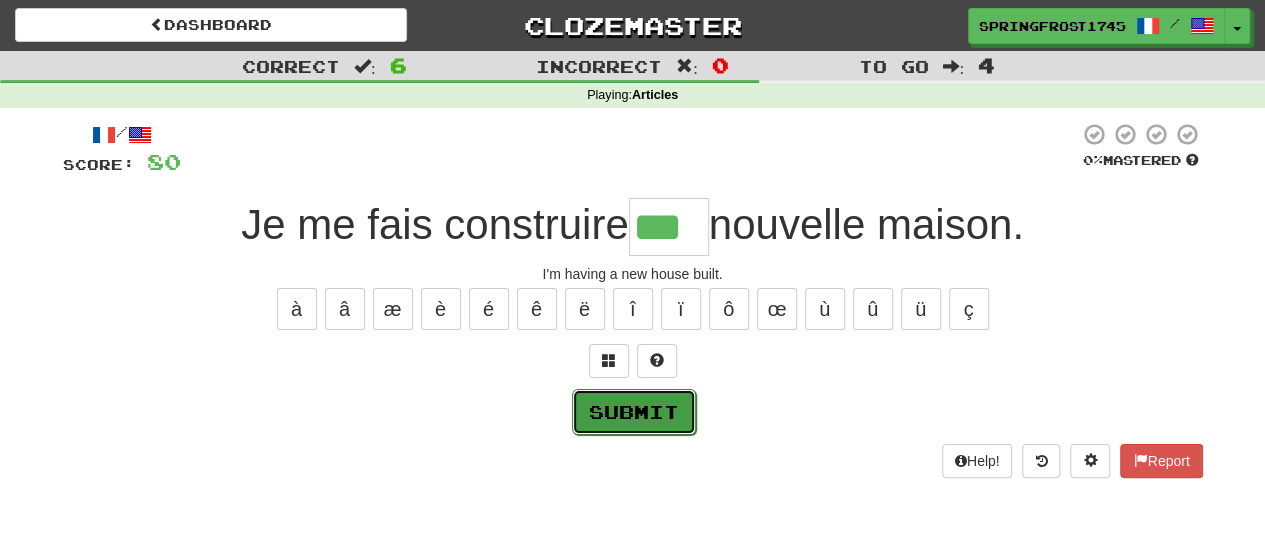 click on "Submit" at bounding box center (634, 412) 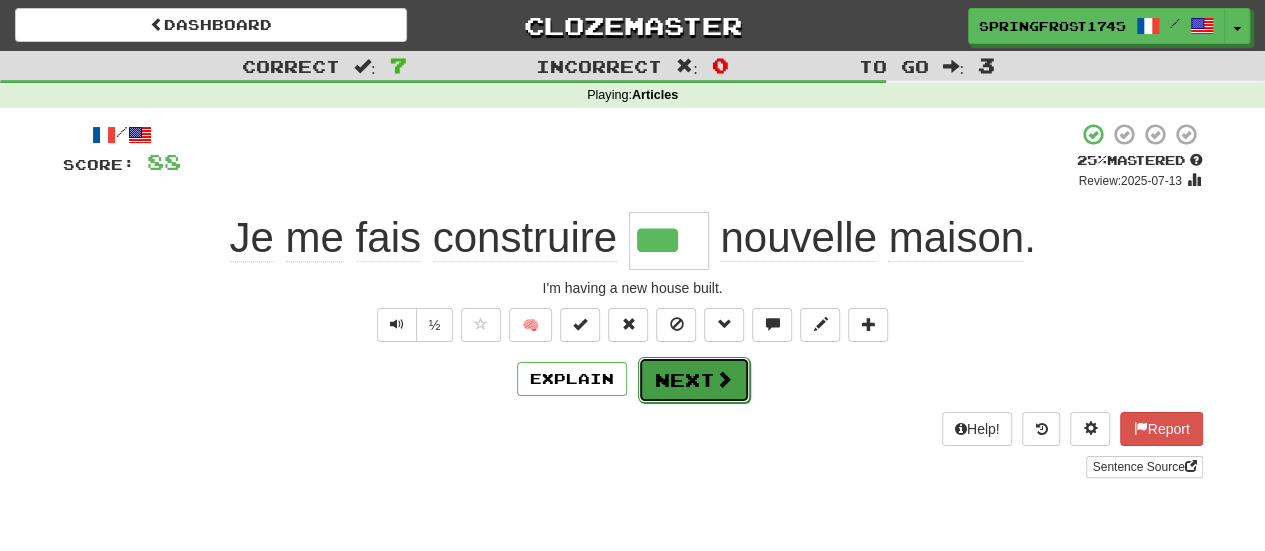 click on "Next" at bounding box center (694, 380) 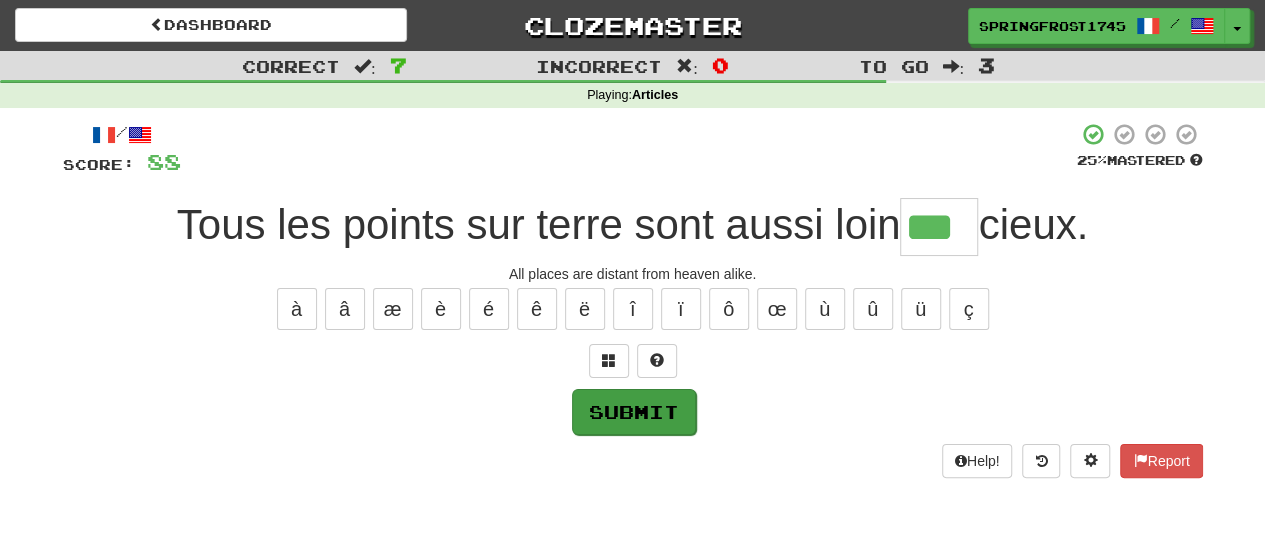 type on "***" 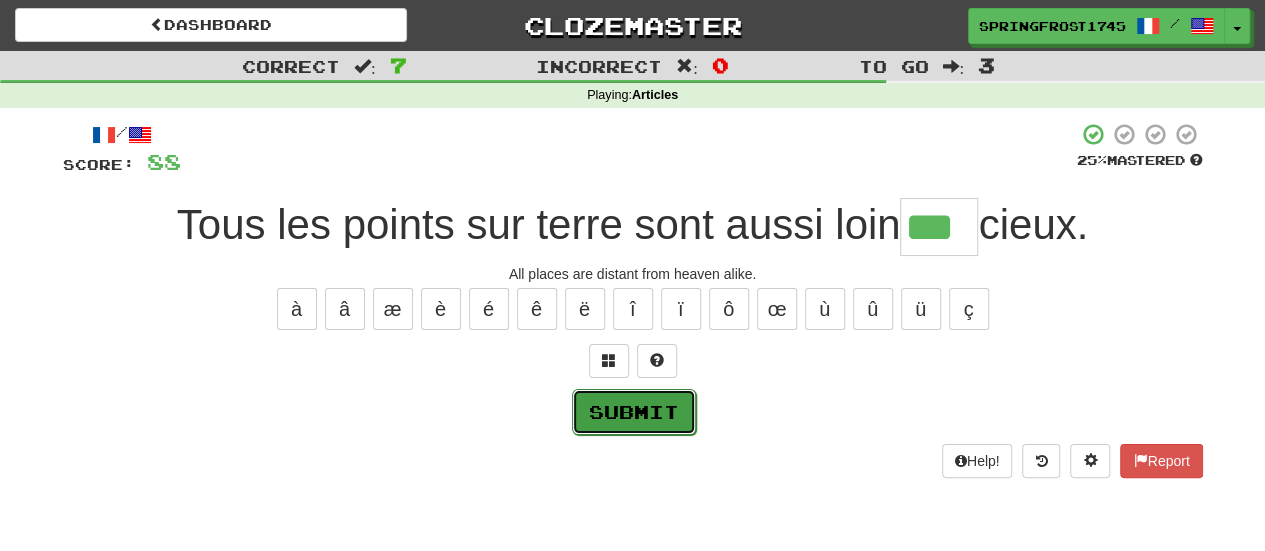 click on "Submit" at bounding box center (634, 412) 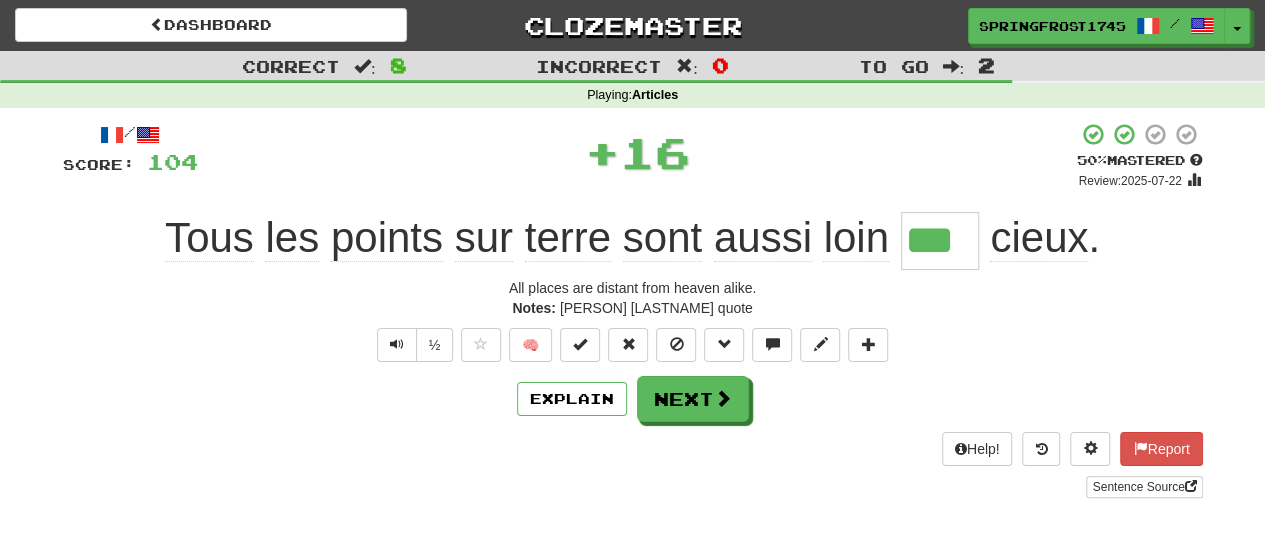 click on "Next" at bounding box center [693, 399] 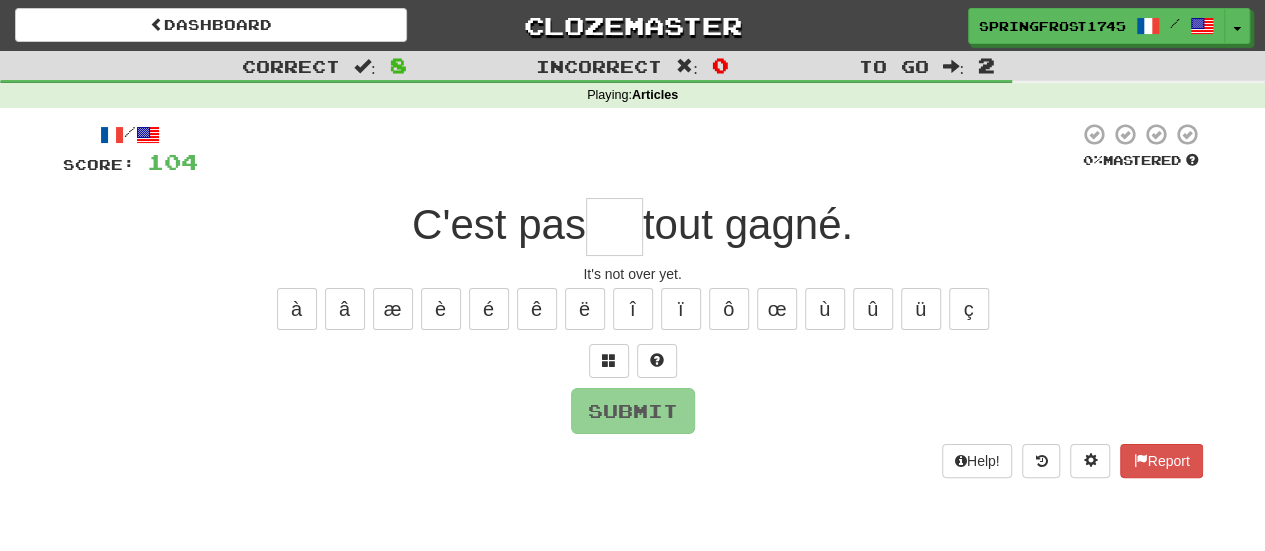 type on "*" 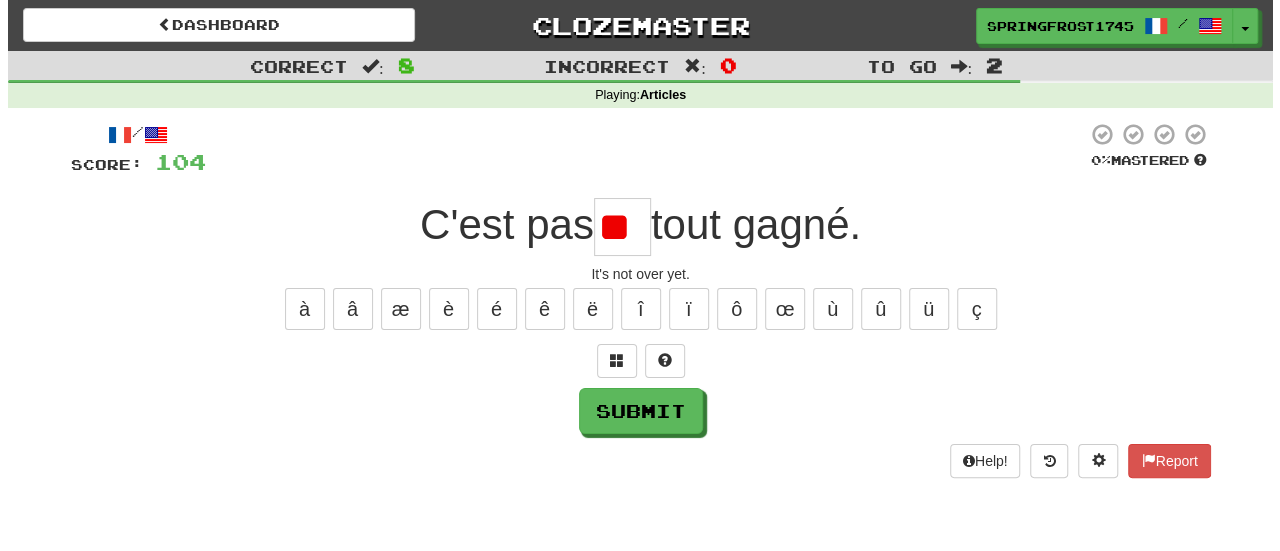 scroll, scrollTop: 0, scrollLeft: 0, axis: both 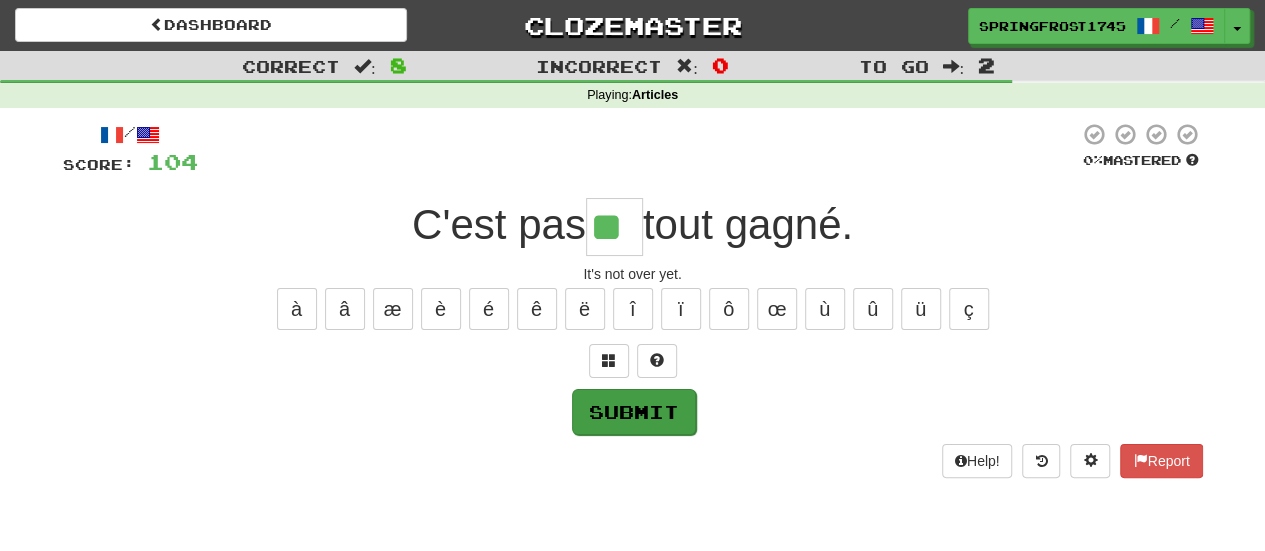 type on "**" 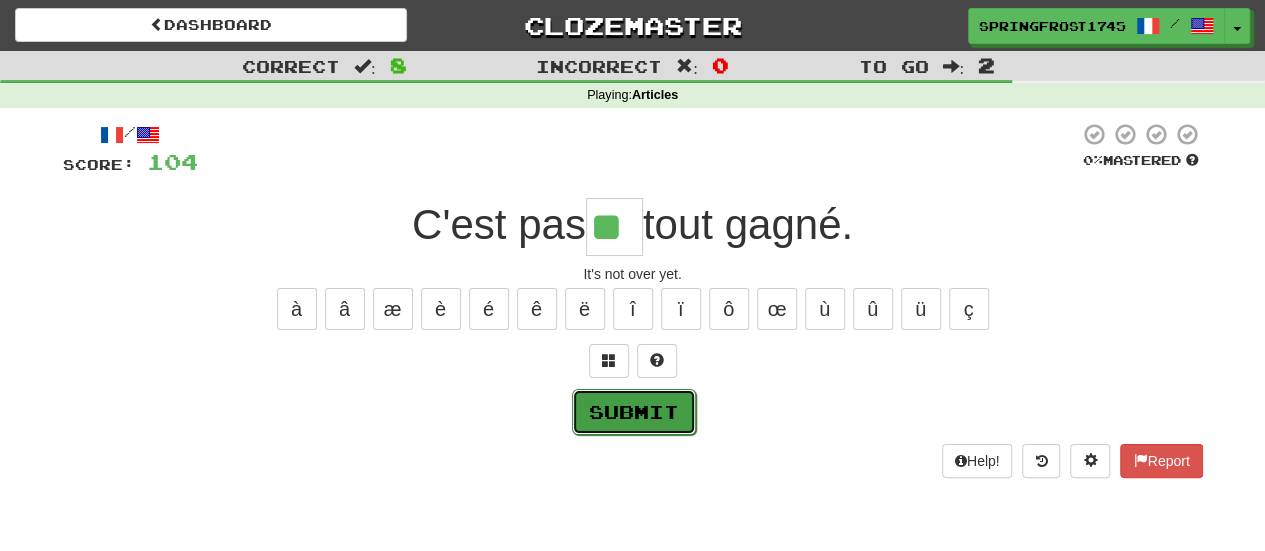 click on "Submit" at bounding box center [634, 412] 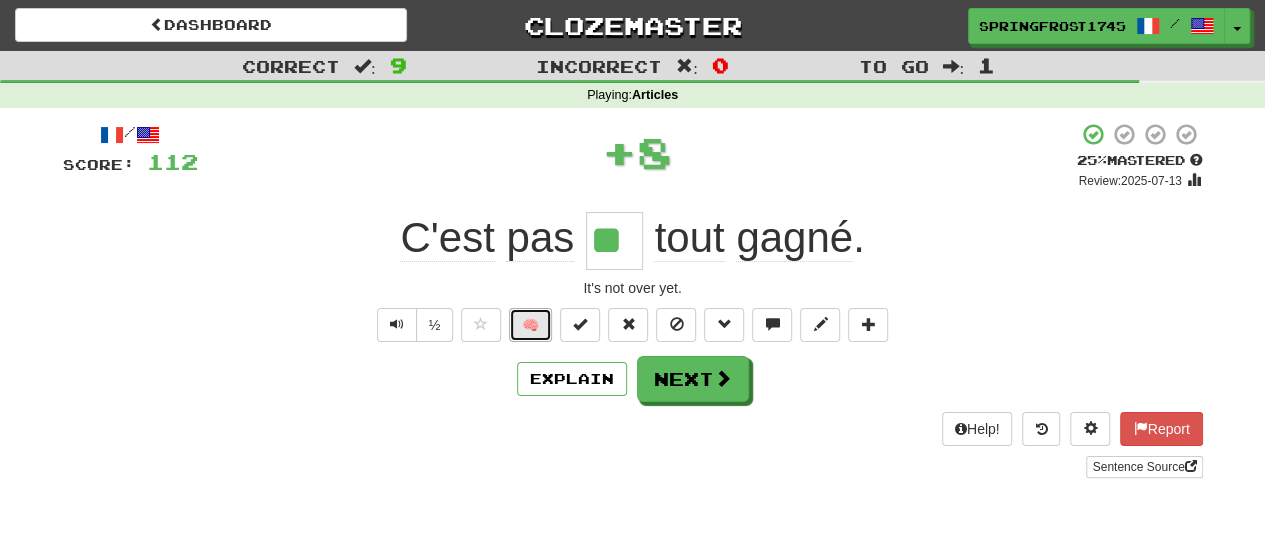 click on "🧠" at bounding box center (530, 325) 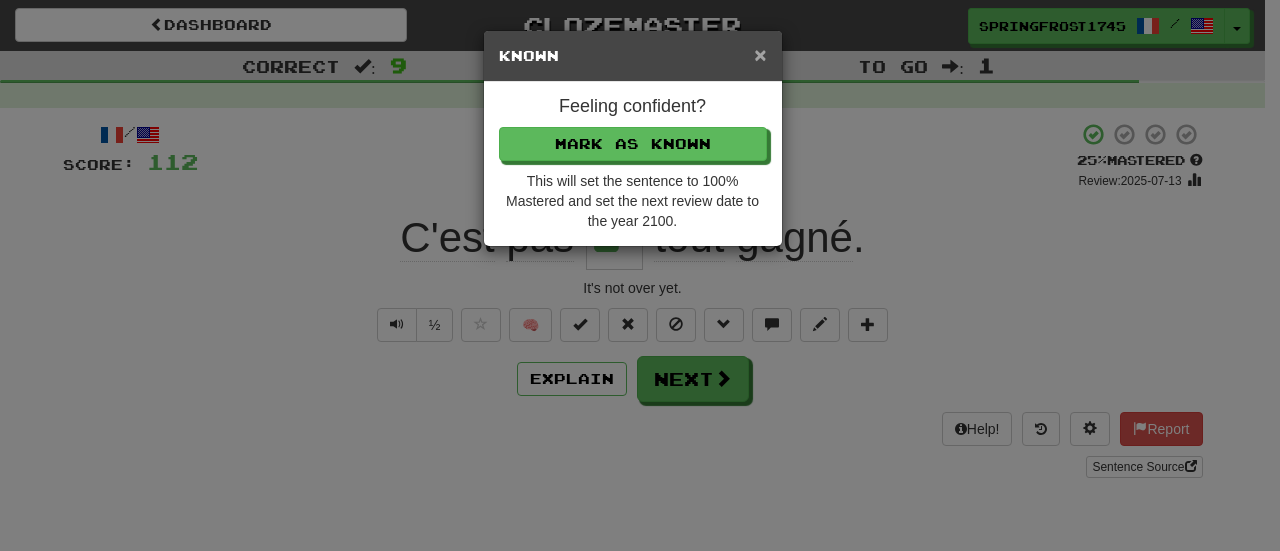 click on "×" at bounding box center (760, 54) 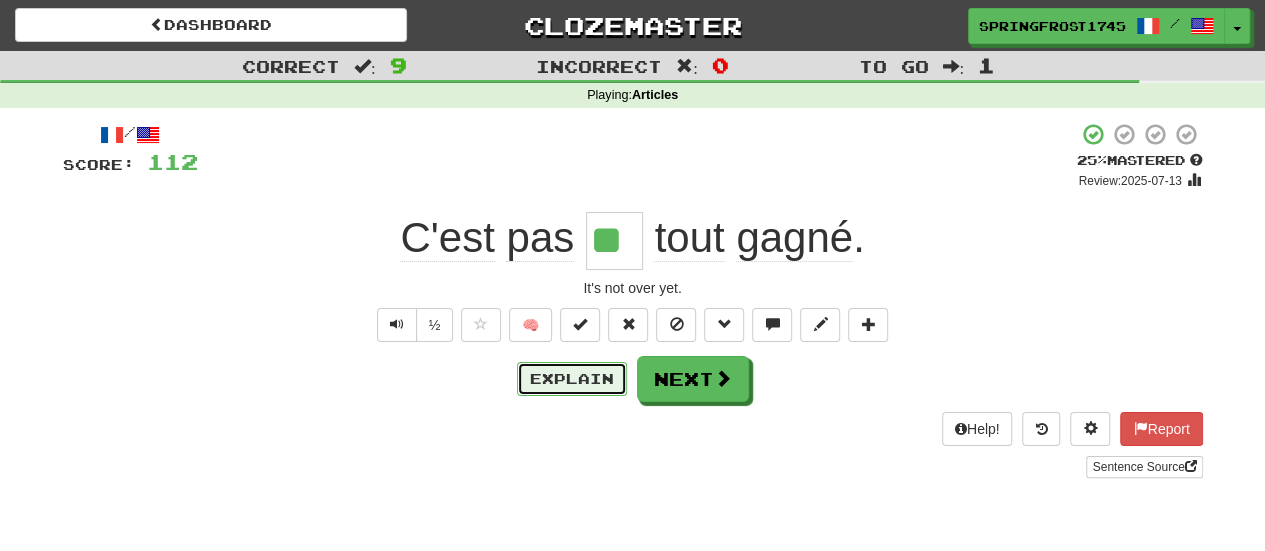 click on "Explain" at bounding box center [572, 379] 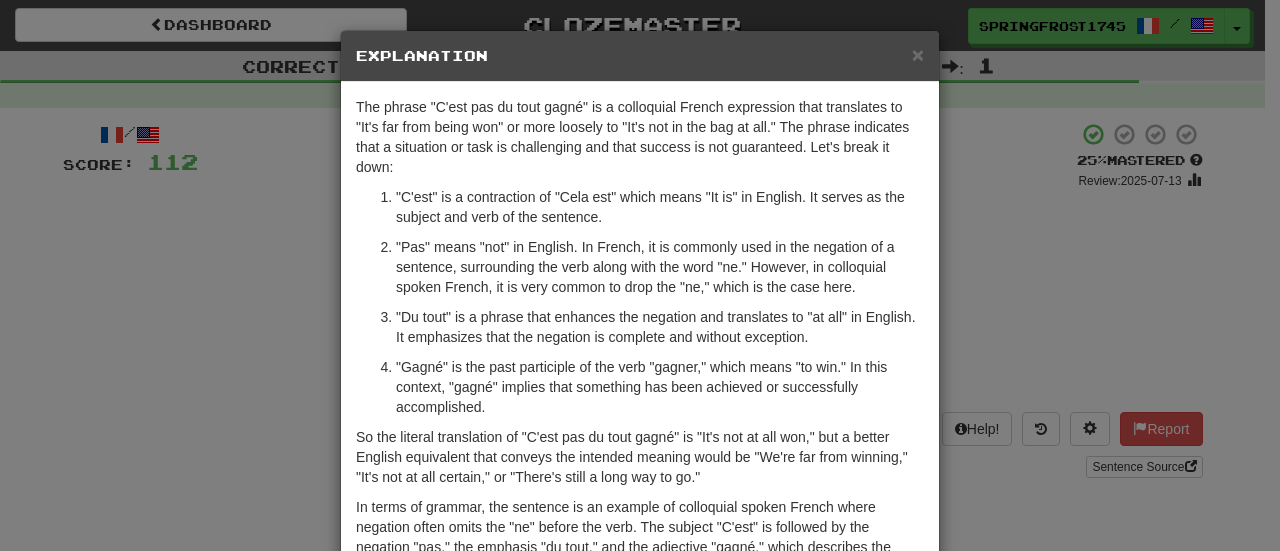 click on "× Explanation" at bounding box center [640, 56] 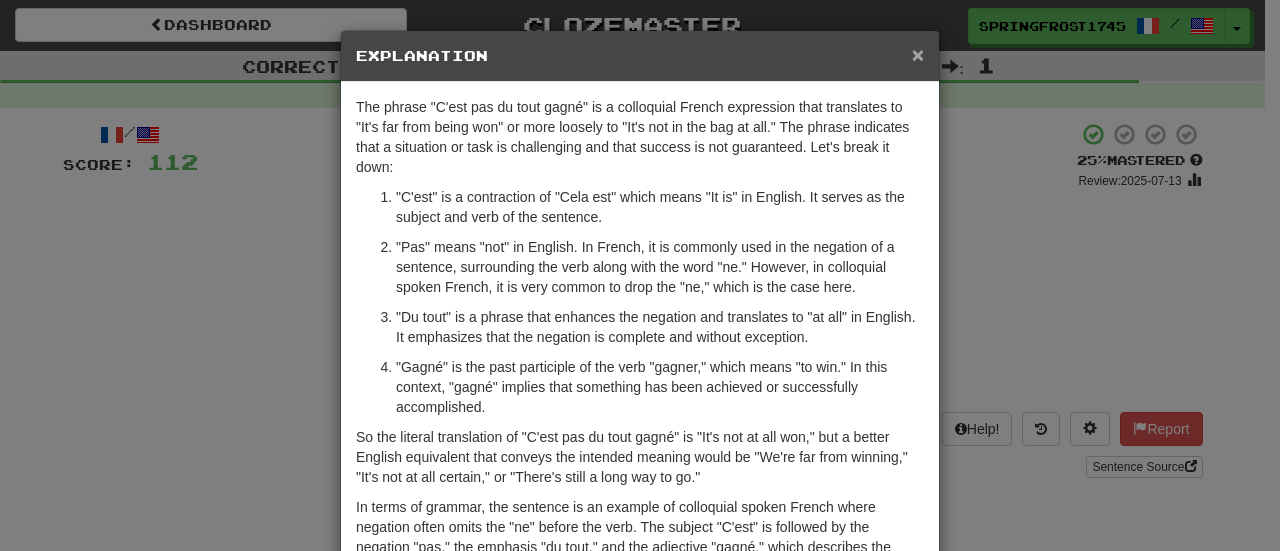 click on "×" at bounding box center [918, 54] 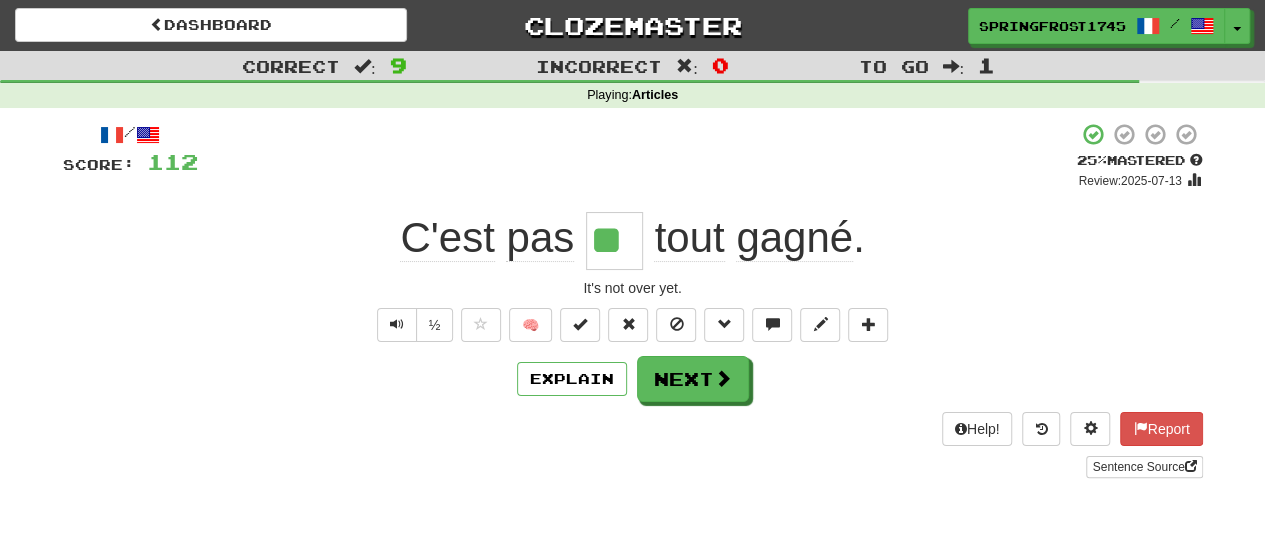click on "/  Score:   112 + 8 25 %  Mastered Review:  2025-07-13 C'est   pas   **   tout   gagné . It's not over yet. ½ 🧠 Explain Next  Help!  Report Sentence Source" at bounding box center (633, 300) 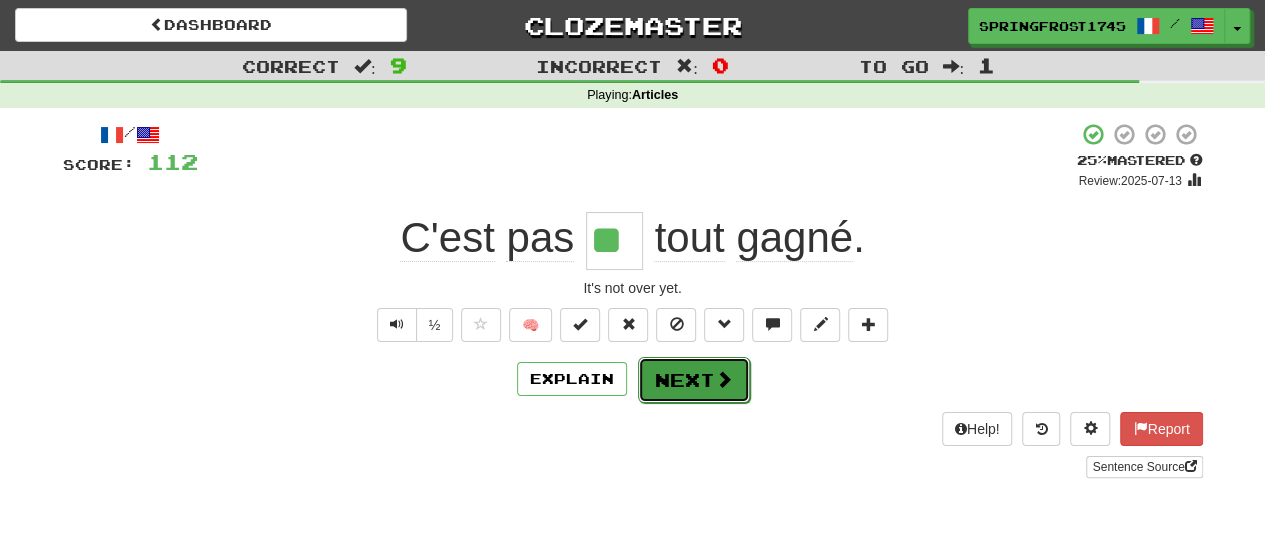 click on "Next" at bounding box center (694, 380) 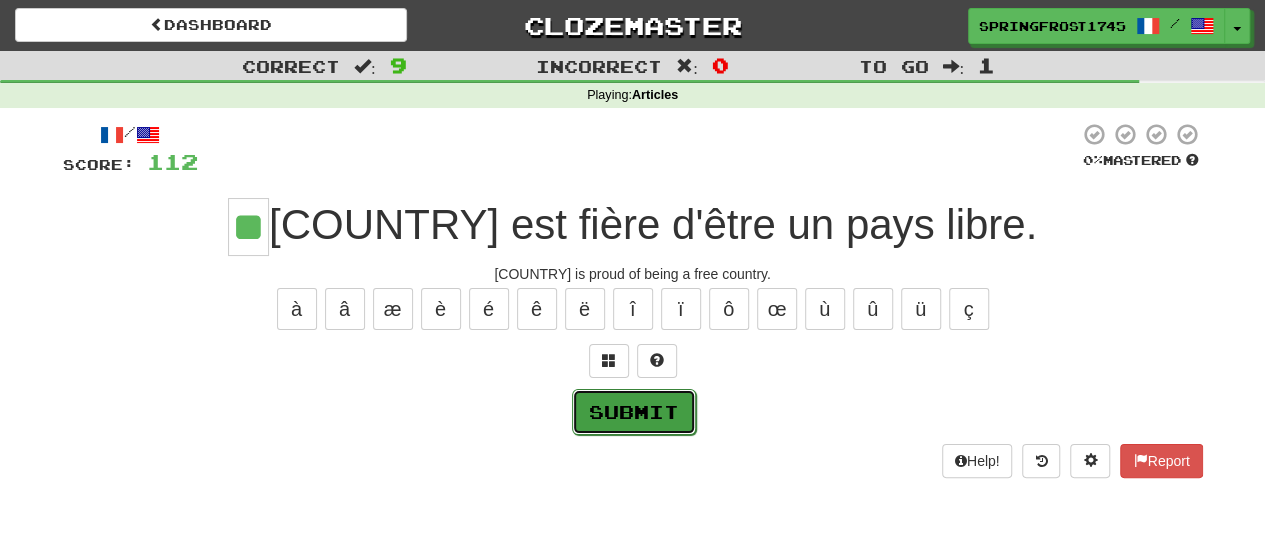 click on "Submit" at bounding box center (634, 412) 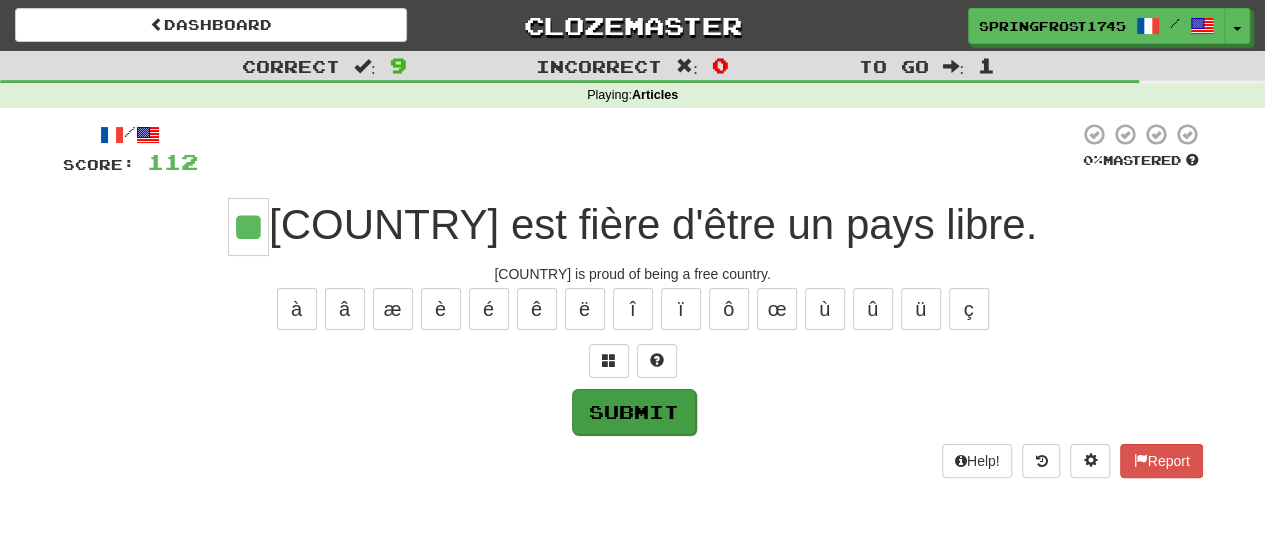type on "**" 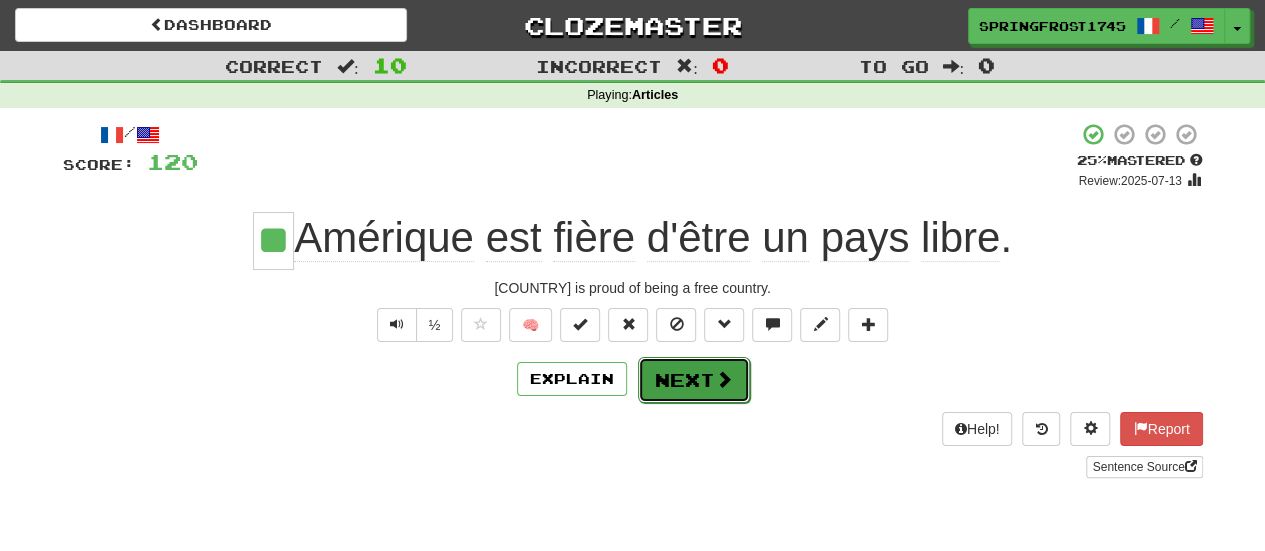 click on "Next" at bounding box center (694, 380) 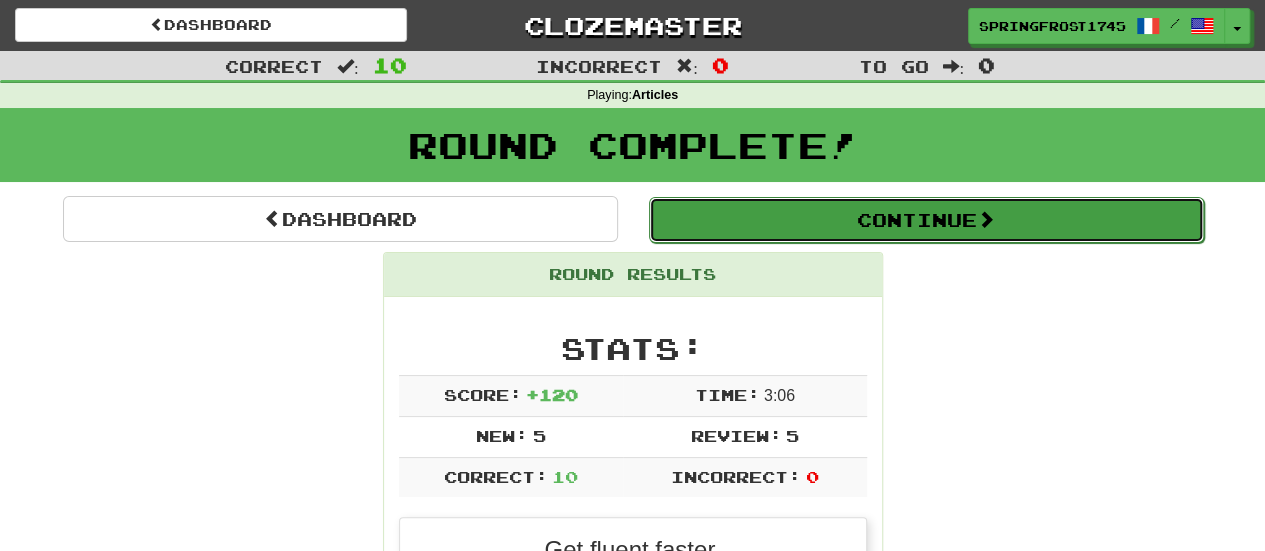 click on "Continue" at bounding box center (926, 220) 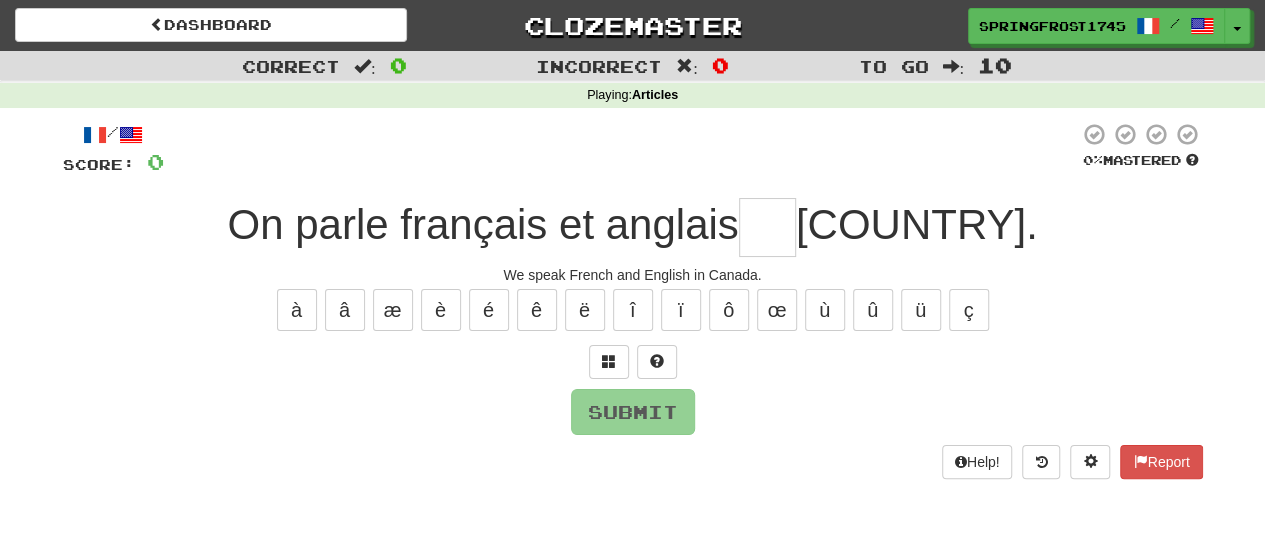 type on "*" 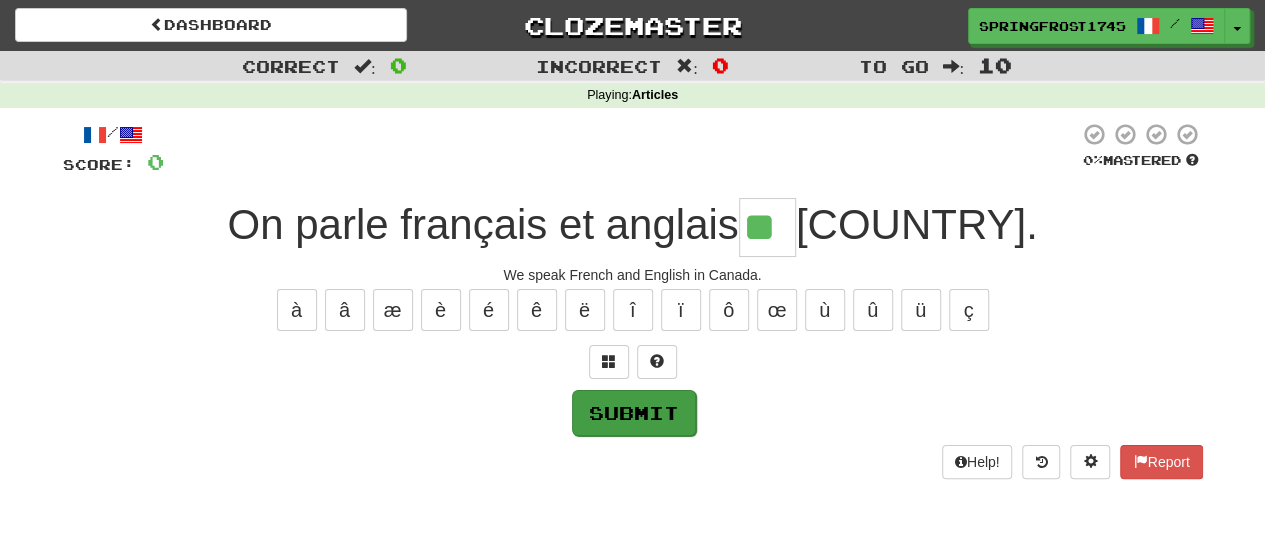 type on "**" 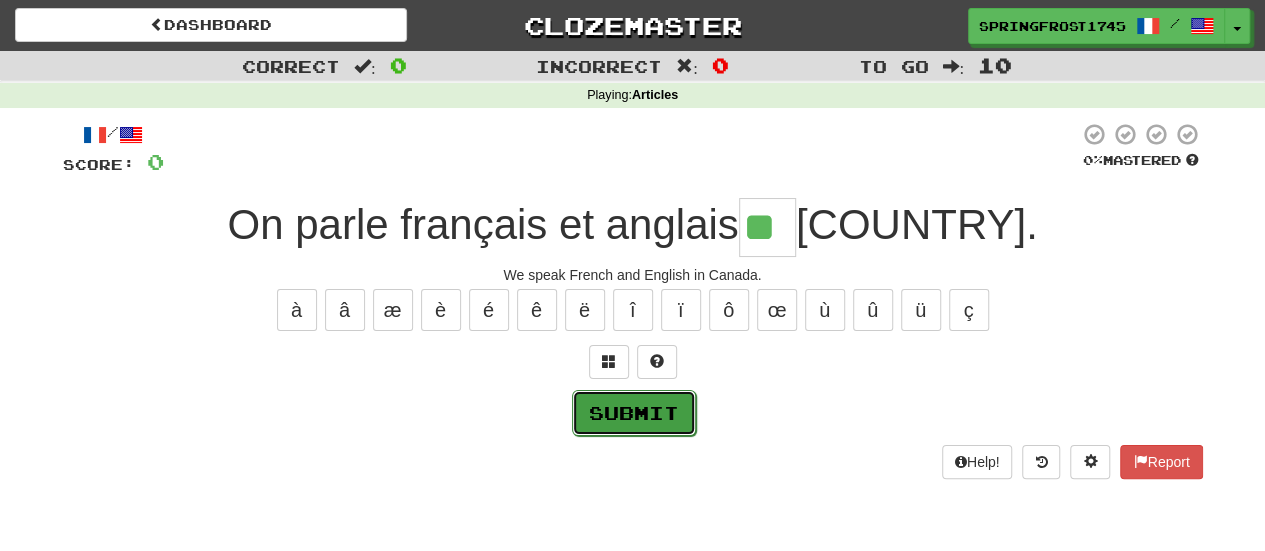 click on "Submit" at bounding box center (634, 413) 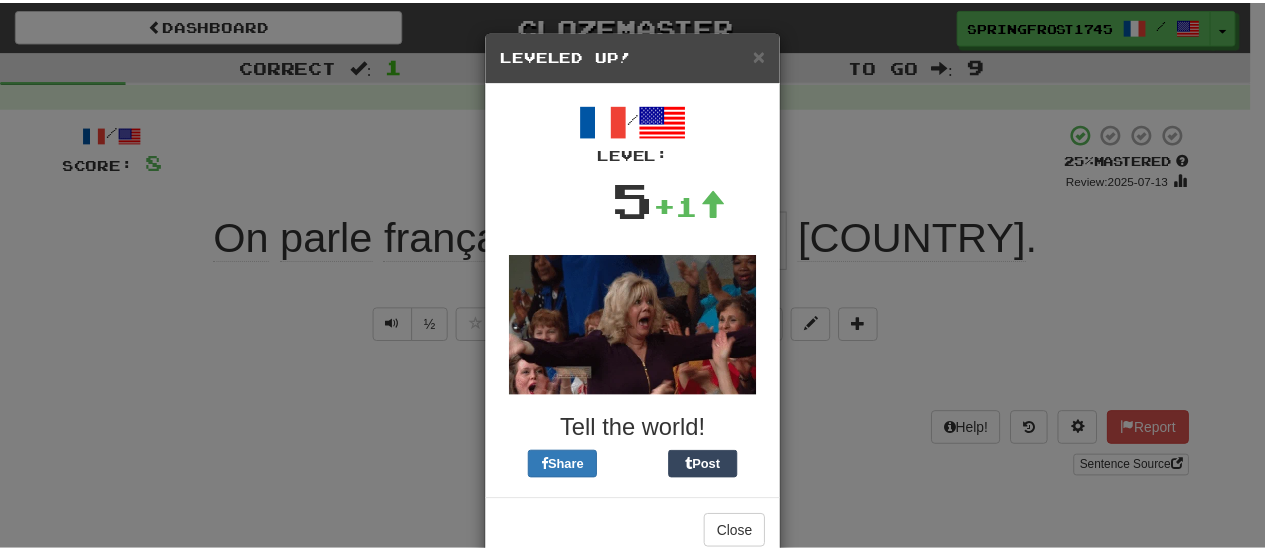 scroll, scrollTop: 43, scrollLeft: 0, axis: vertical 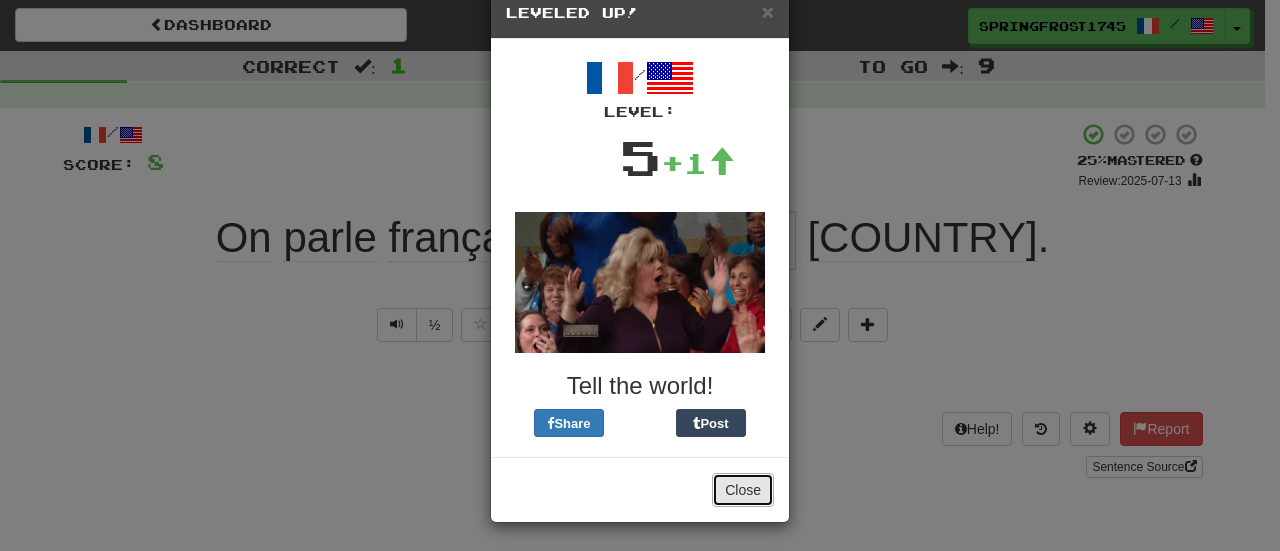 click on "Close" at bounding box center [743, 490] 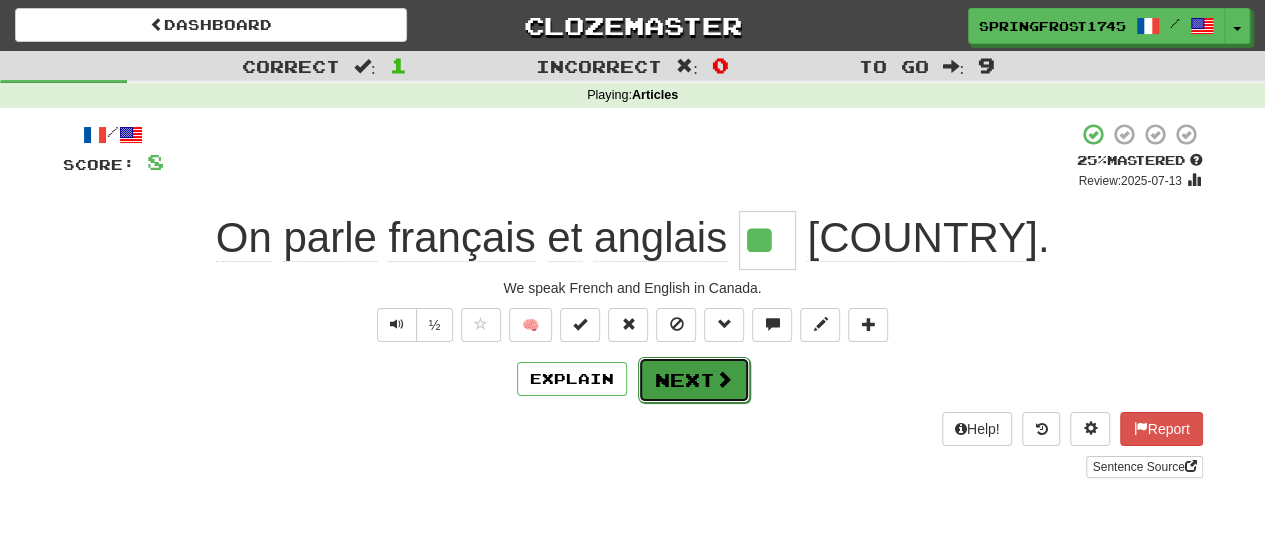 click on "Next" at bounding box center [694, 380] 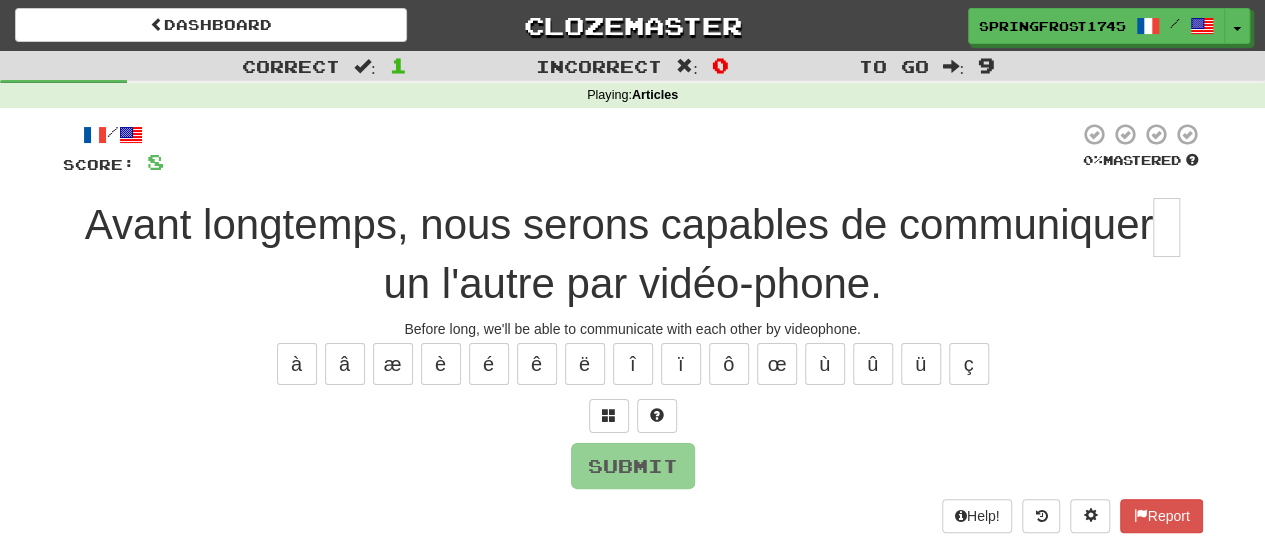 type on "*" 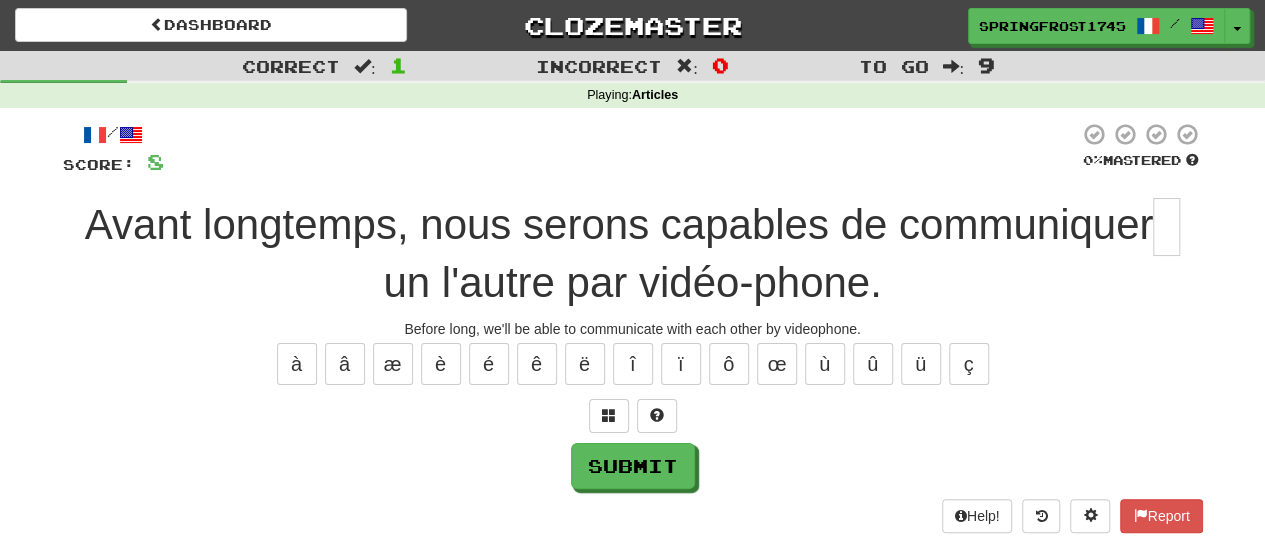 scroll, scrollTop: 0, scrollLeft: 0, axis: both 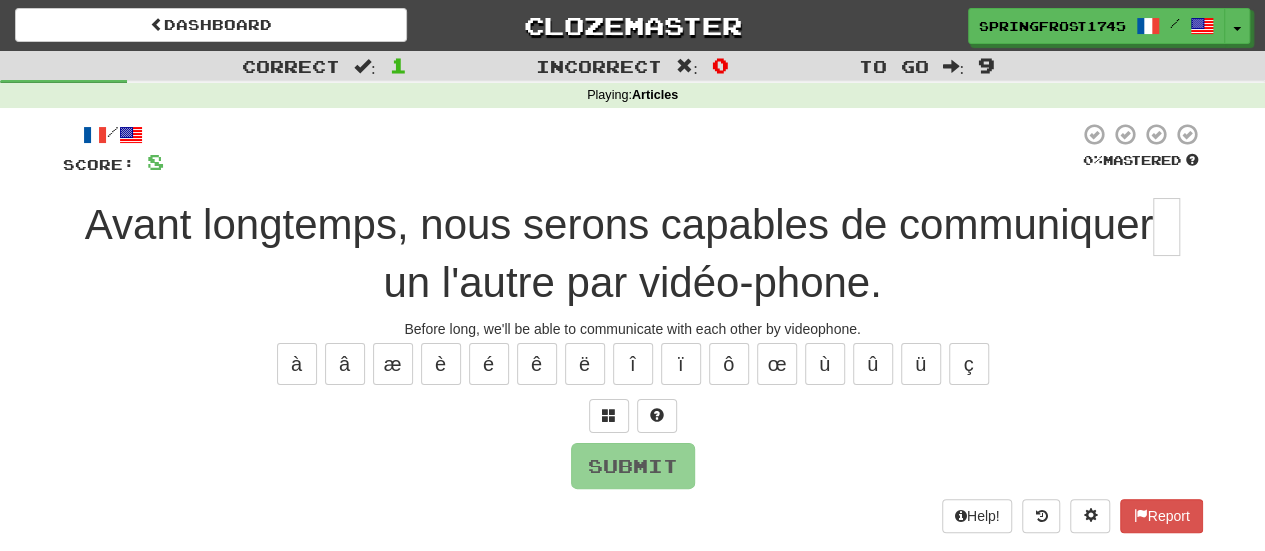 type on "*" 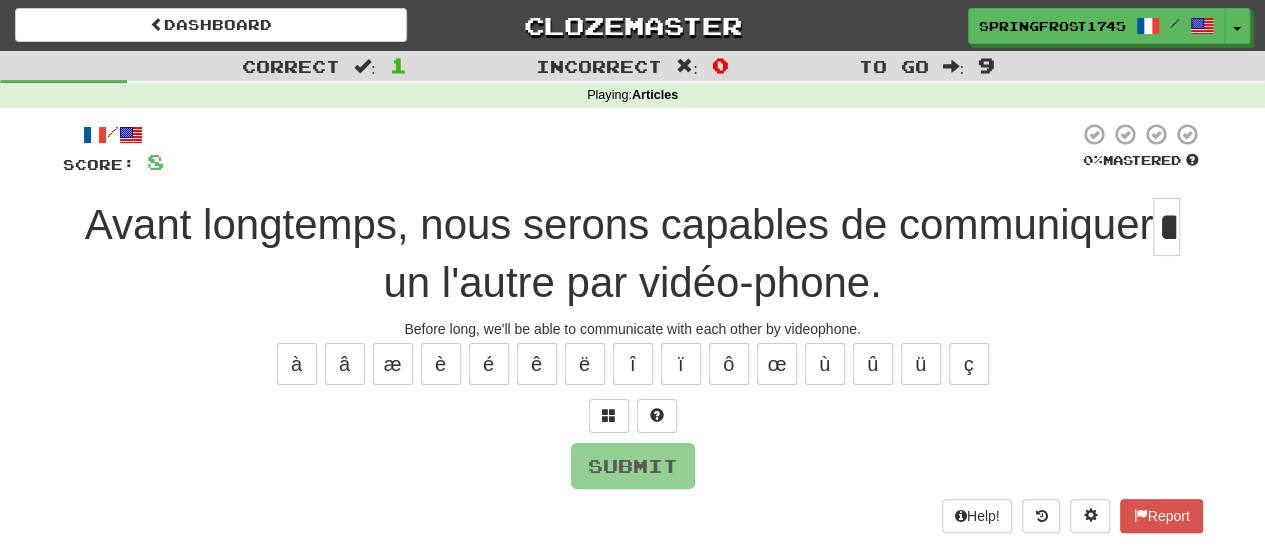 type on "*" 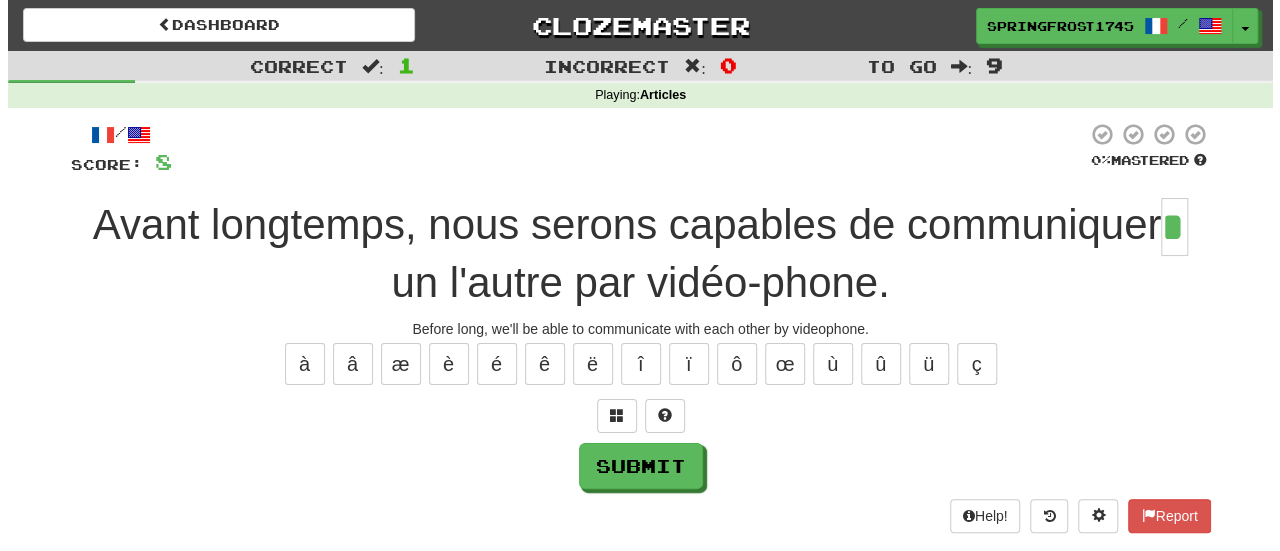 scroll, scrollTop: 0, scrollLeft: 0, axis: both 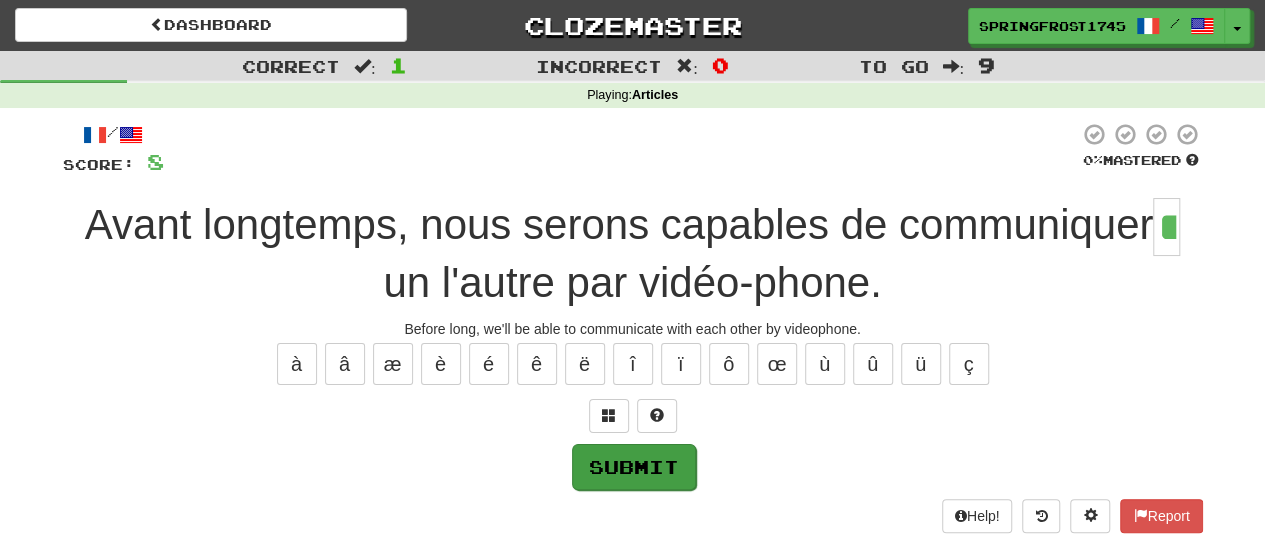 type on "**" 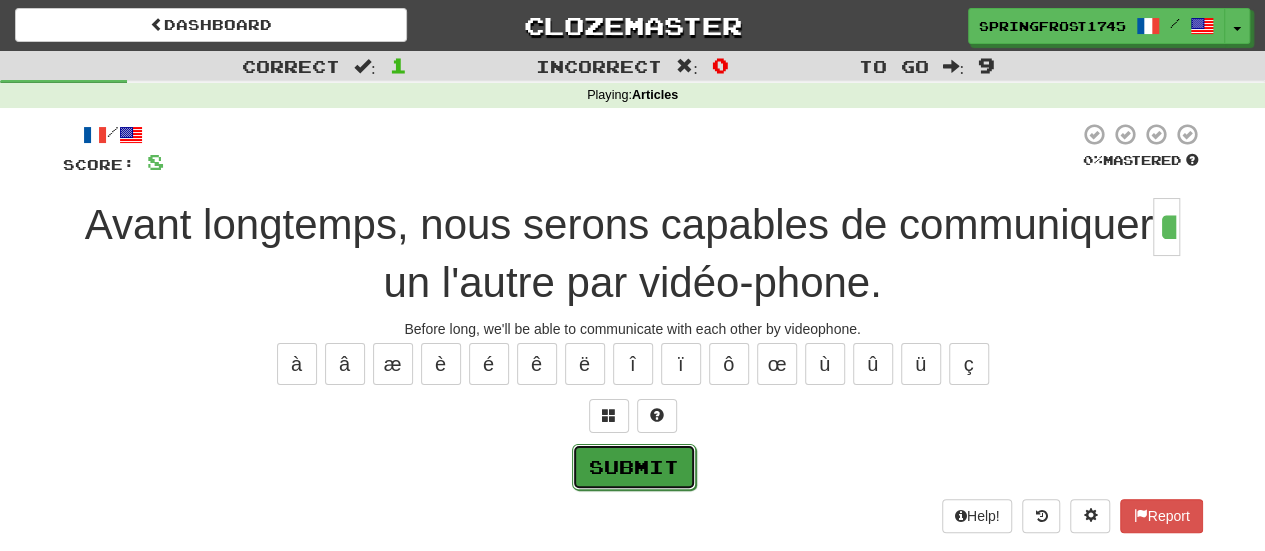click on "Submit" at bounding box center [634, 467] 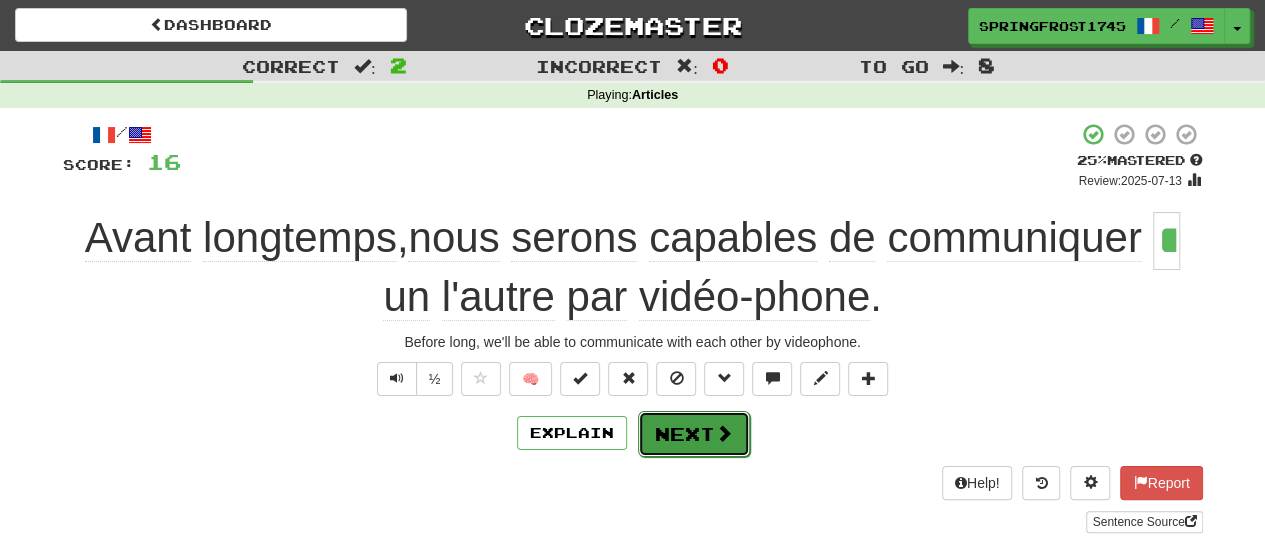 click on "Next" at bounding box center (694, 434) 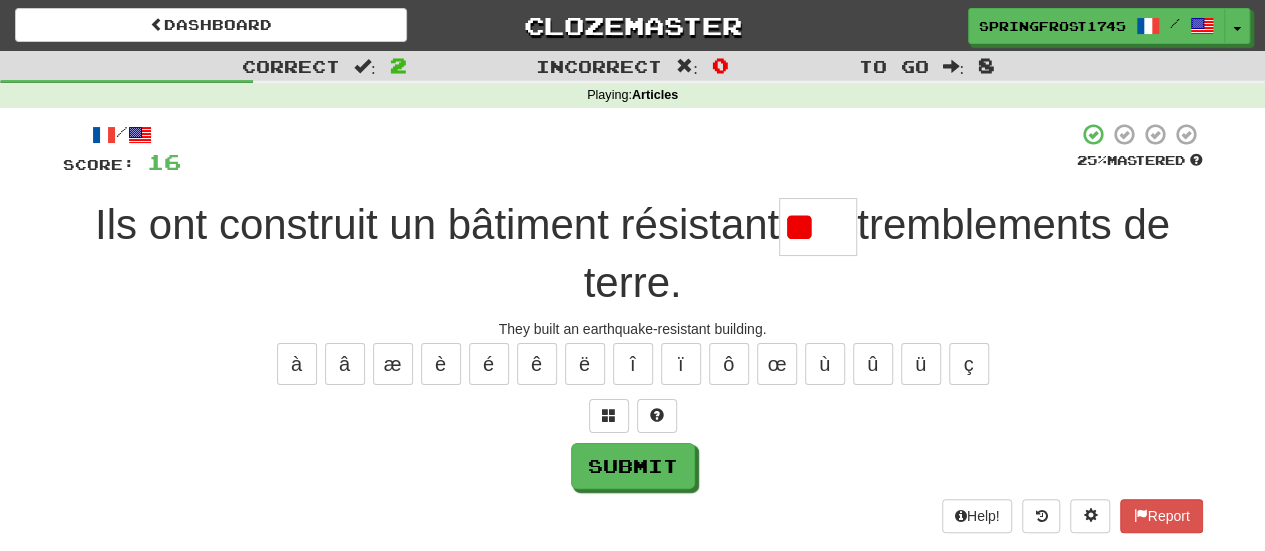 type on "*" 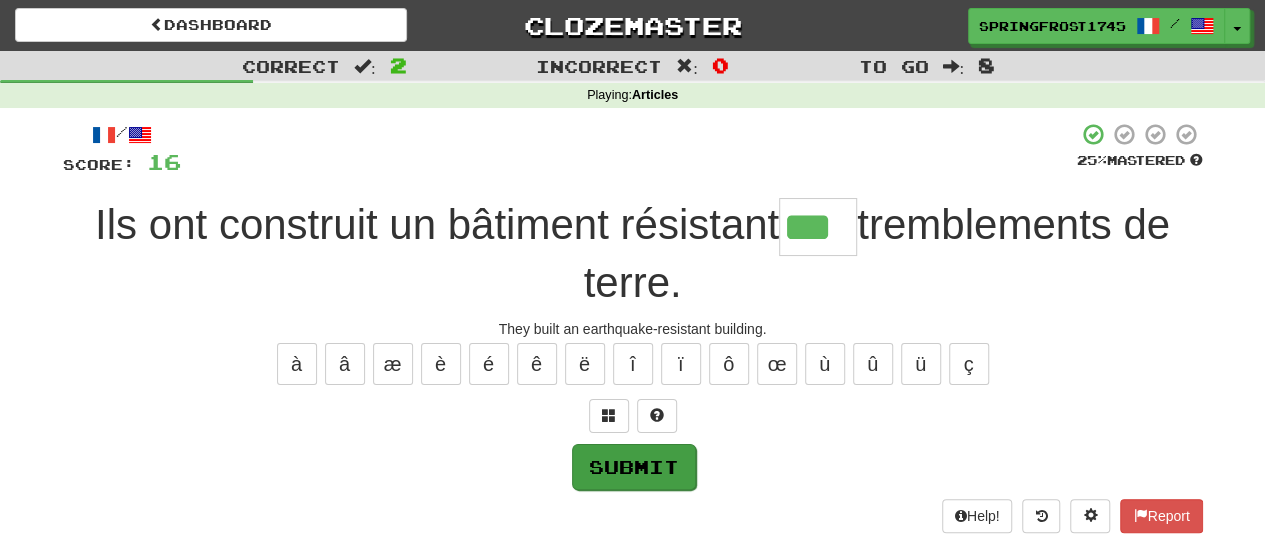 type on "***" 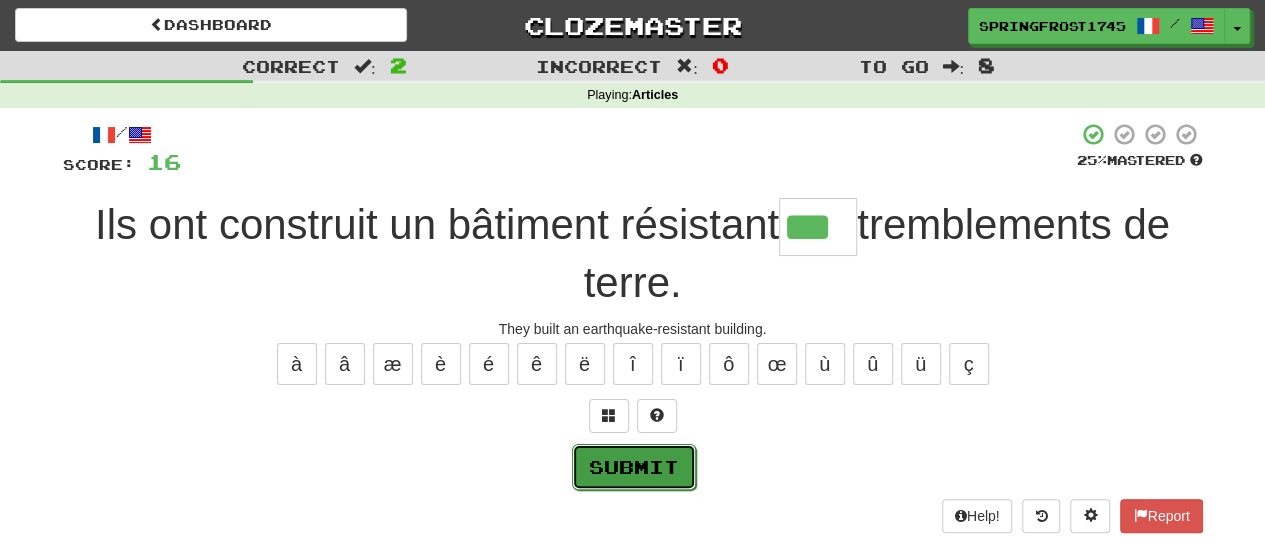 click on "Submit" at bounding box center (634, 467) 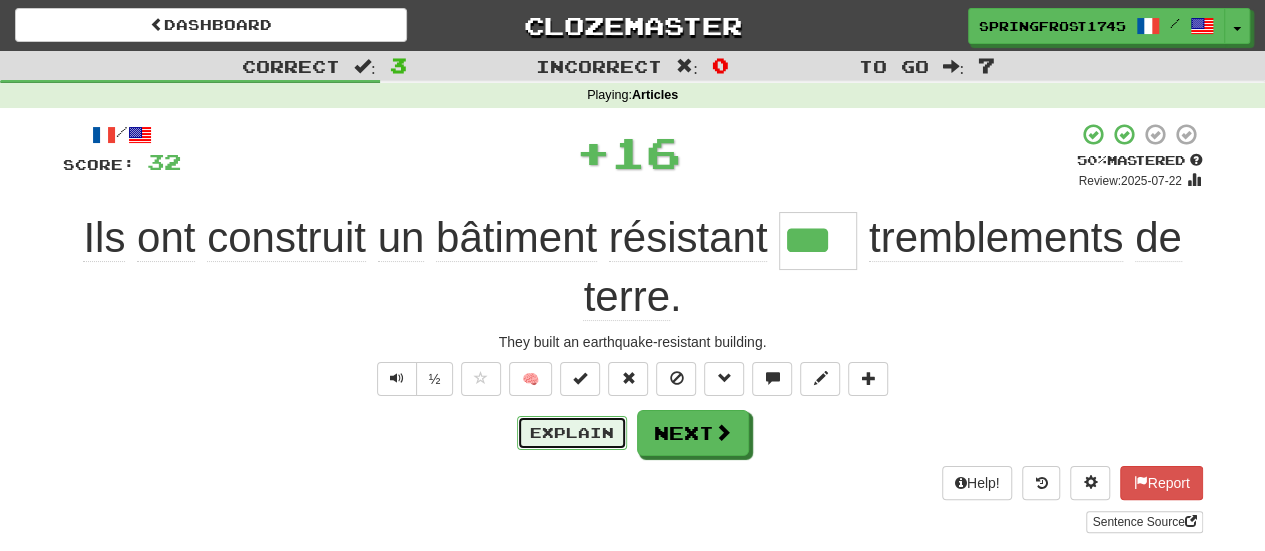 click on "Explain" at bounding box center [572, 433] 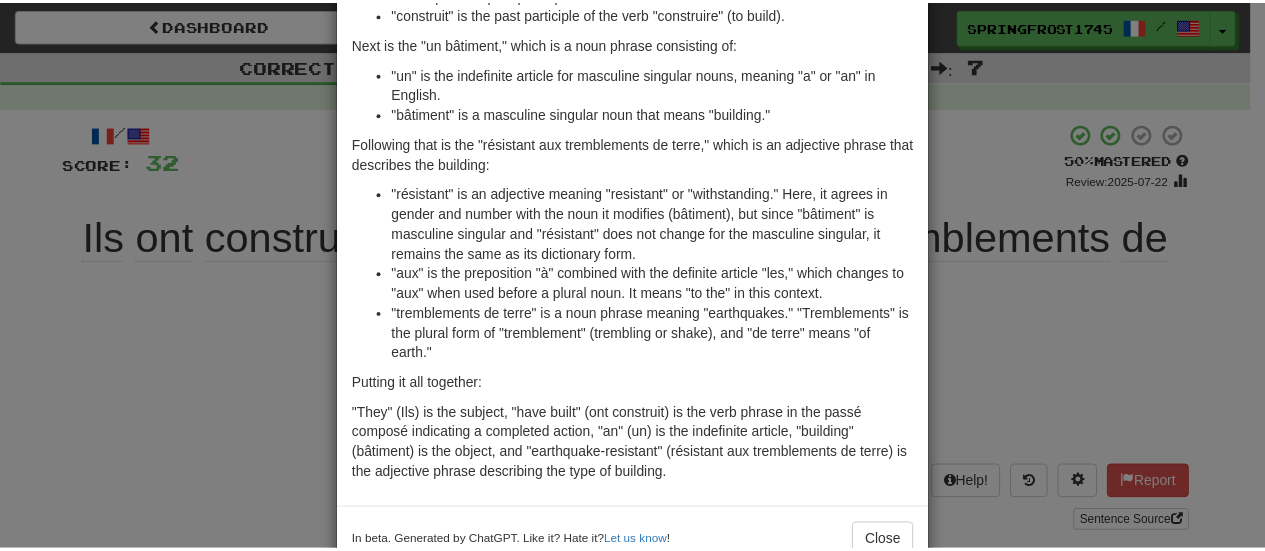 scroll, scrollTop: 344, scrollLeft: 0, axis: vertical 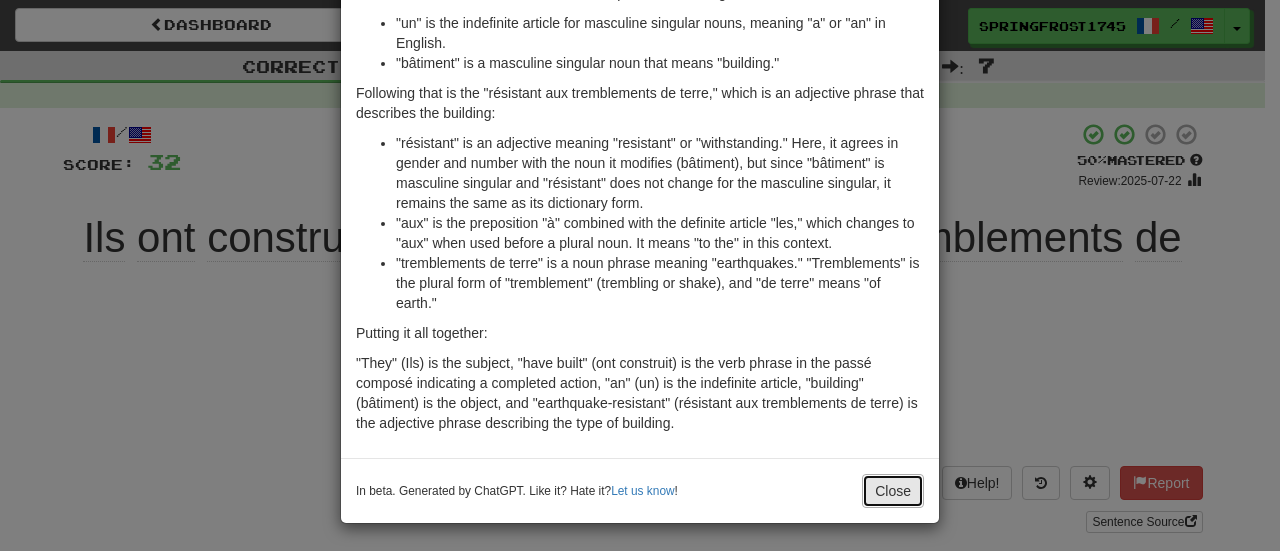 click on "Close" at bounding box center (893, 491) 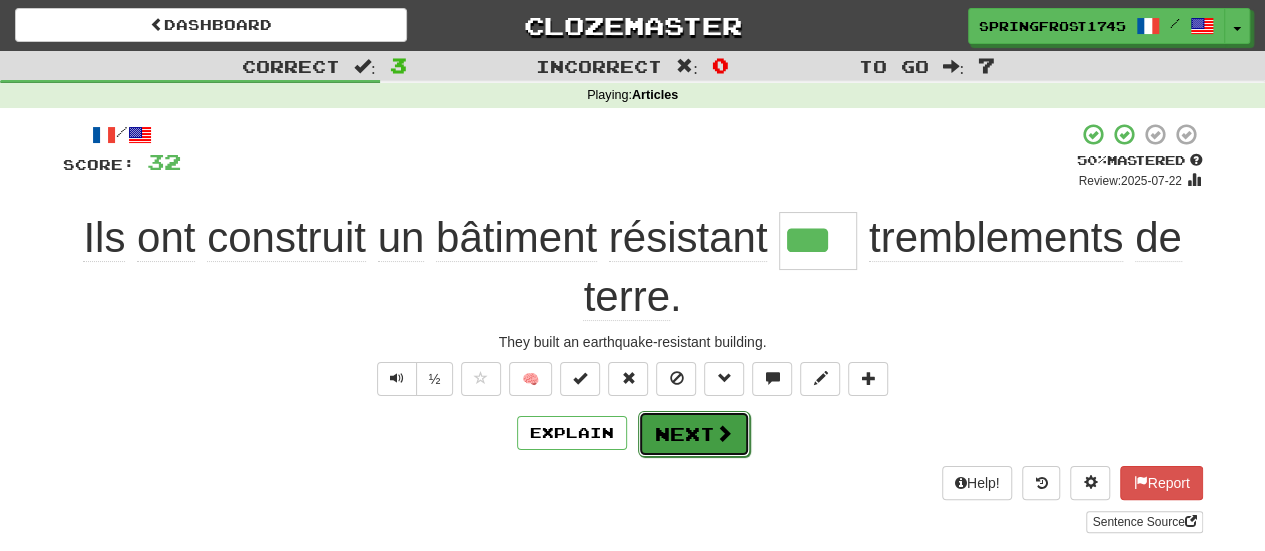 click at bounding box center [724, 433] 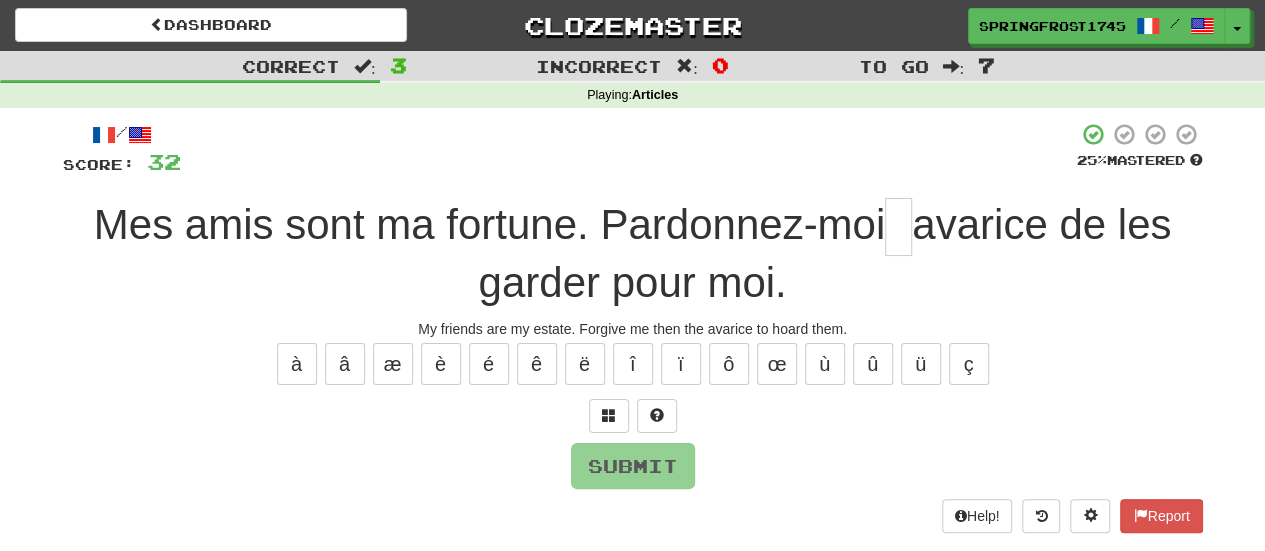 type on "*" 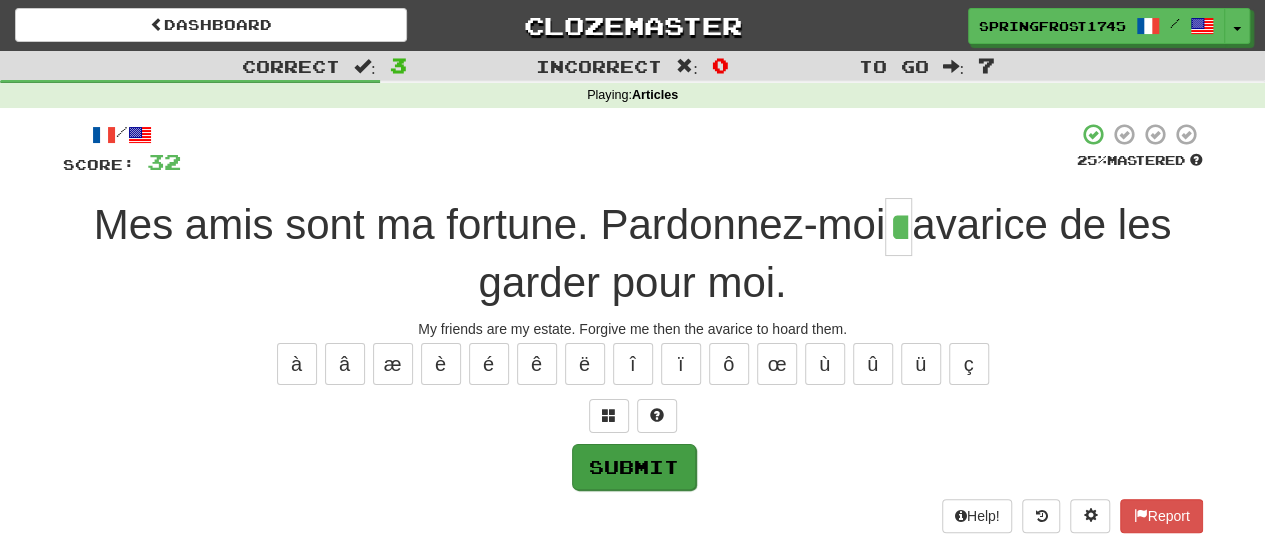 type on "**" 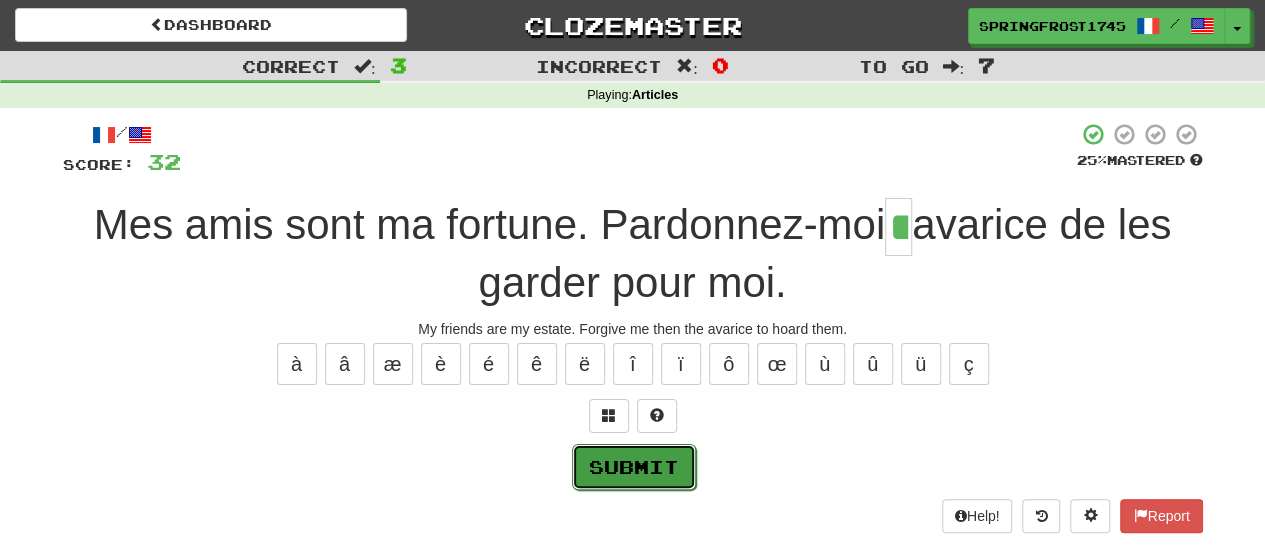click on "Submit" at bounding box center [634, 467] 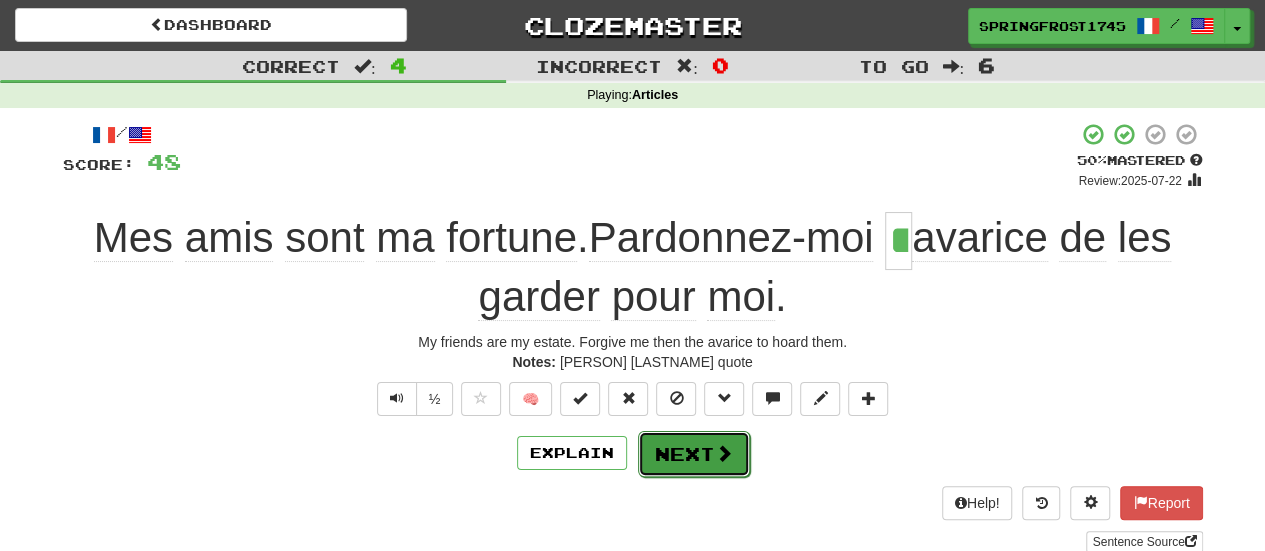 click on "Next" at bounding box center [694, 454] 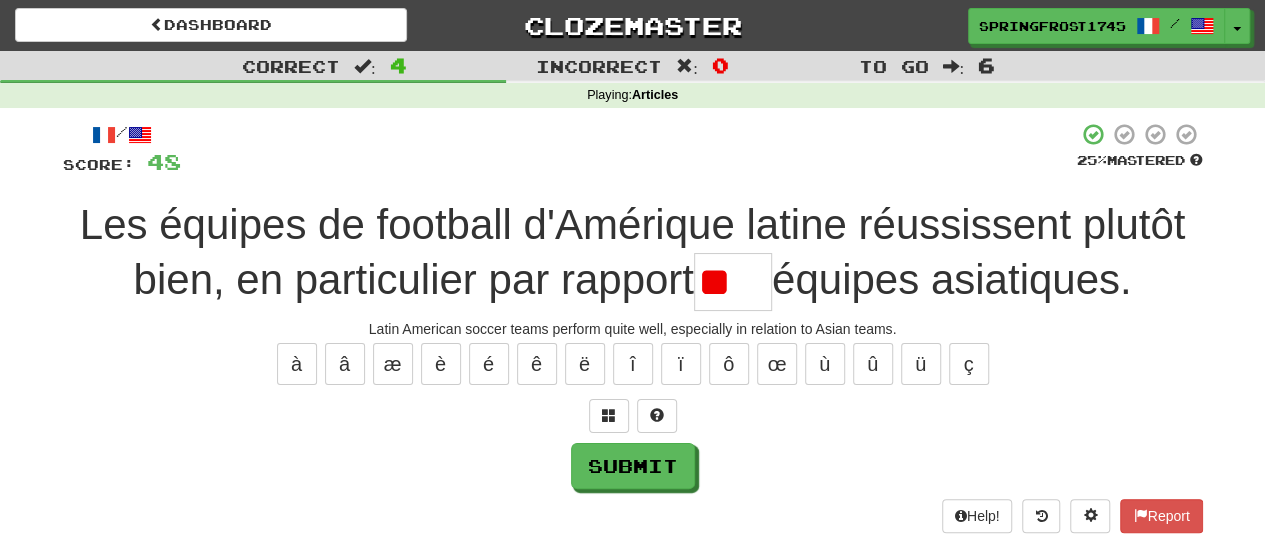 type on "*" 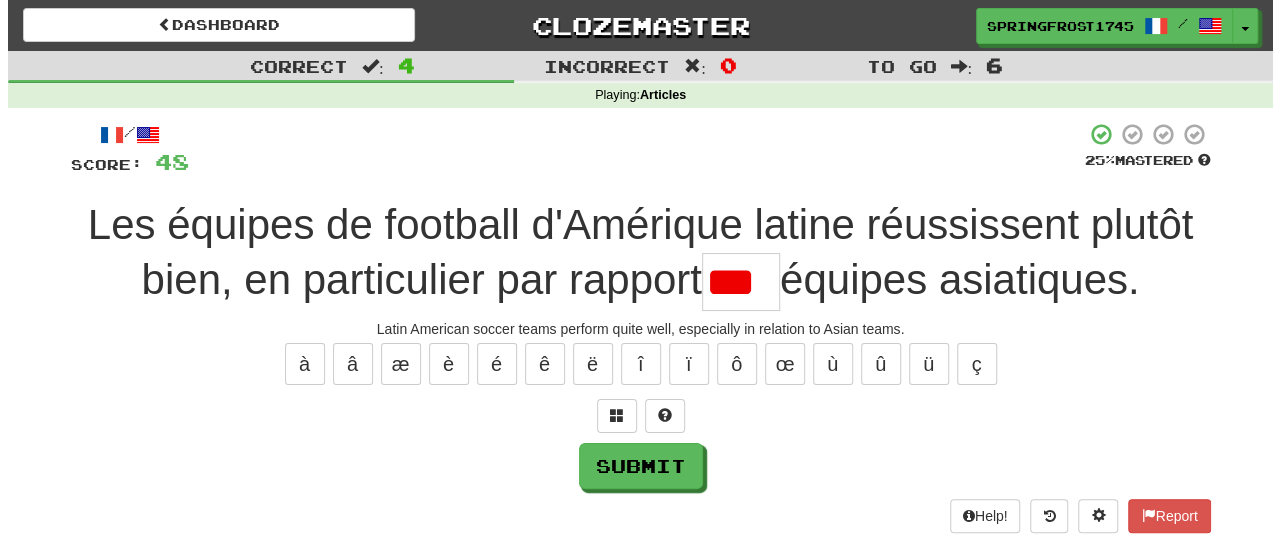 scroll, scrollTop: 0, scrollLeft: 0, axis: both 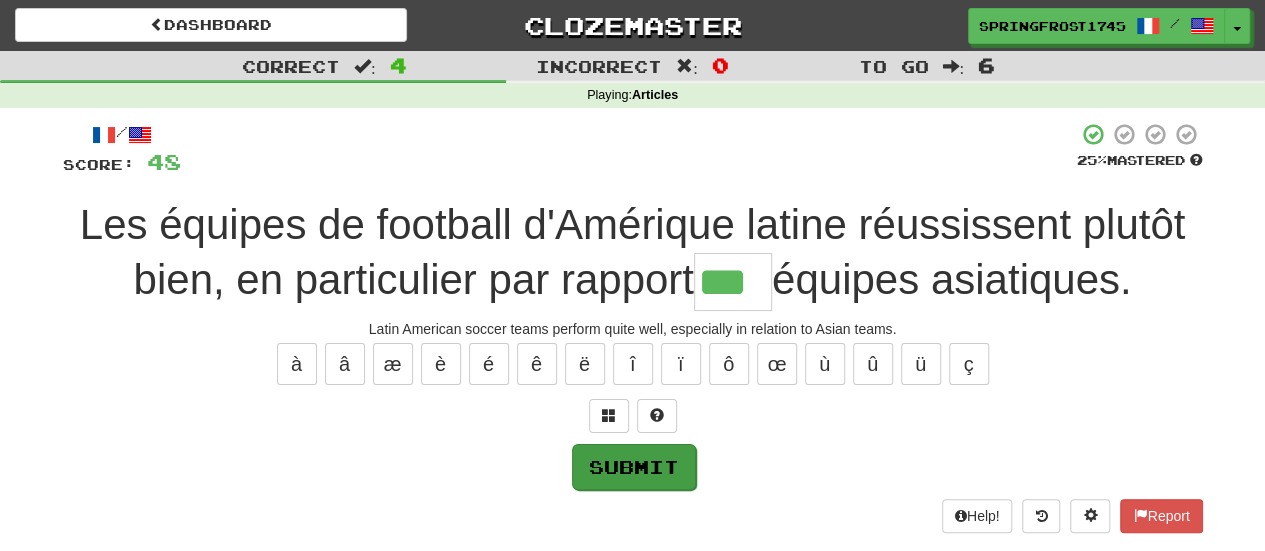 type on "***" 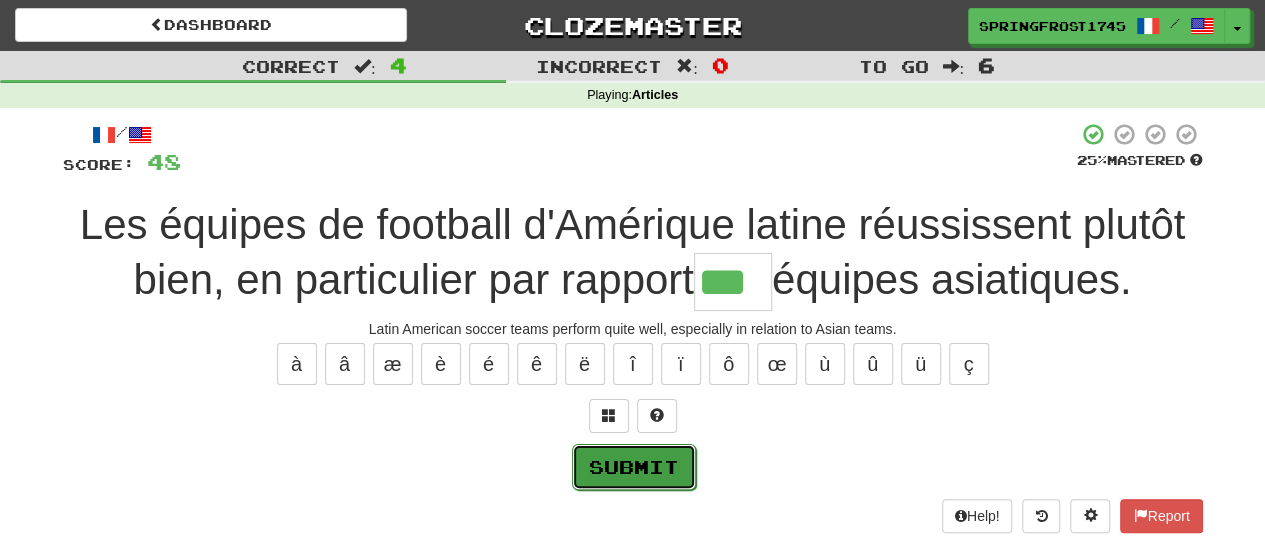click on "Submit" at bounding box center (634, 467) 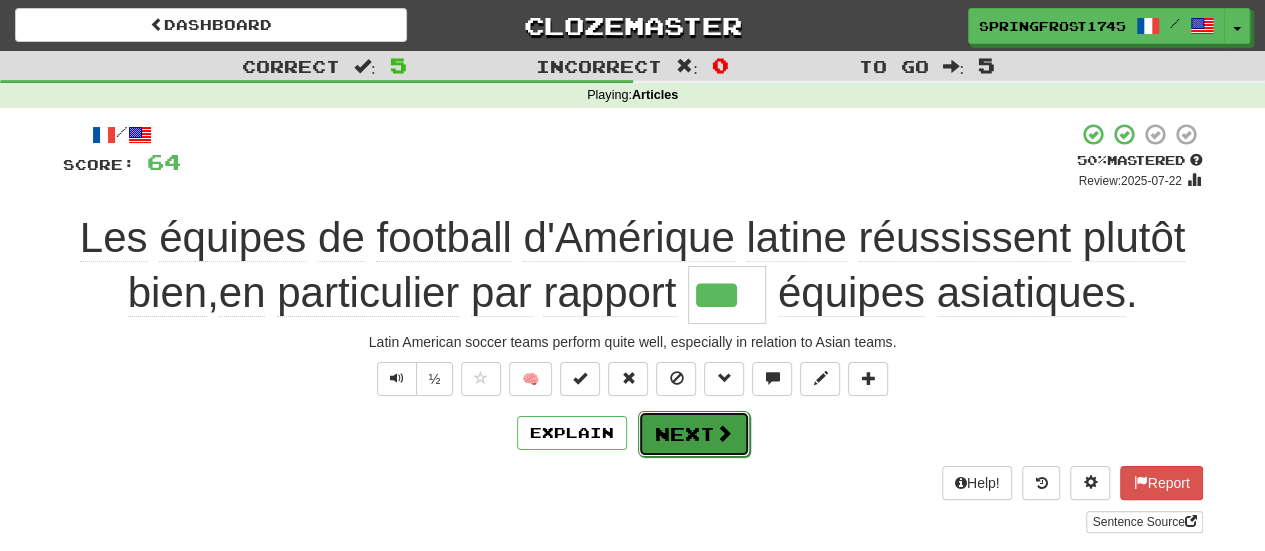 click on "Next" at bounding box center (694, 434) 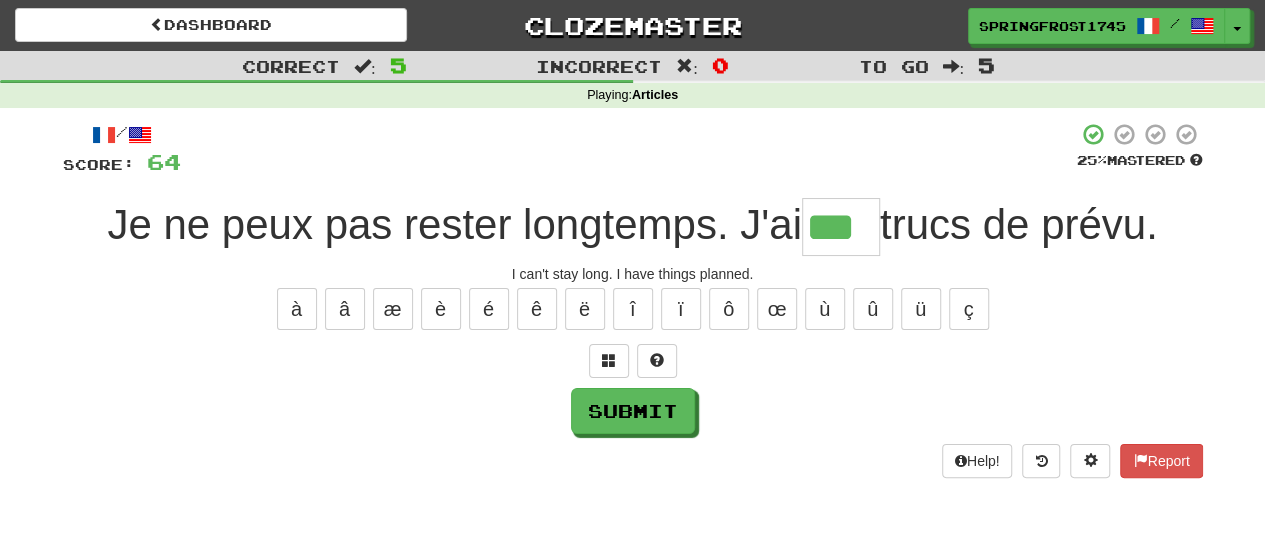 type on "***" 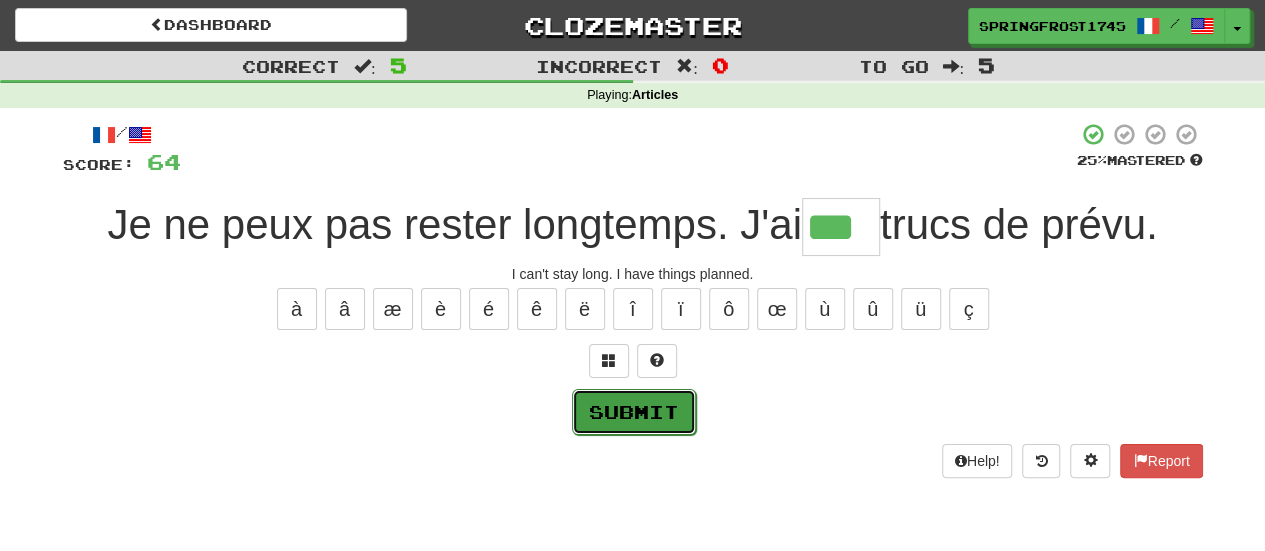 click on "Submit" at bounding box center (634, 412) 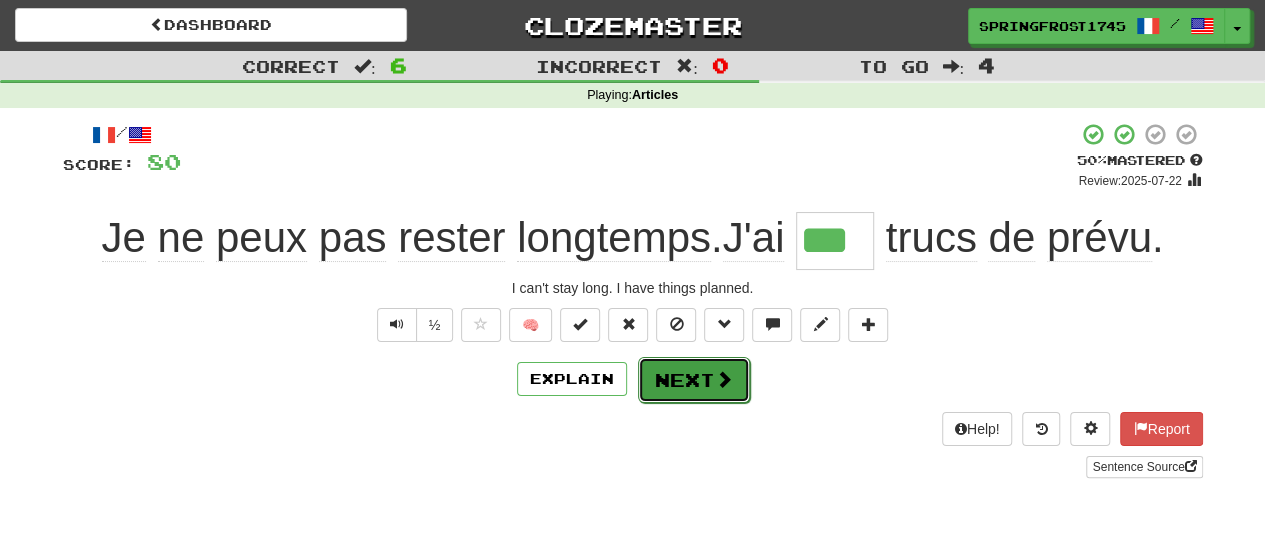 click at bounding box center (724, 379) 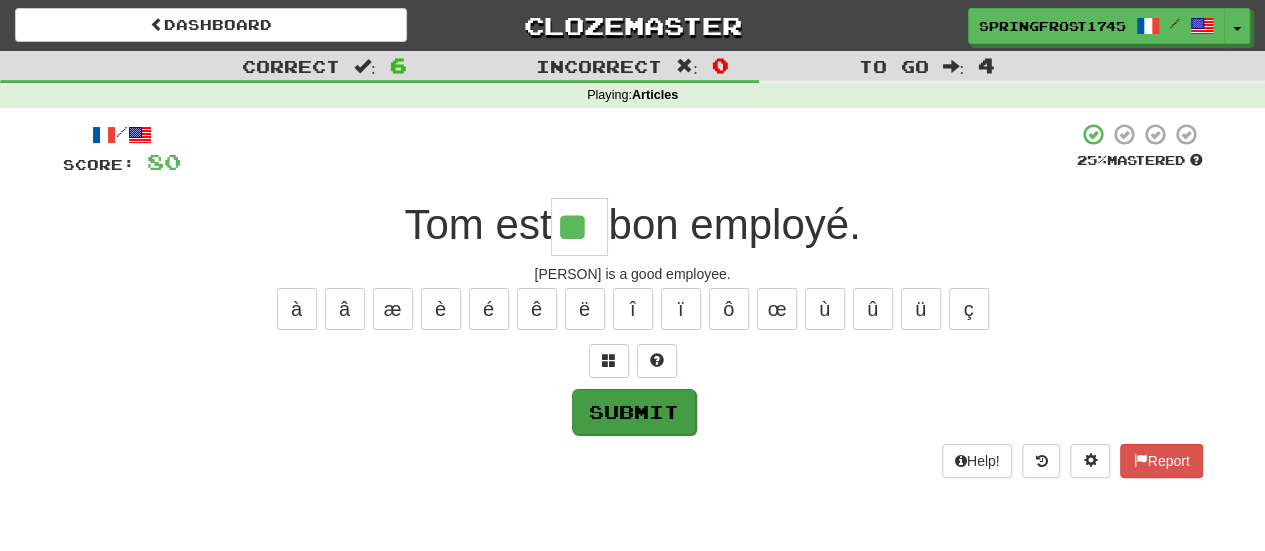 type on "**" 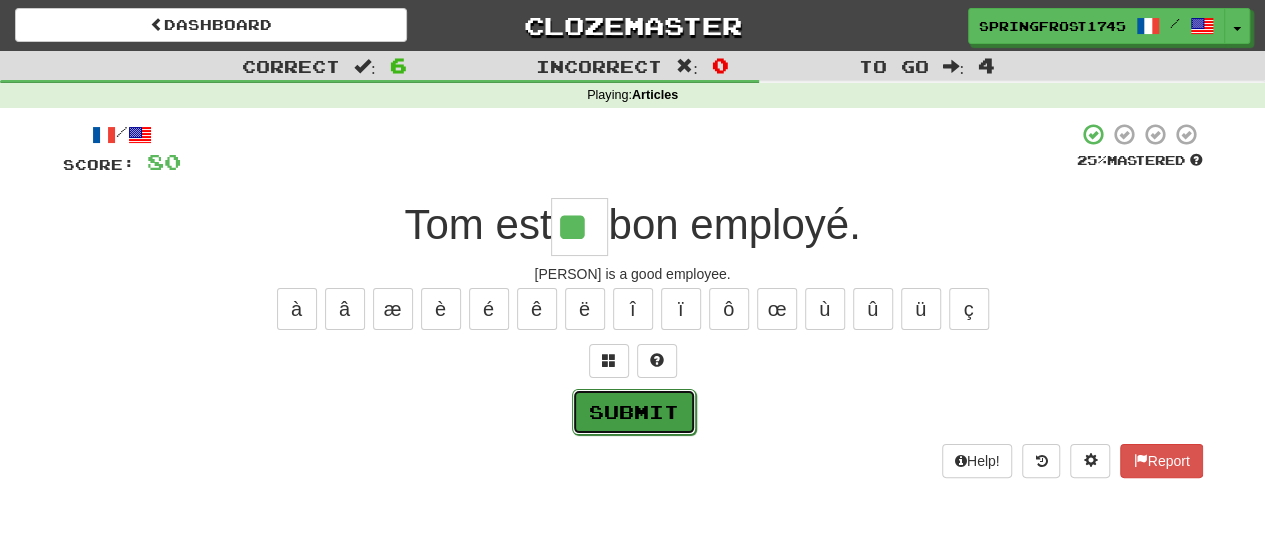 click on "Submit" at bounding box center [634, 412] 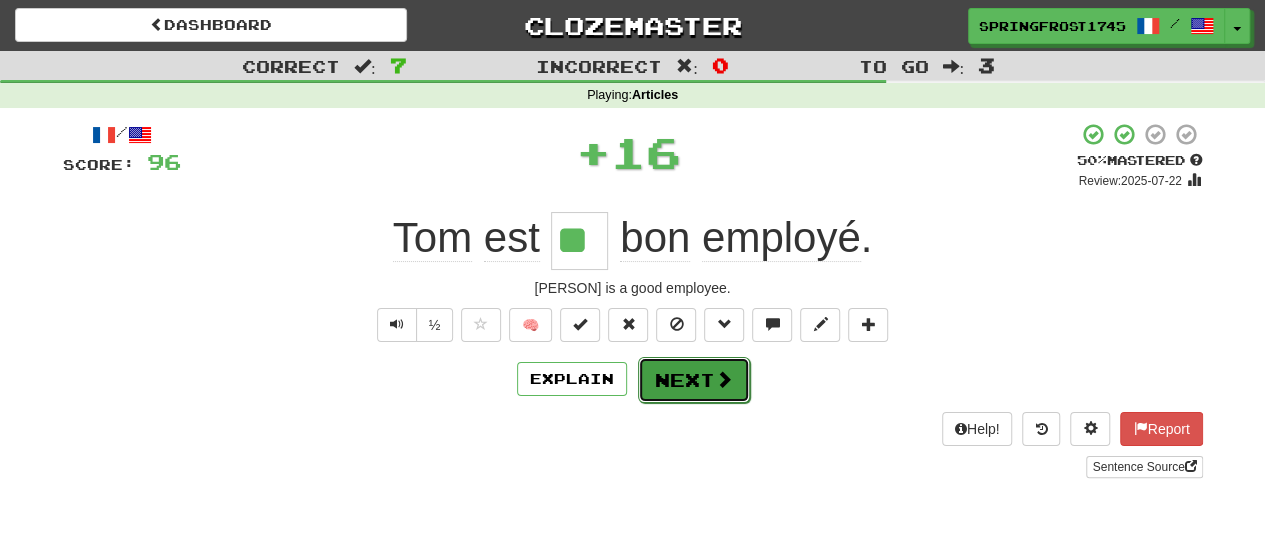 click on "Next" at bounding box center [694, 380] 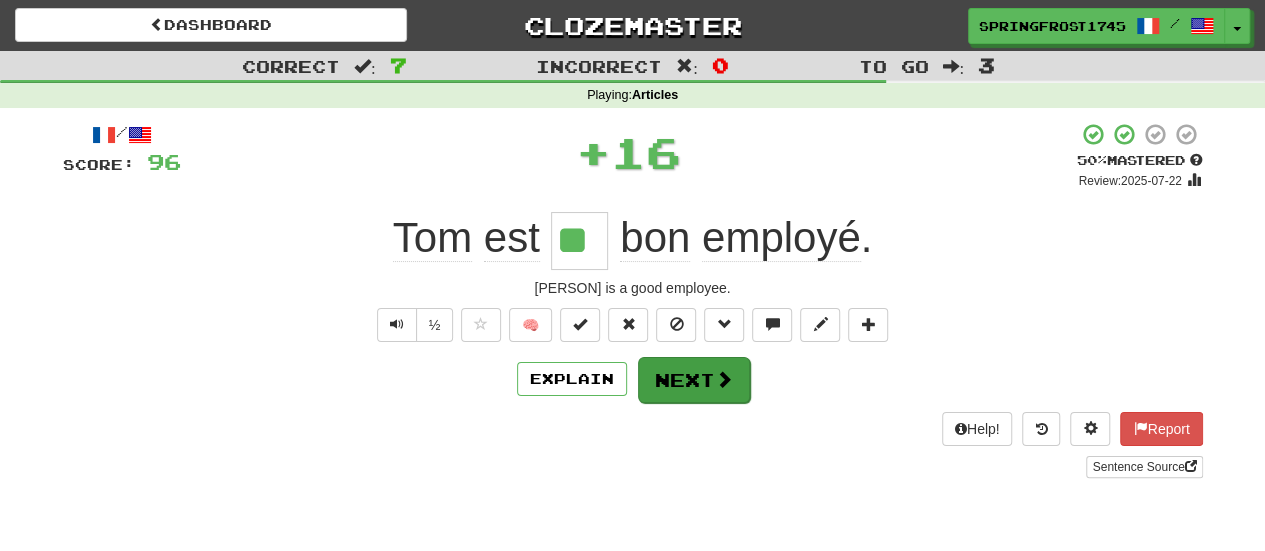 type 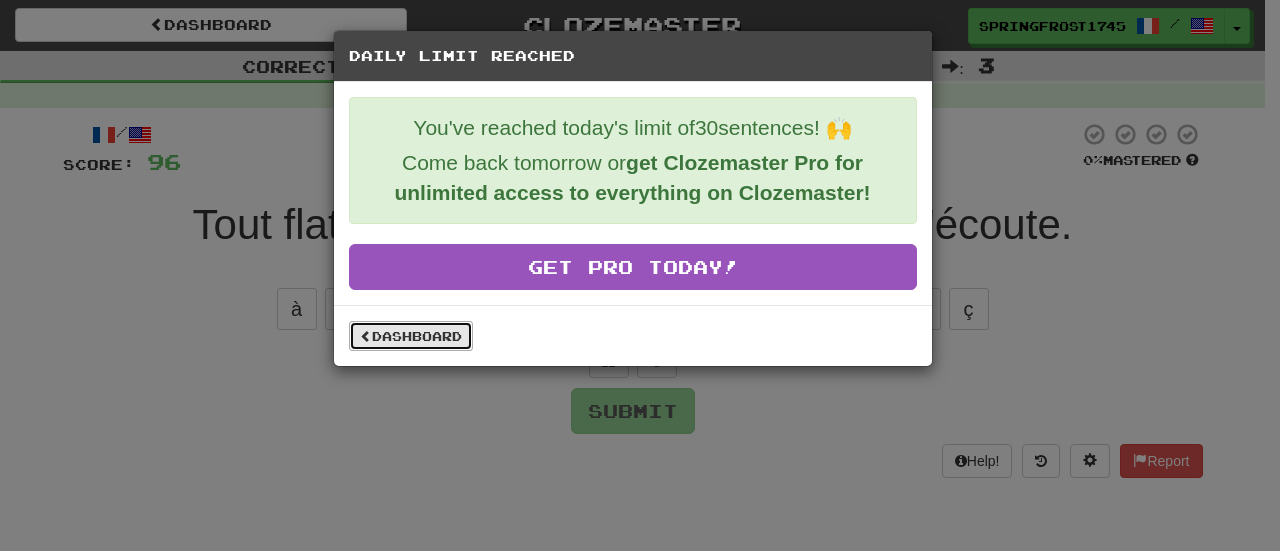 click on "Dashboard" at bounding box center (411, 336) 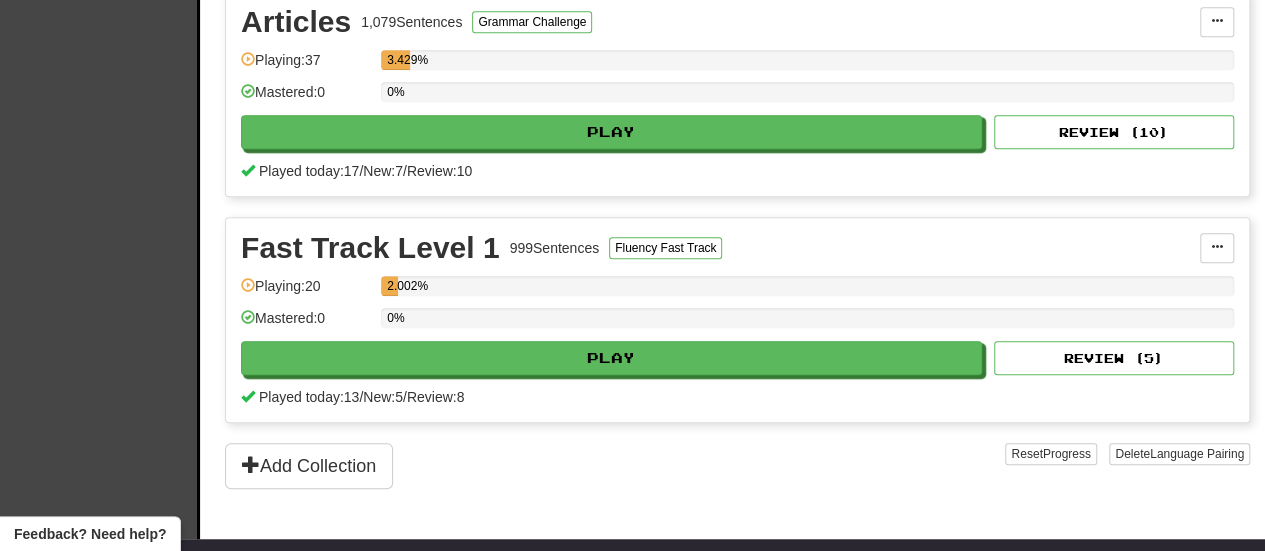 scroll, scrollTop: 471, scrollLeft: 0, axis: vertical 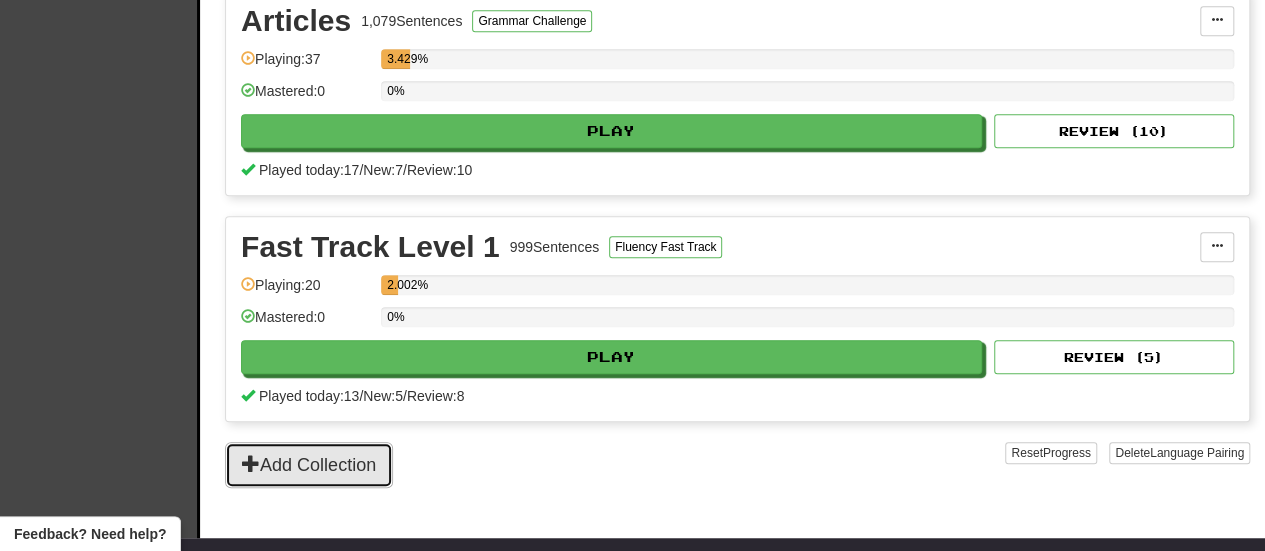 click on "Add Collection" at bounding box center (309, 465) 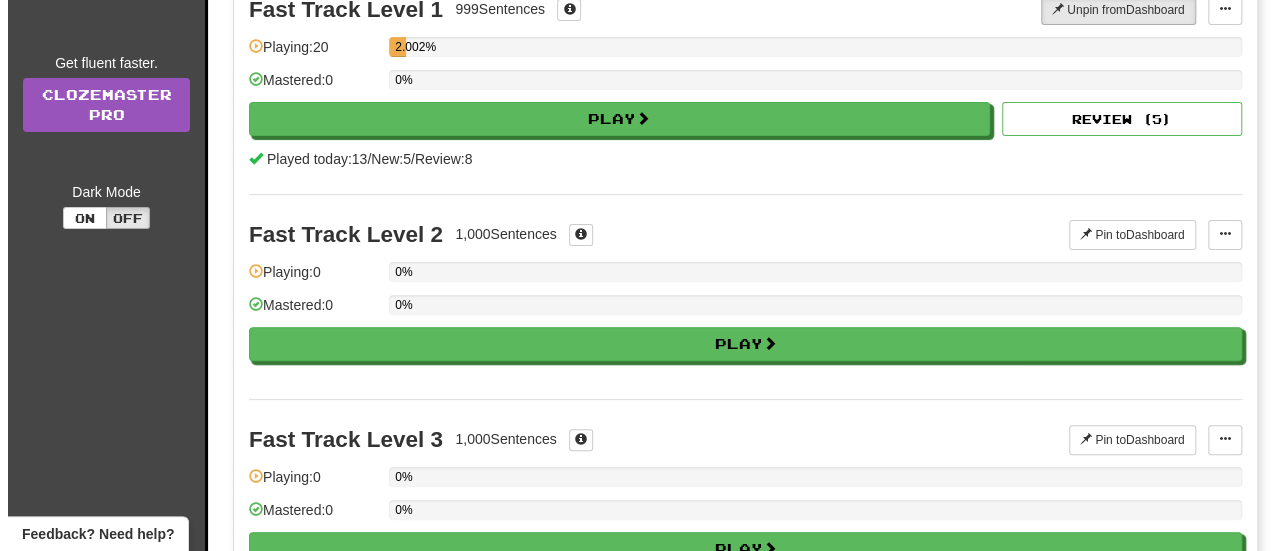 scroll, scrollTop: 208, scrollLeft: 0, axis: vertical 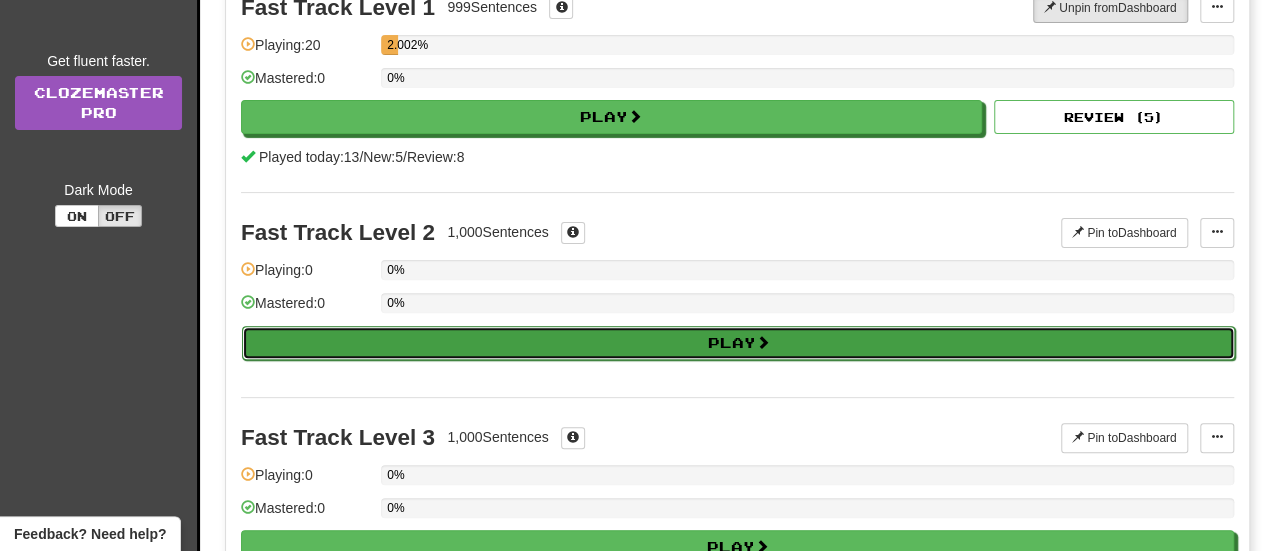 click on "Play" at bounding box center [738, 343] 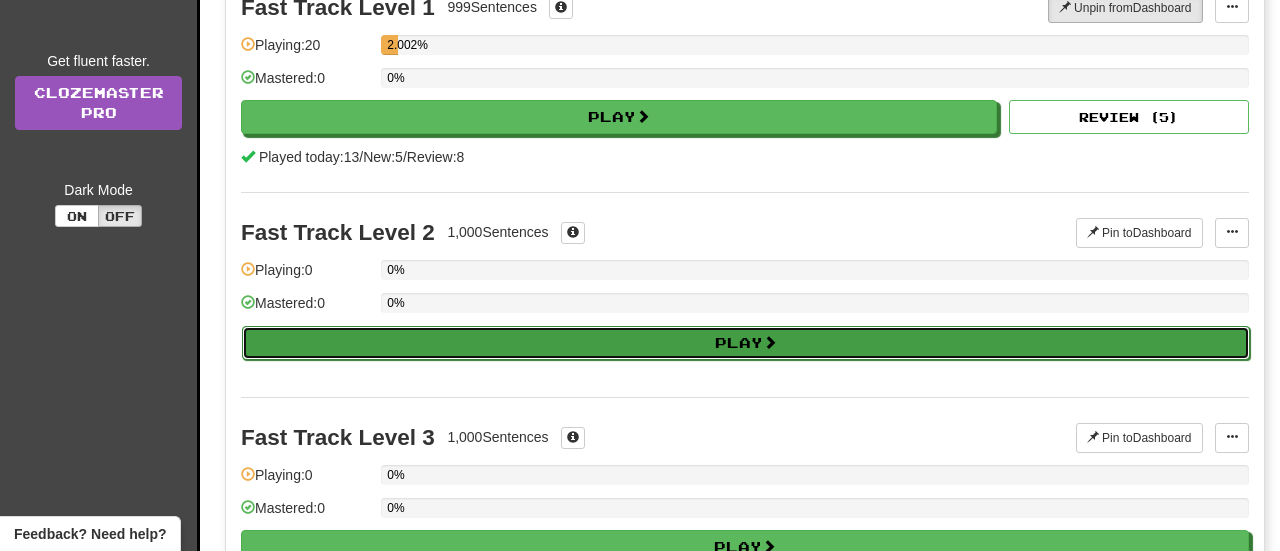 select on "**" 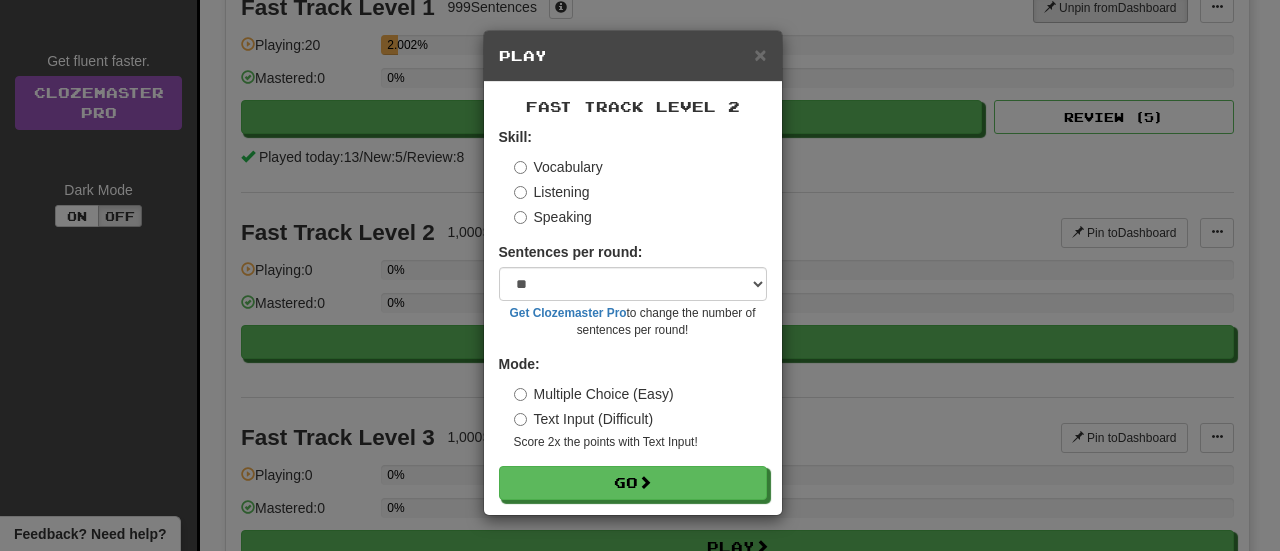 click on "Speaking" at bounding box center (553, 217) 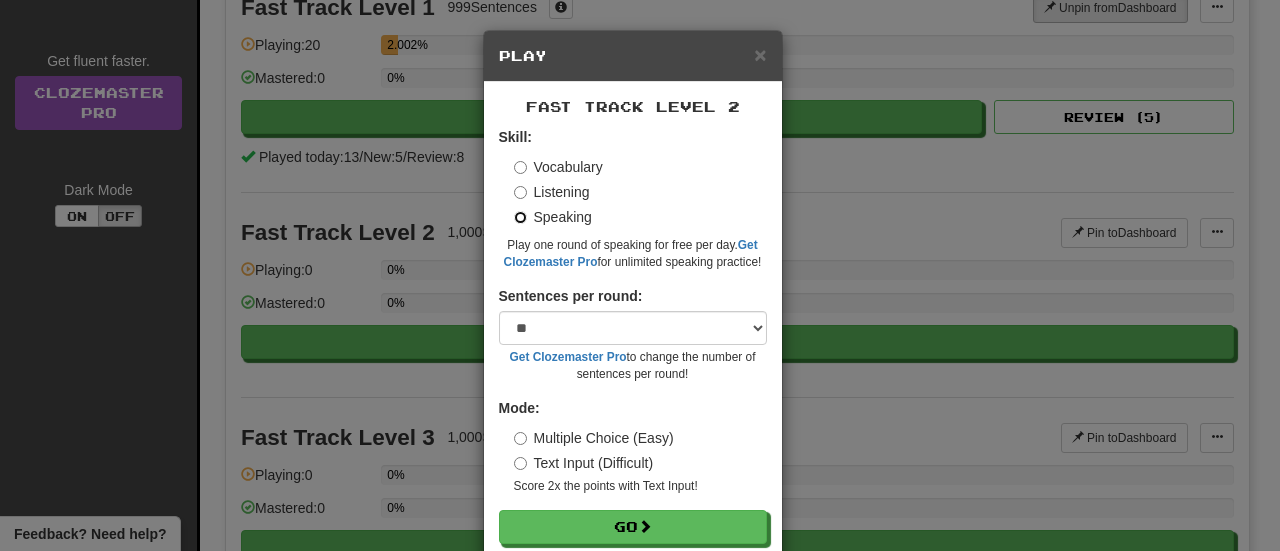 scroll, scrollTop: 37, scrollLeft: 0, axis: vertical 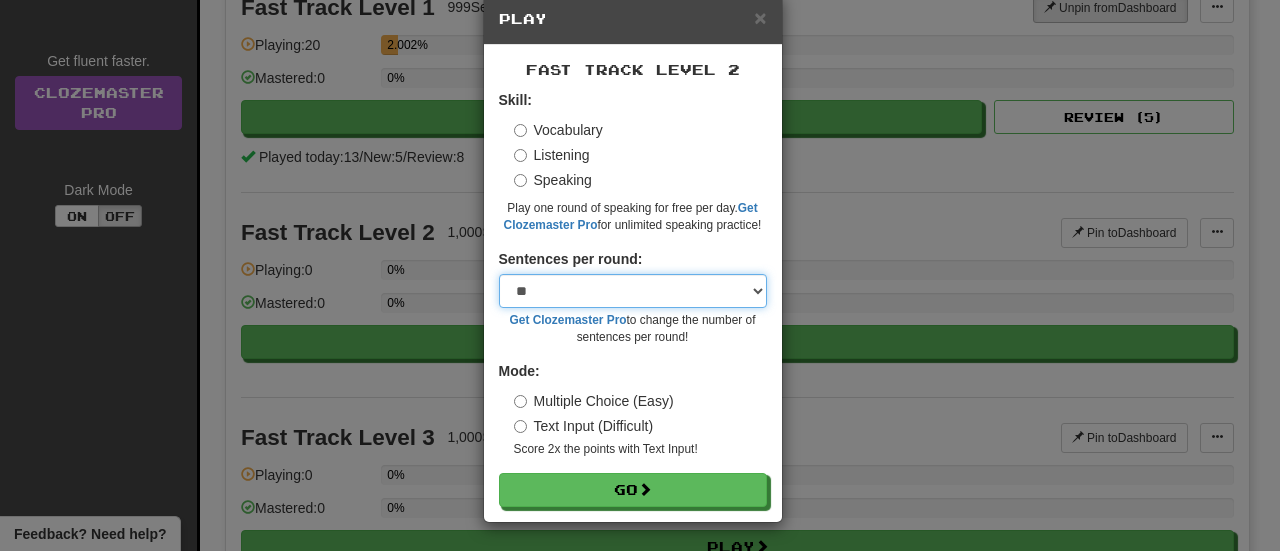 click on "* ** ** ** ** ** *** ********" at bounding box center [633, 291] 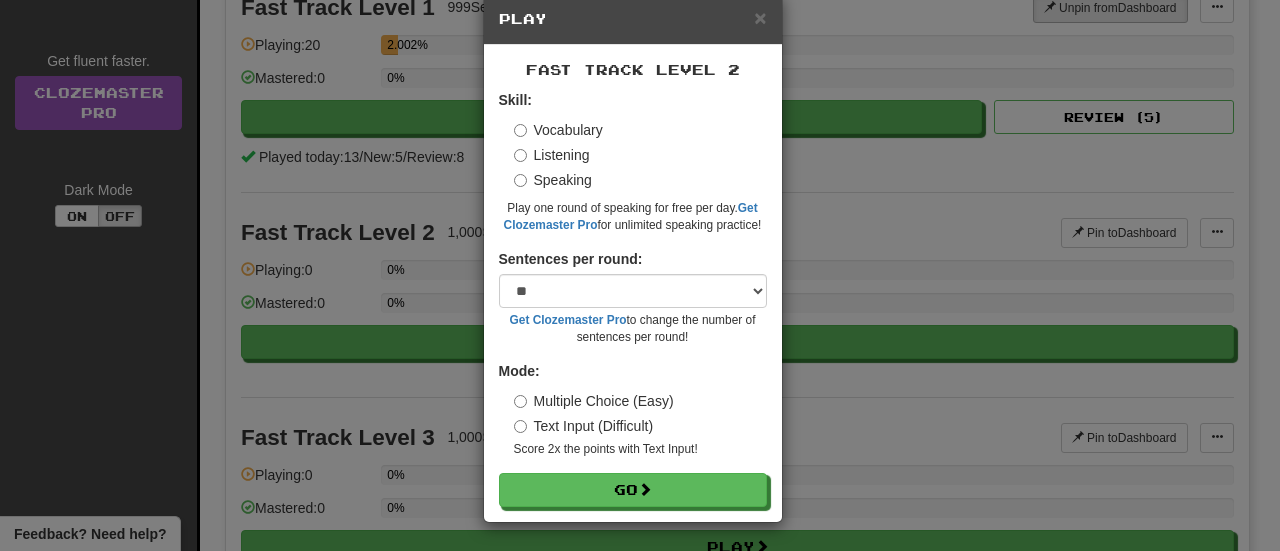 click on "Play one round of speaking for free per day.  Get Clozemaster Pro  for unlimited speaking practice!" at bounding box center (633, 217) 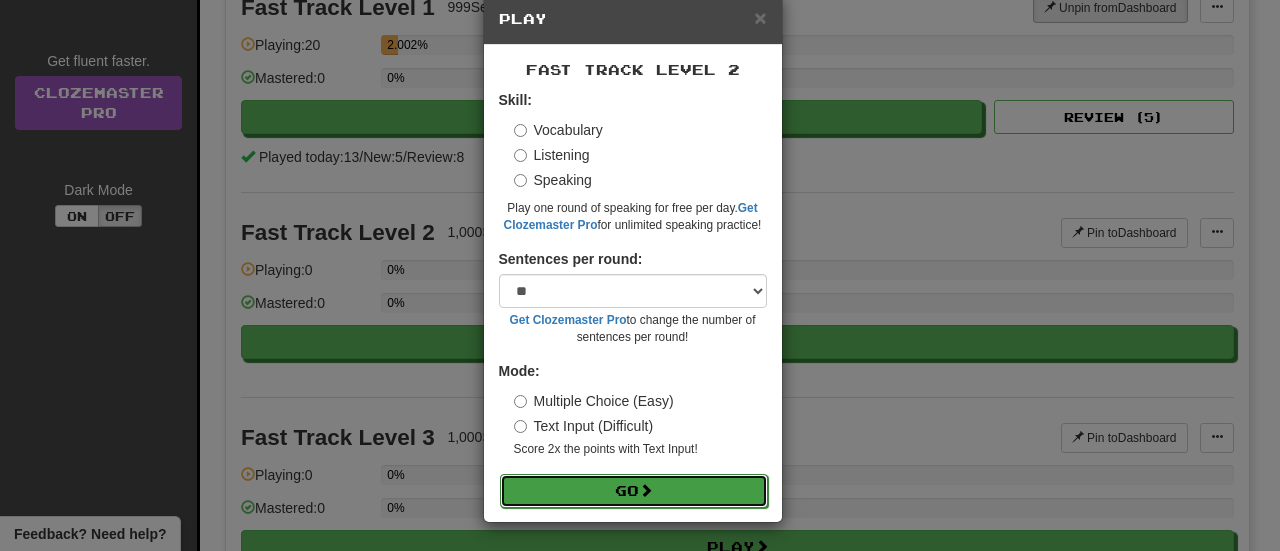 click on "Go" at bounding box center [634, 491] 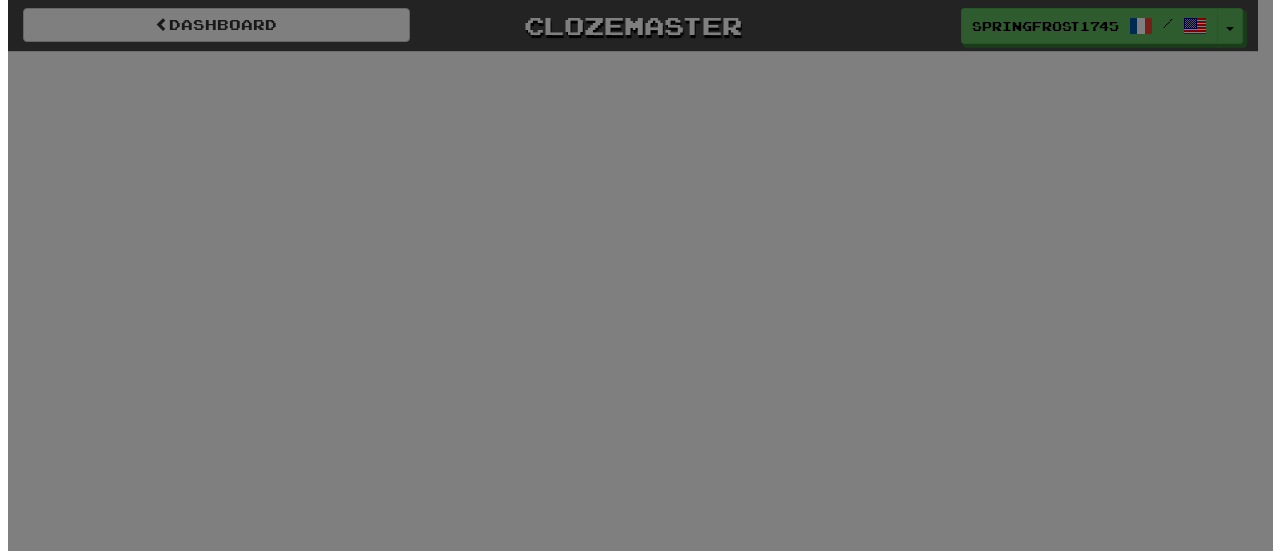 scroll, scrollTop: 0, scrollLeft: 0, axis: both 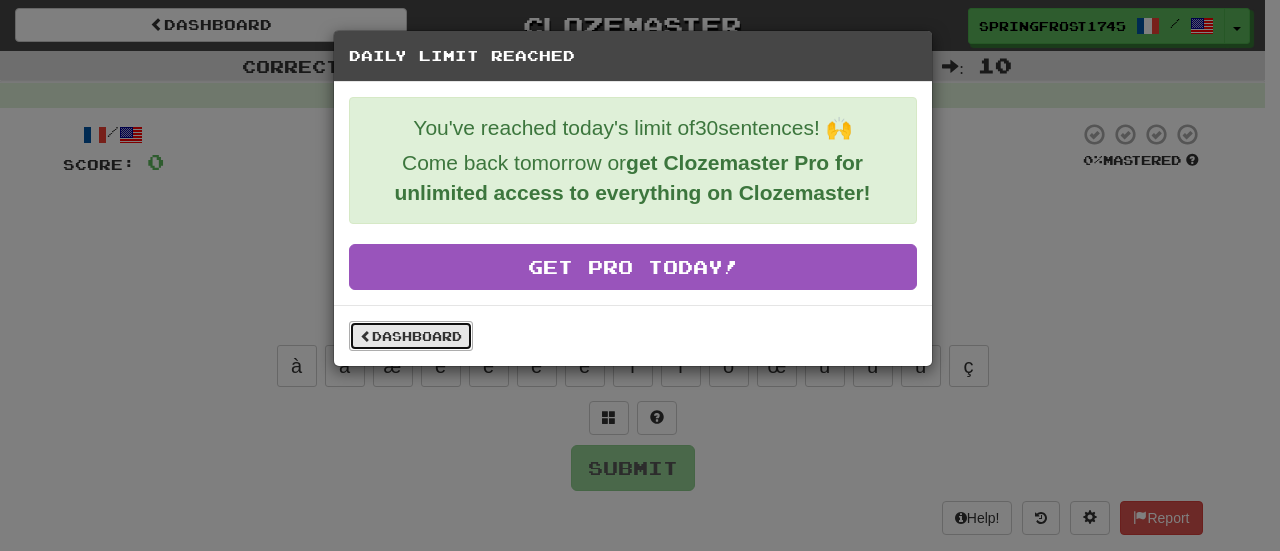 click on "Dashboard" at bounding box center (411, 336) 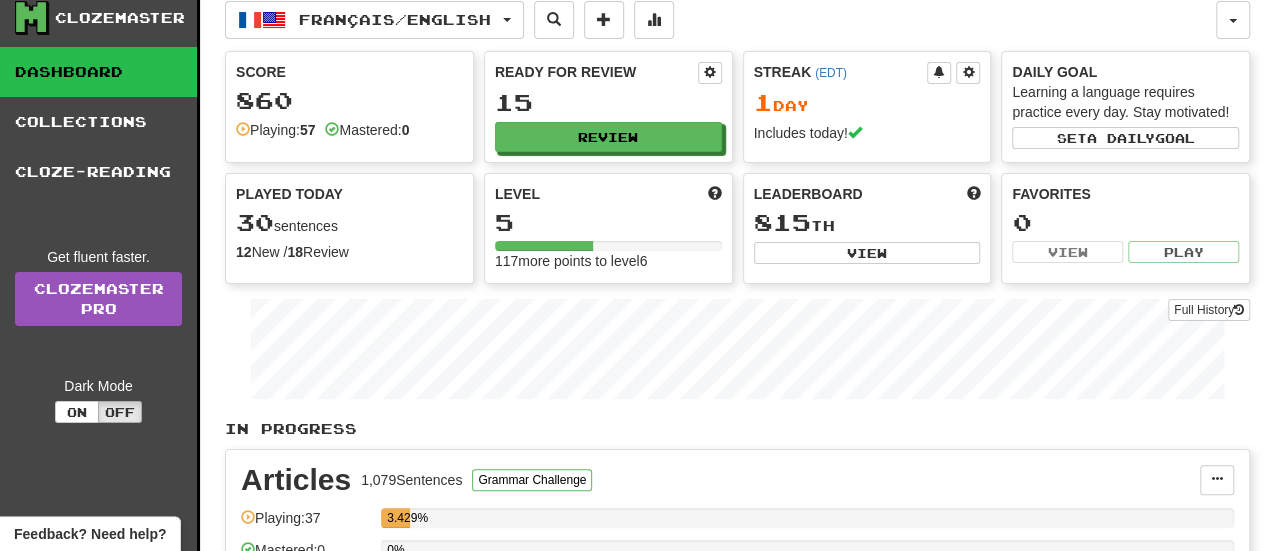 scroll, scrollTop: 0, scrollLeft: 0, axis: both 